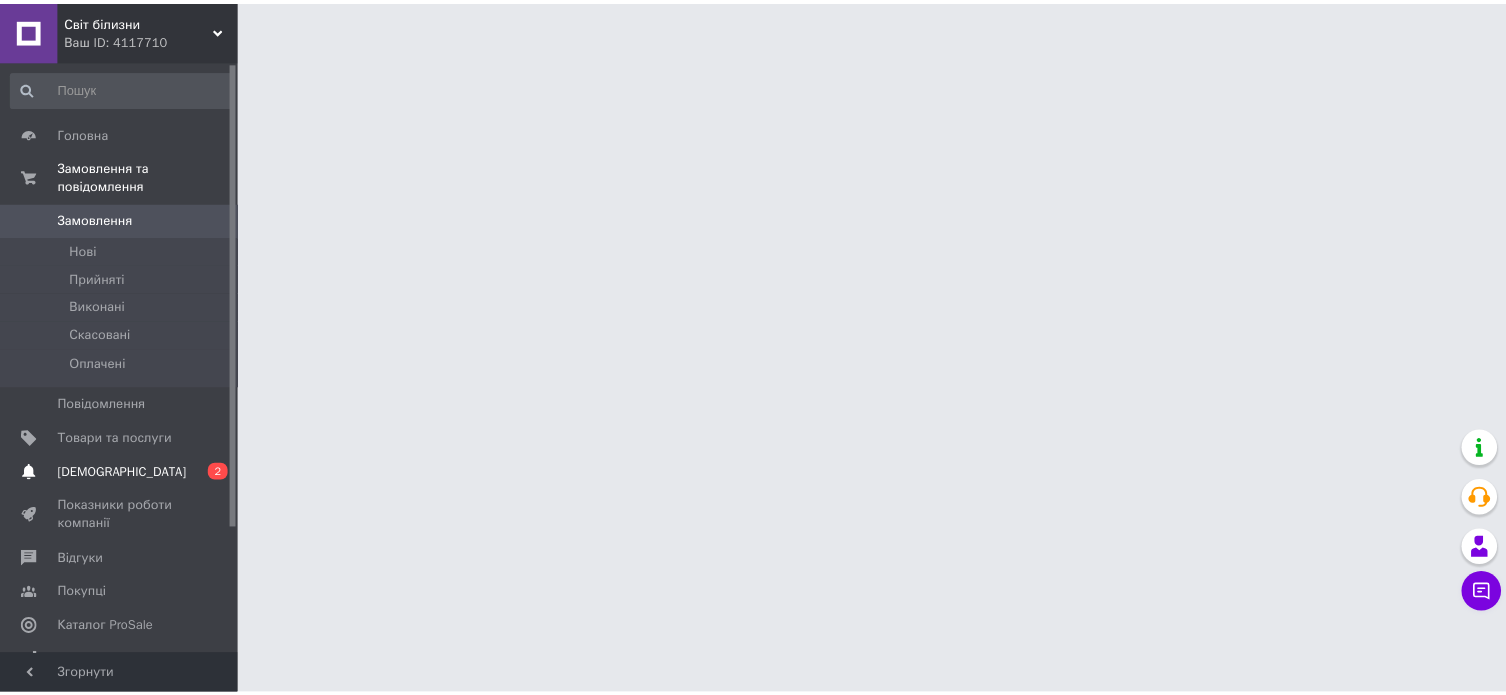 scroll, scrollTop: 0, scrollLeft: 0, axis: both 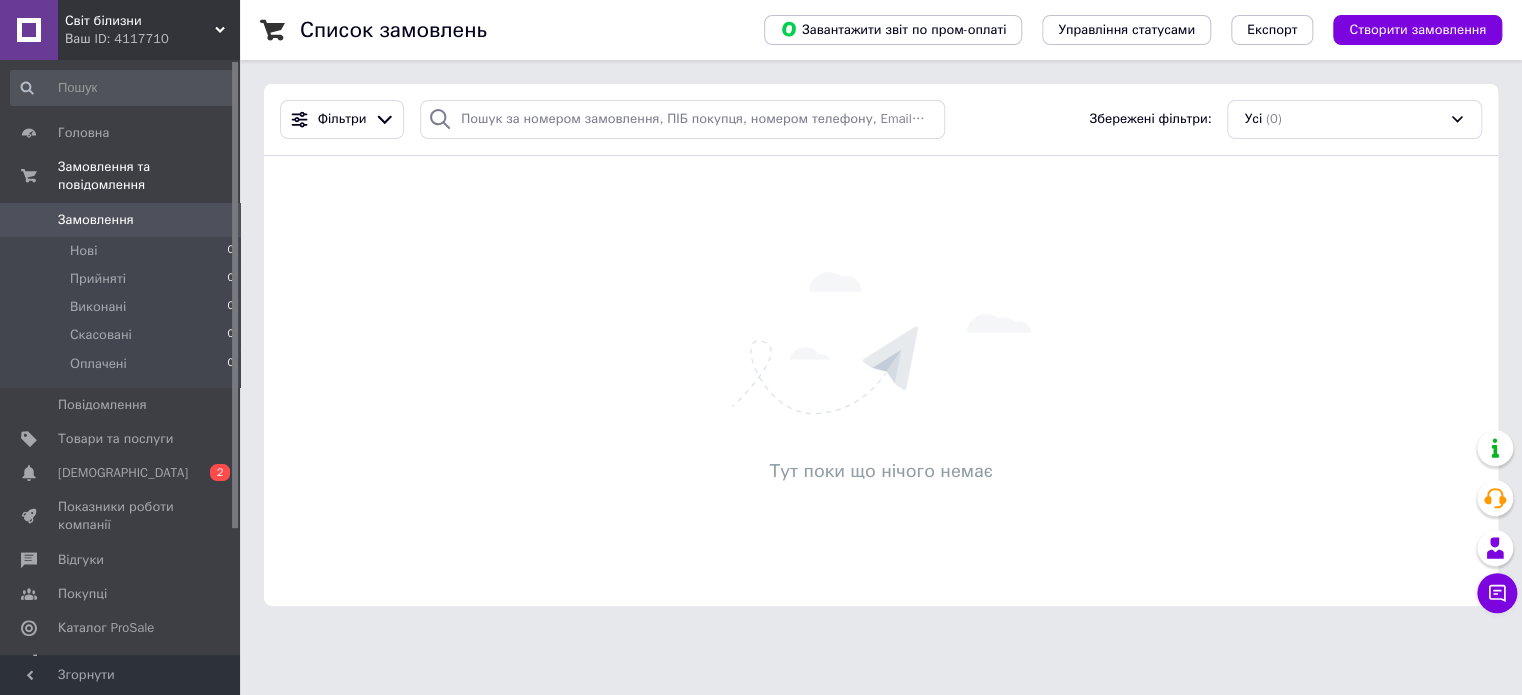 click on "Світ білизни" at bounding box center (140, 21) 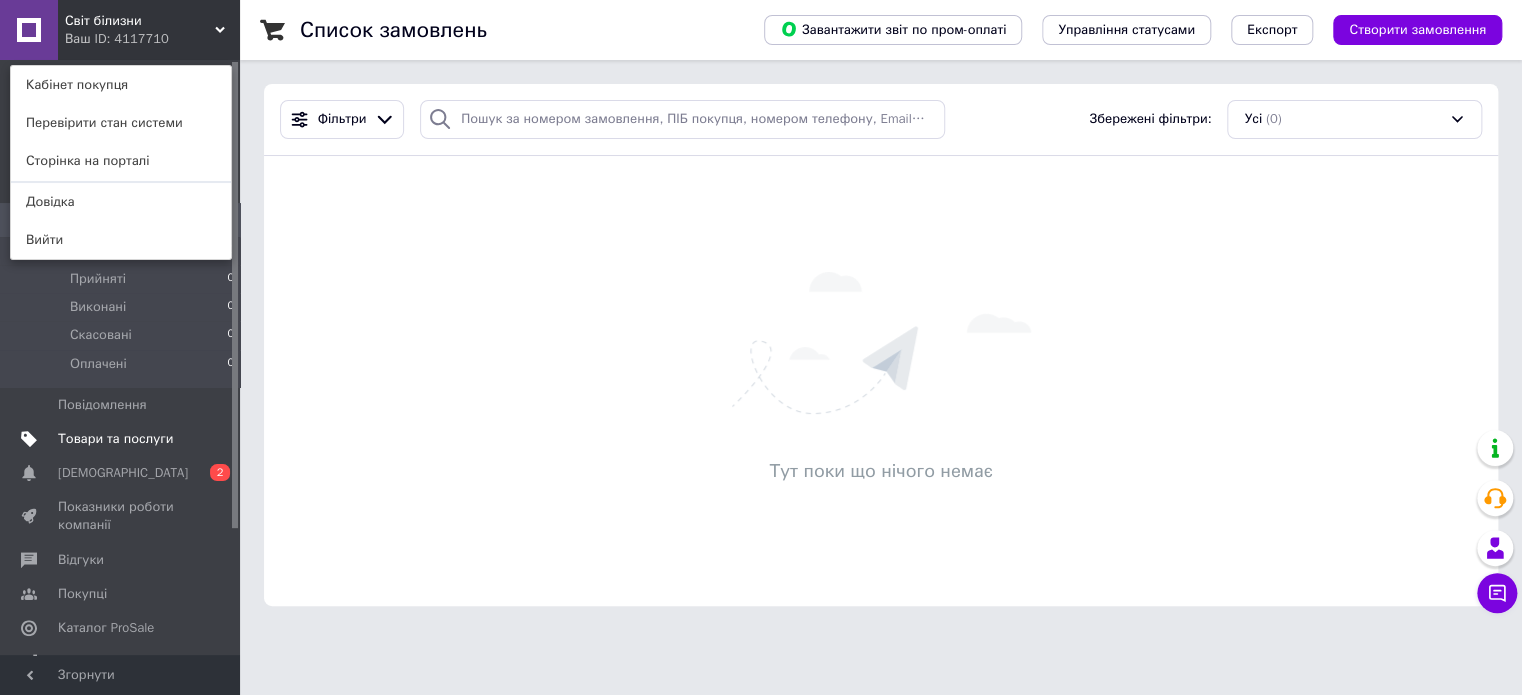 click on "Товари та послуги" at bounding box center [115, 439] 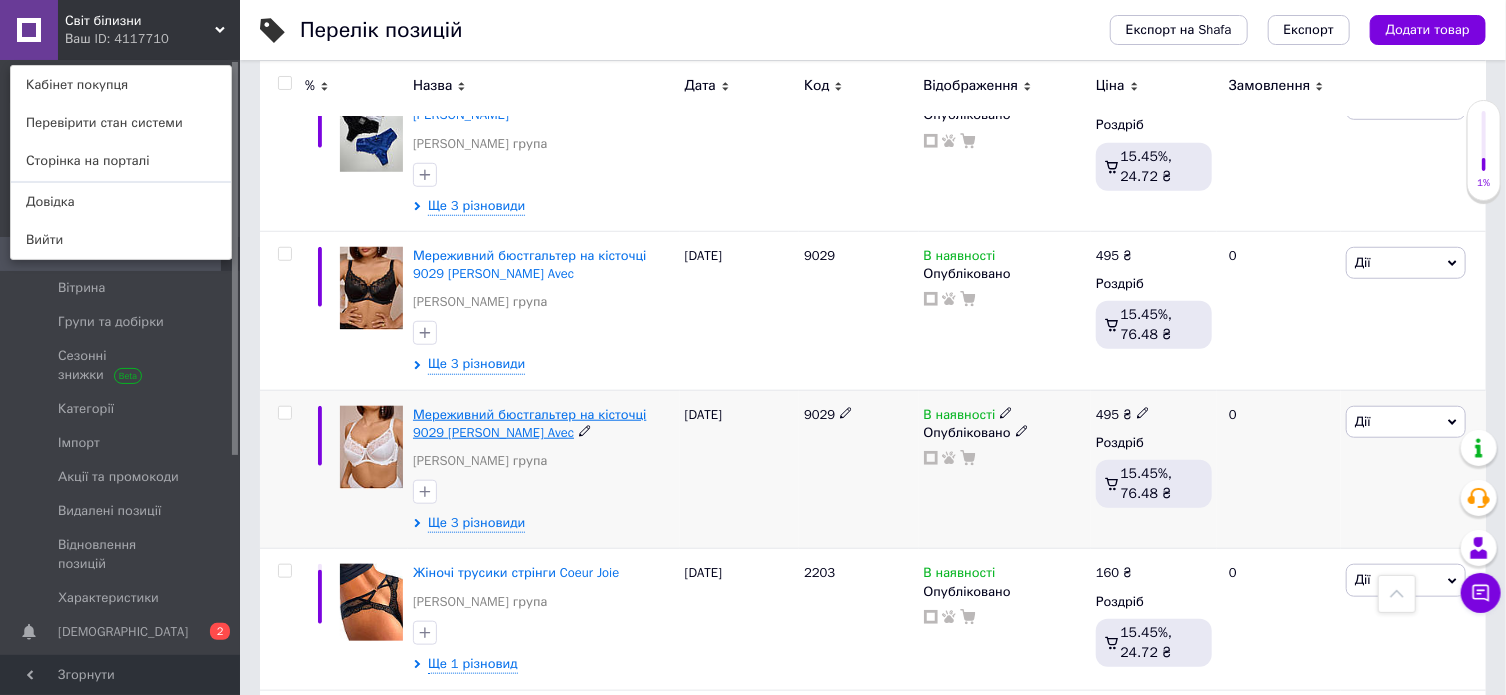 scroll, scrollTop: 500, scrollLeft: 0, axis: vertical 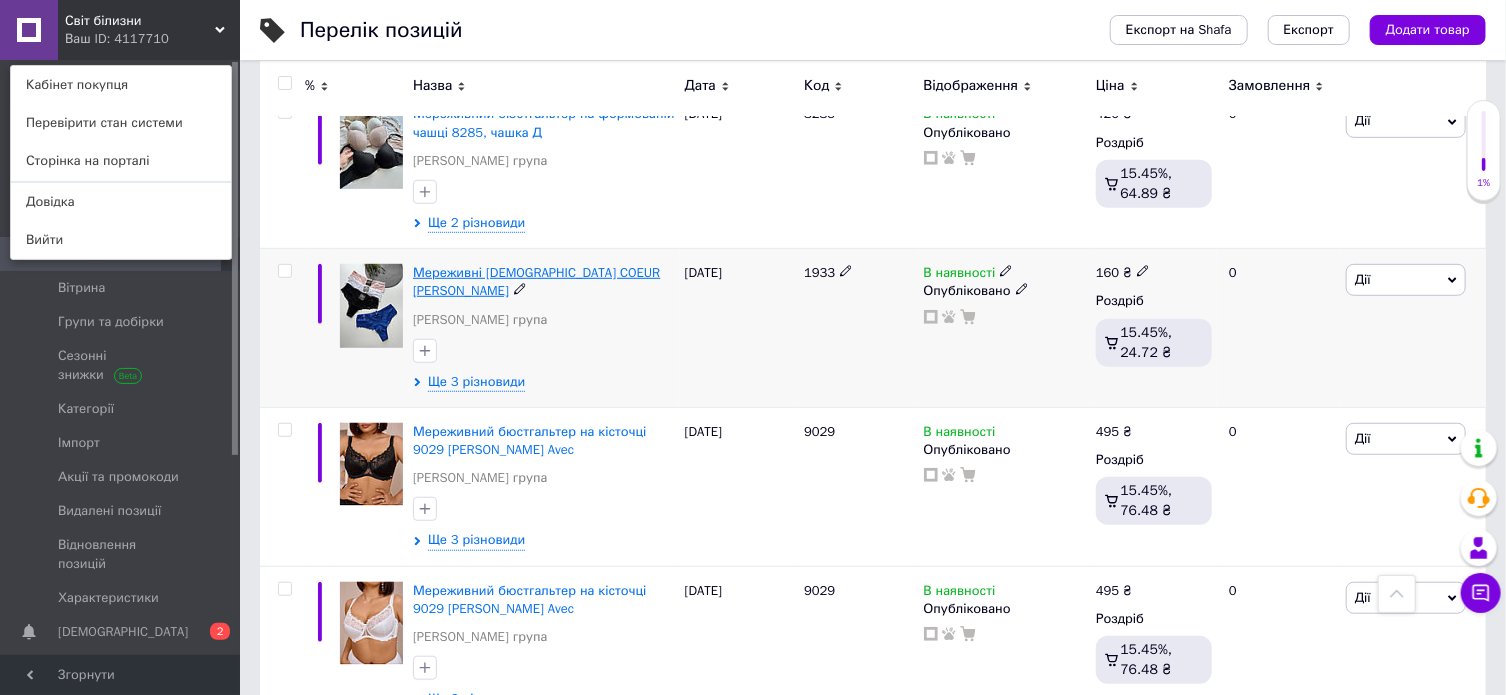 click on "Мереживні [DEMOGRAPHIC_DATA] COEUR [PERSON_NAME]" at bounding box center (536, 281) 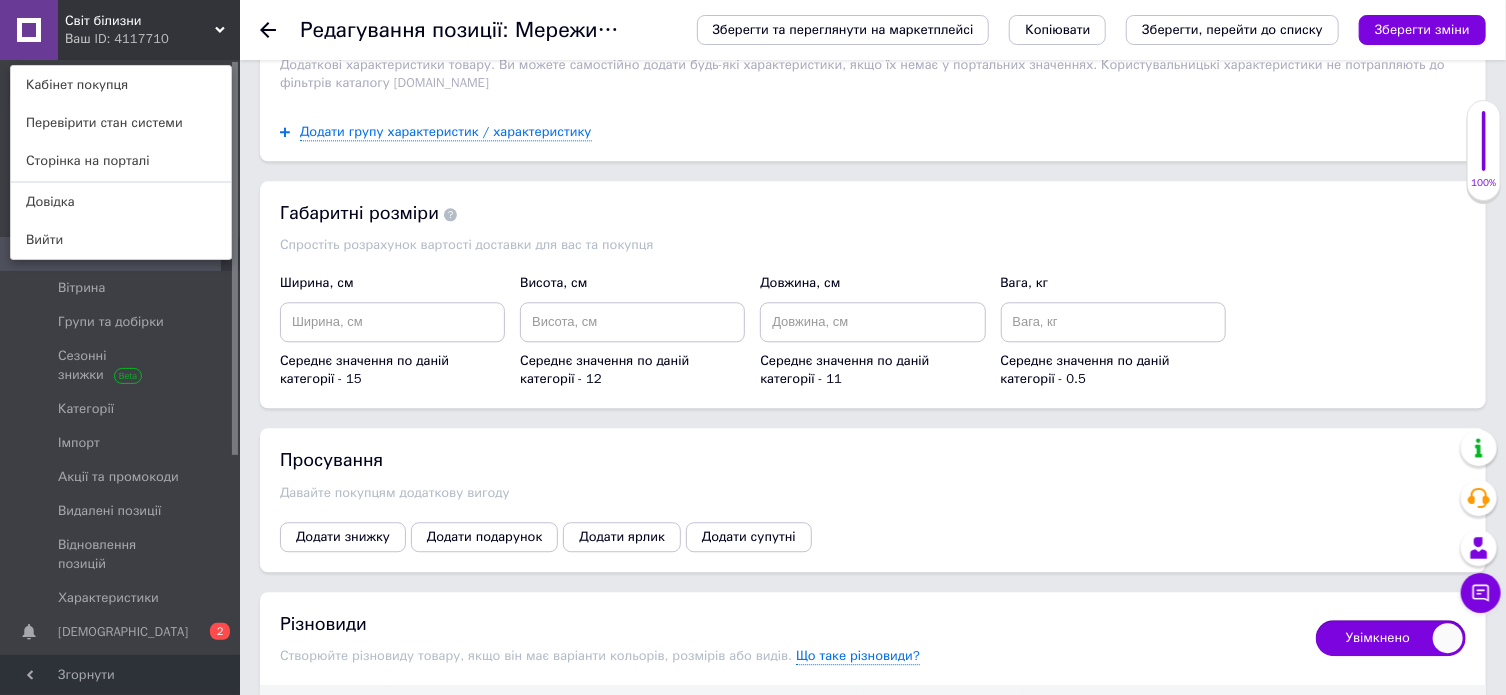 scroll, scrollTop: 2700, scrollLeft: 0, axis: vertical 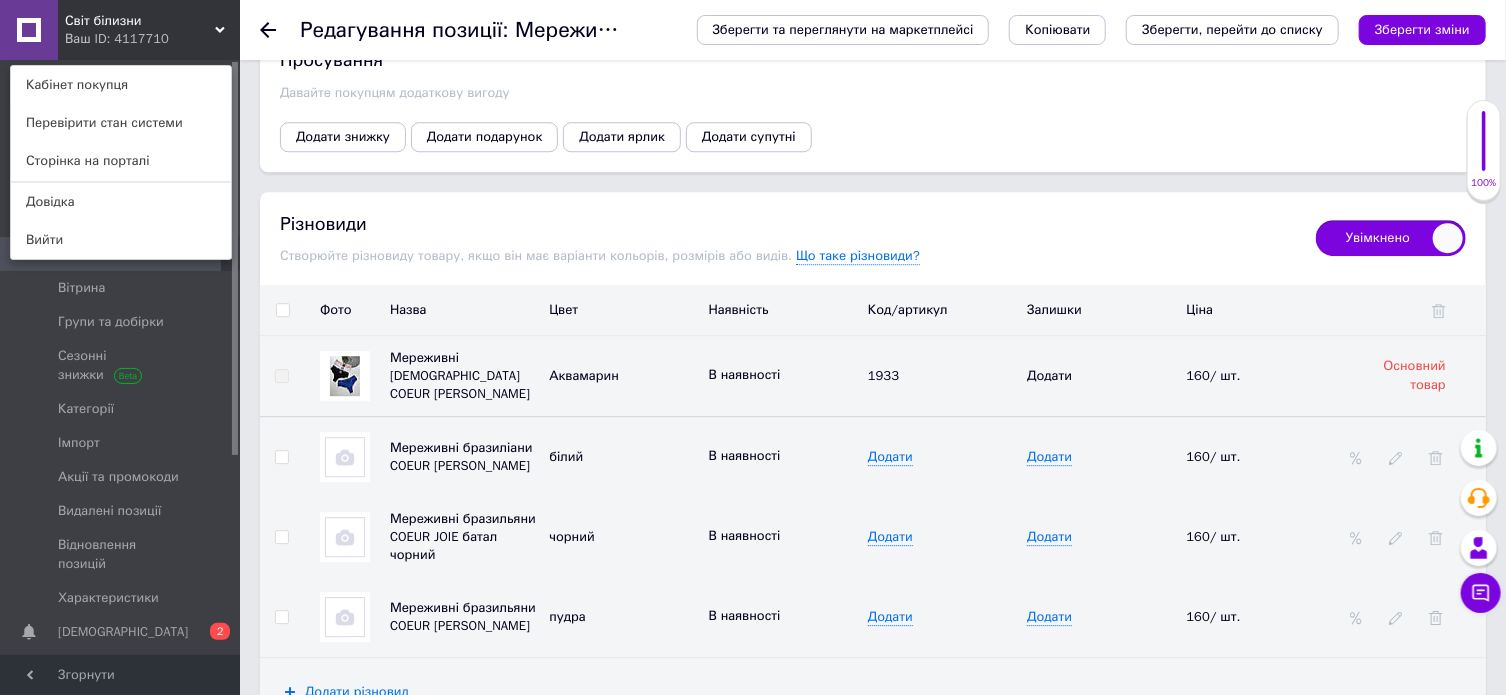 click at bounding box center [345, 457] 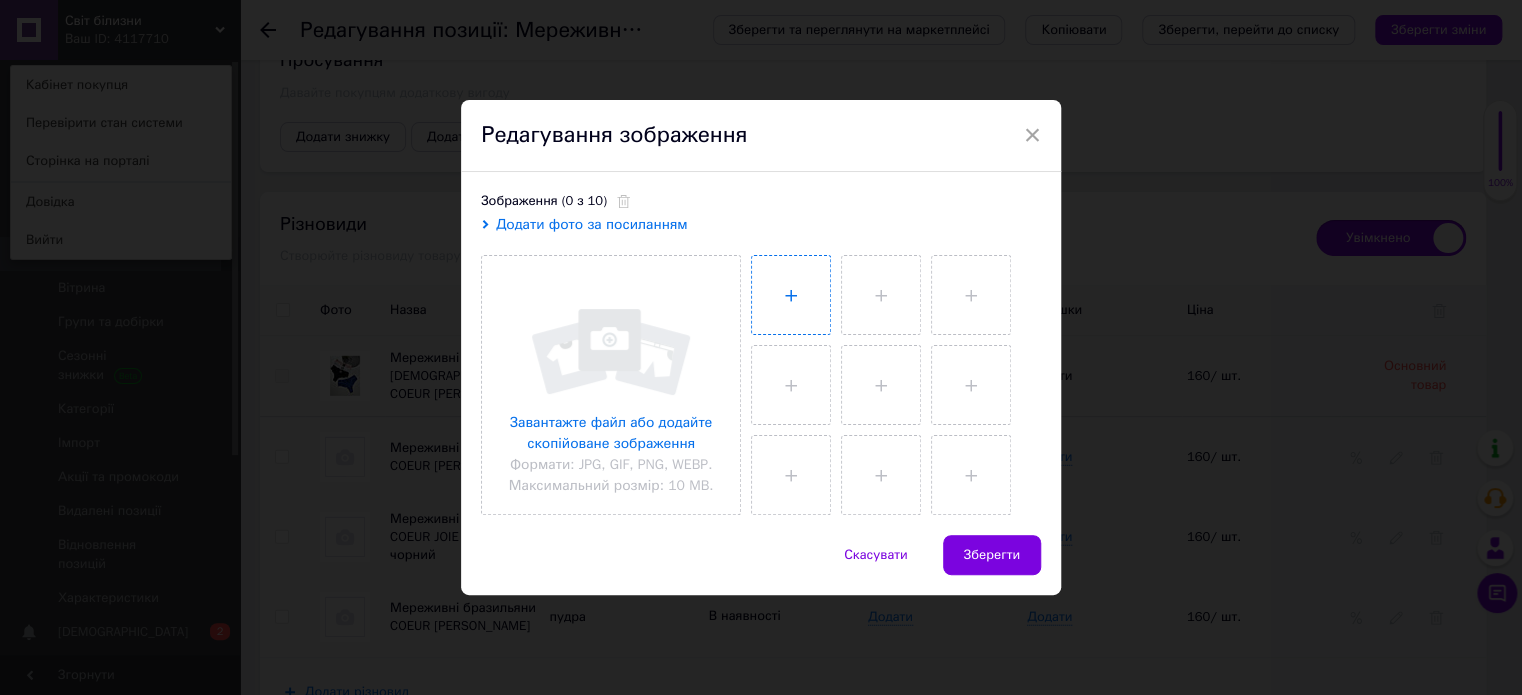 click at bounding box center (791, 295) 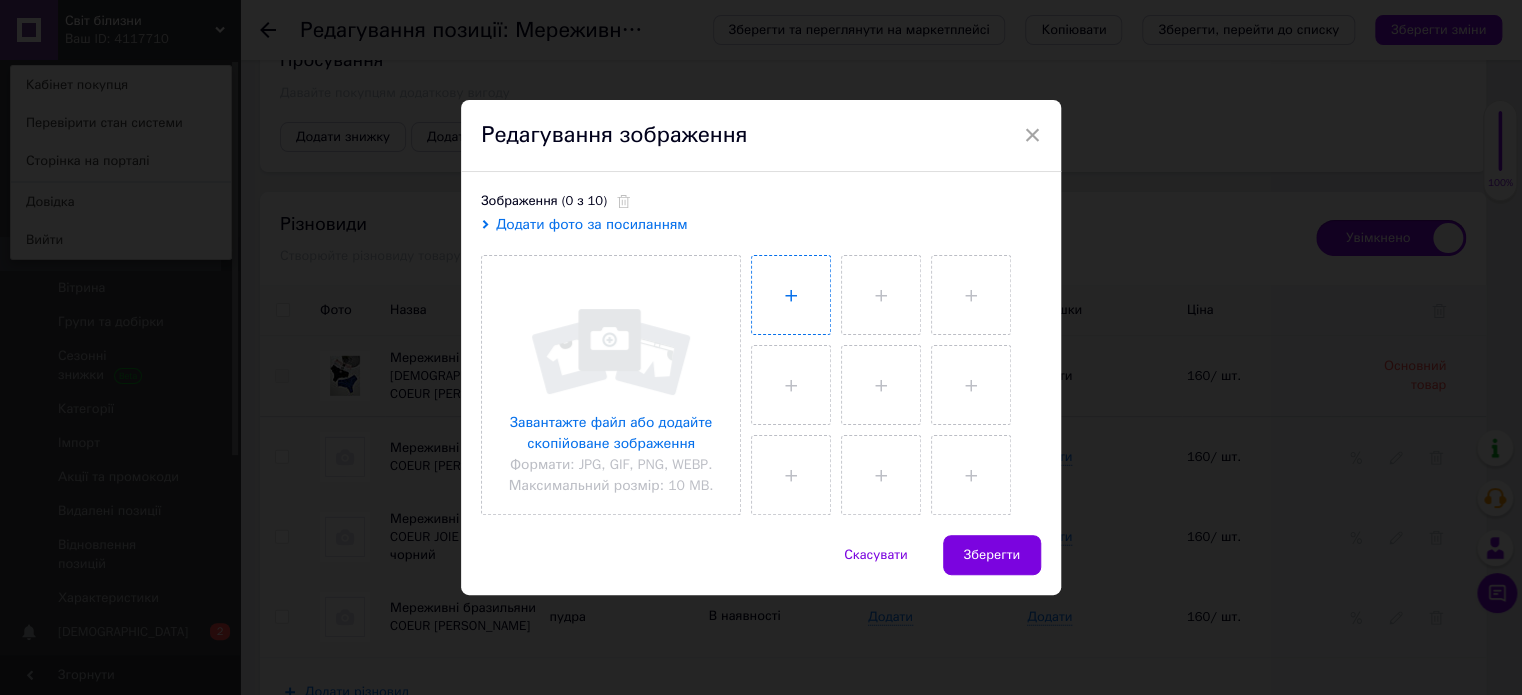 type on "C:\fakepath\photo_2025-07-11_15-57-04.jpg" 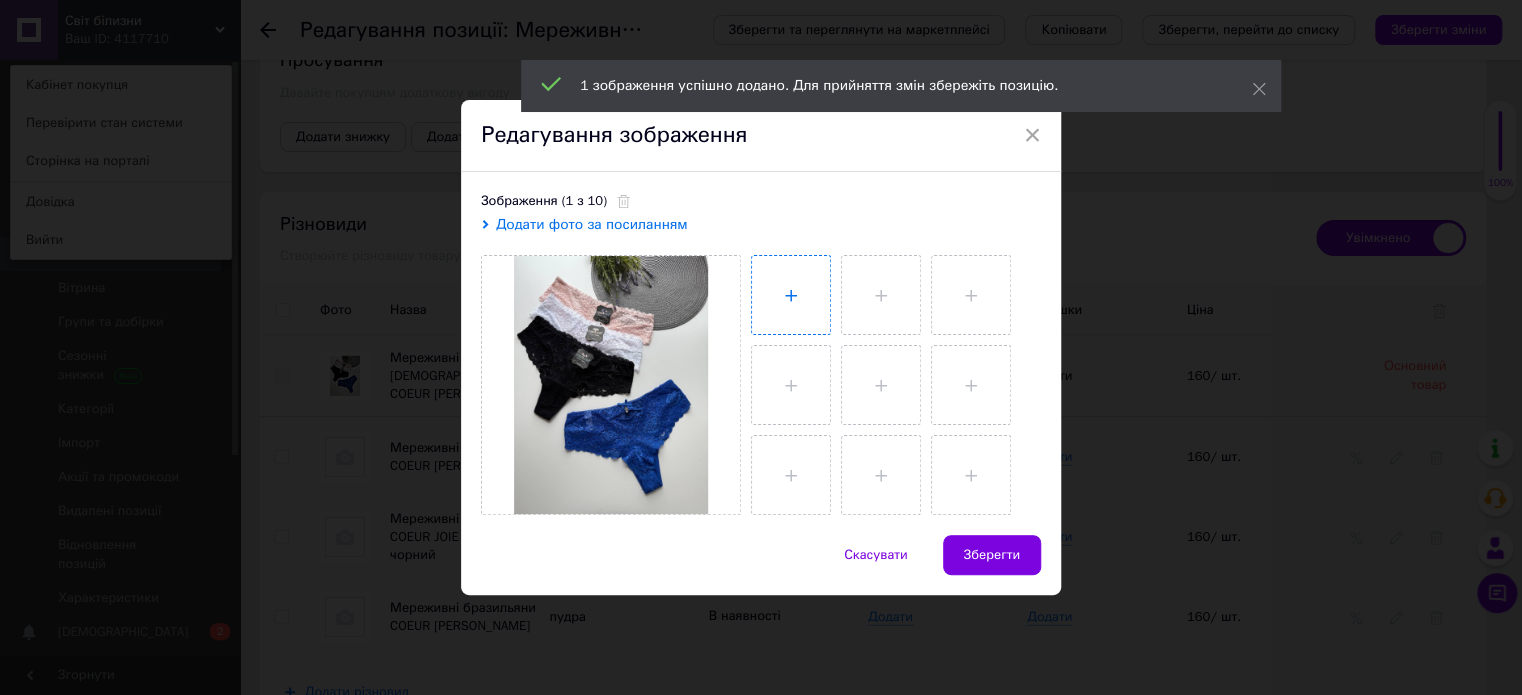 click at bounding box center (791, 295) 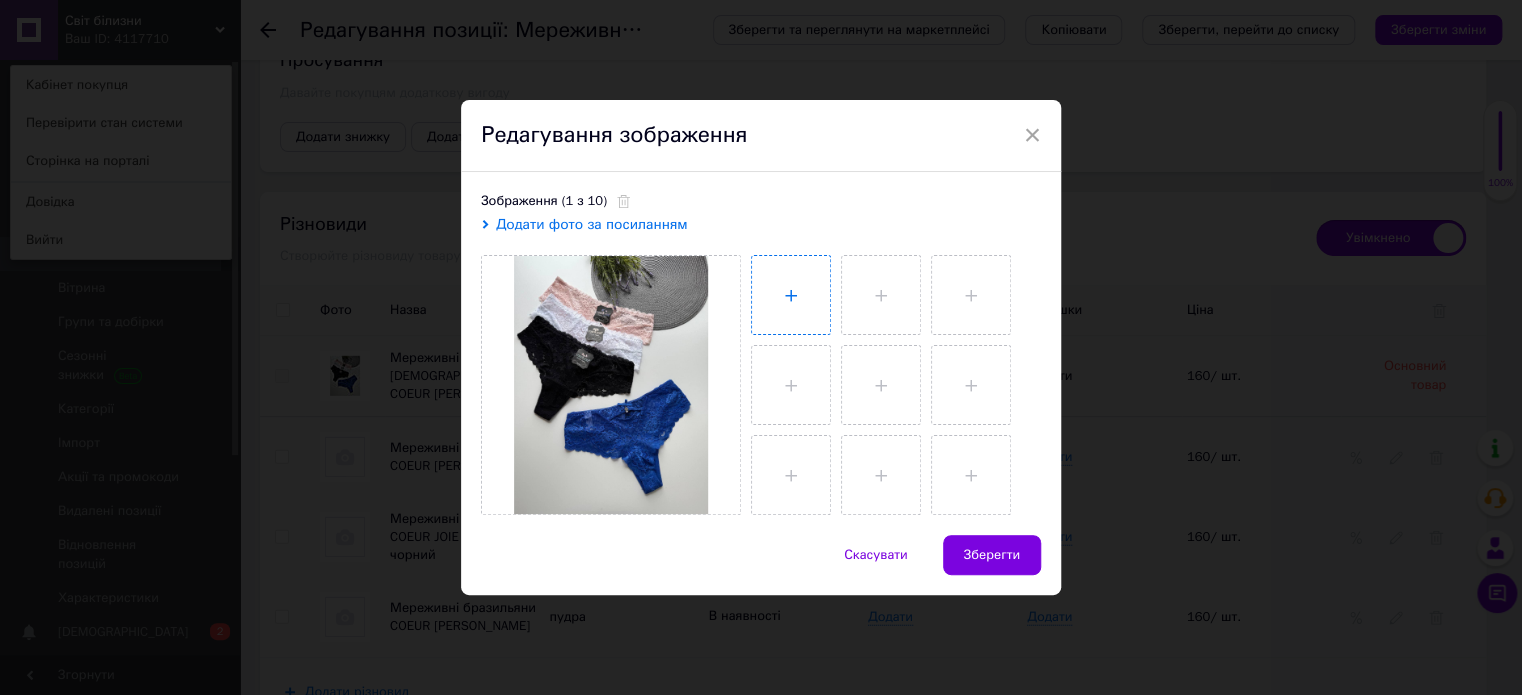 type on "C:\fakepath\photo_2025-07-11_15-57-06.jpg" 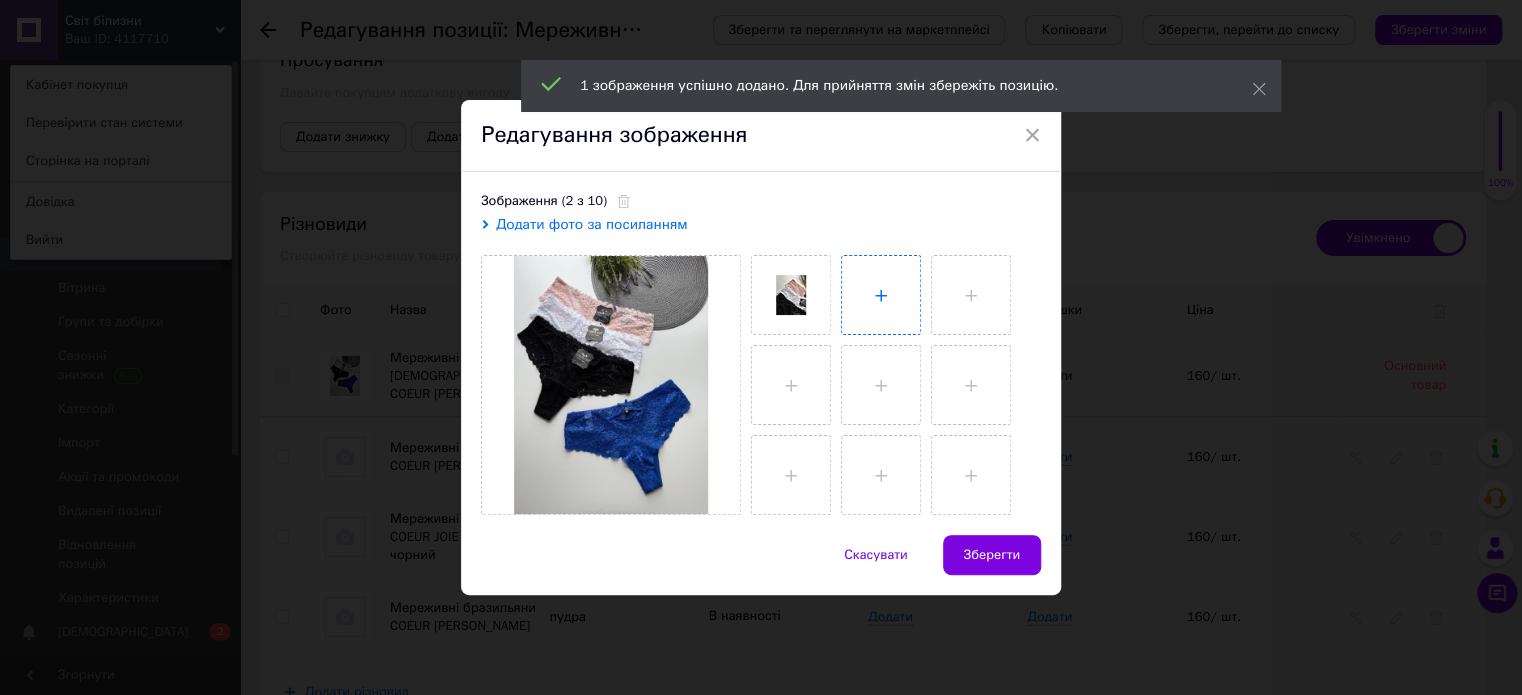 click at bounding box center (881, 295) 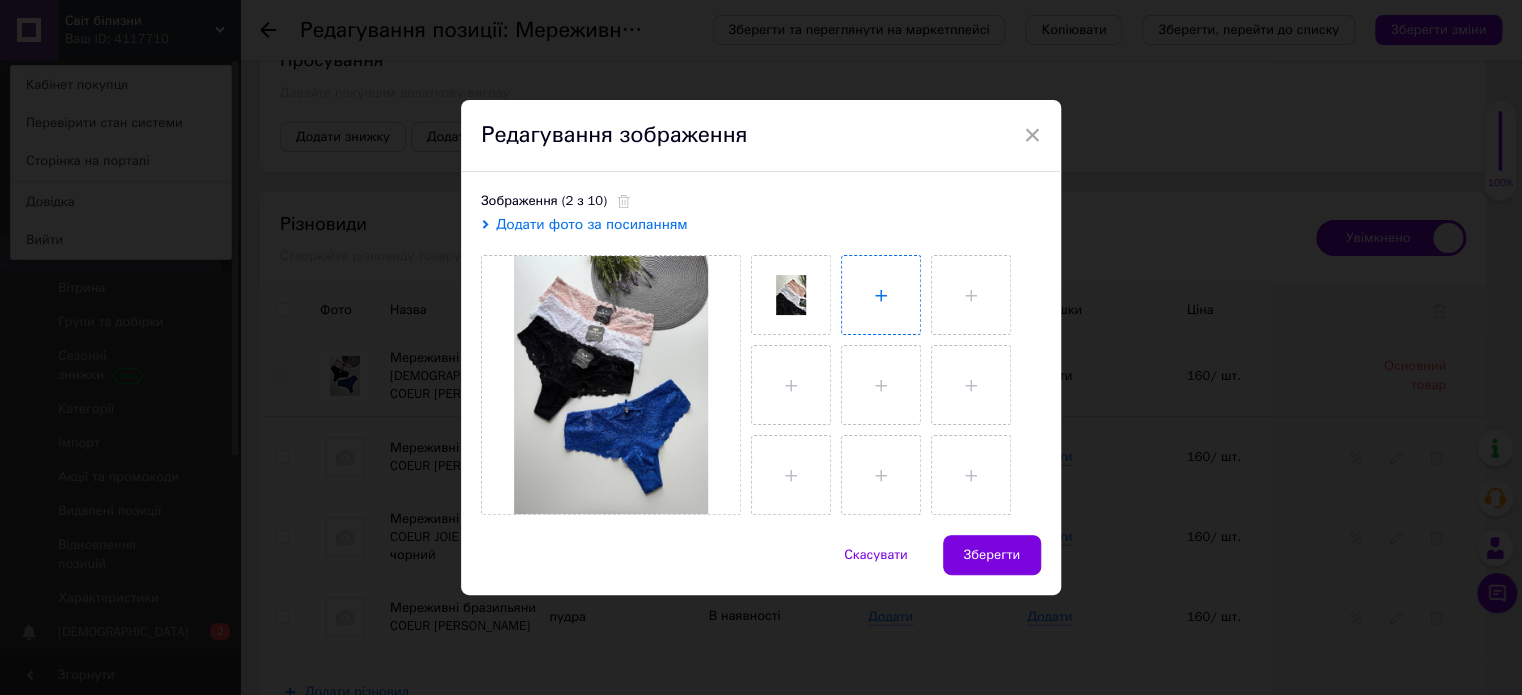 type on "C:\fakepath\photo_2025-07-11_15-57-05.jpg" 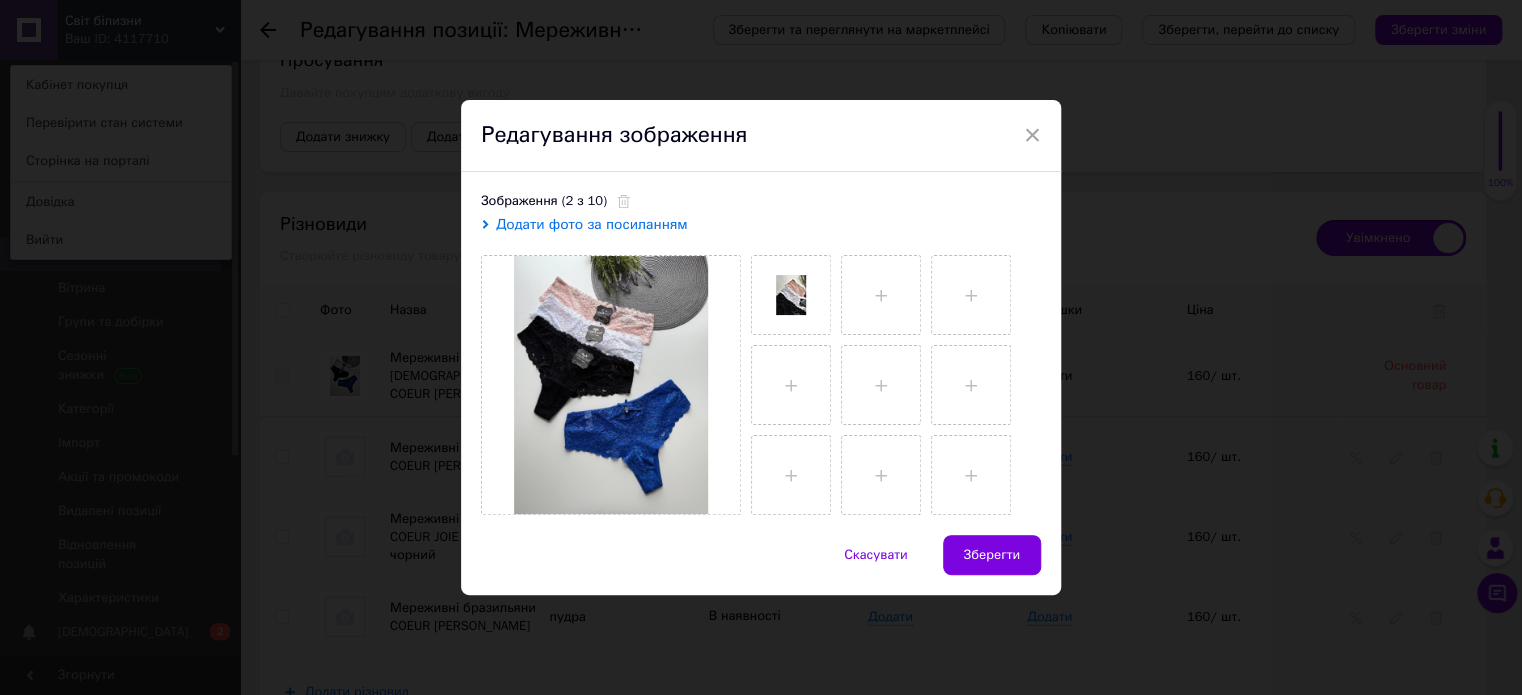 type 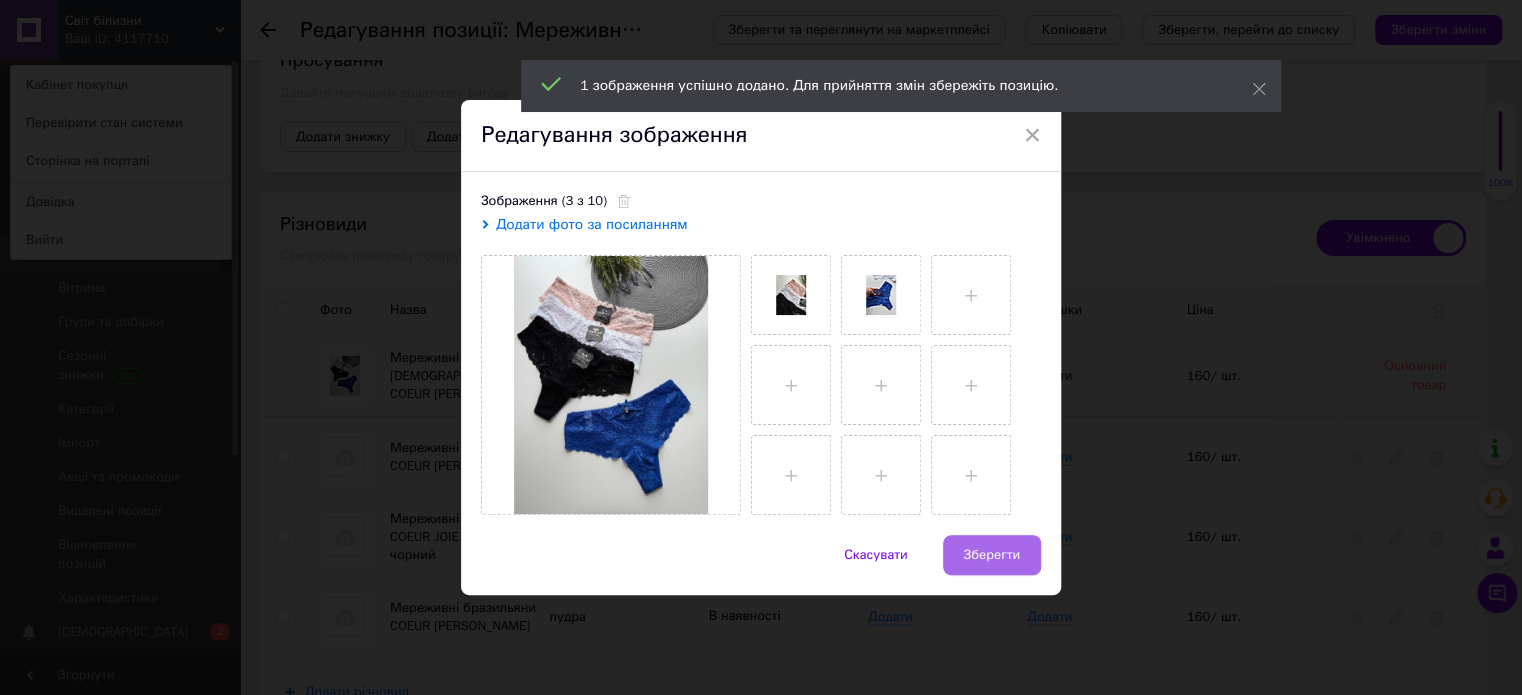 click on "Зберегти" at bounding box center [992, 555] 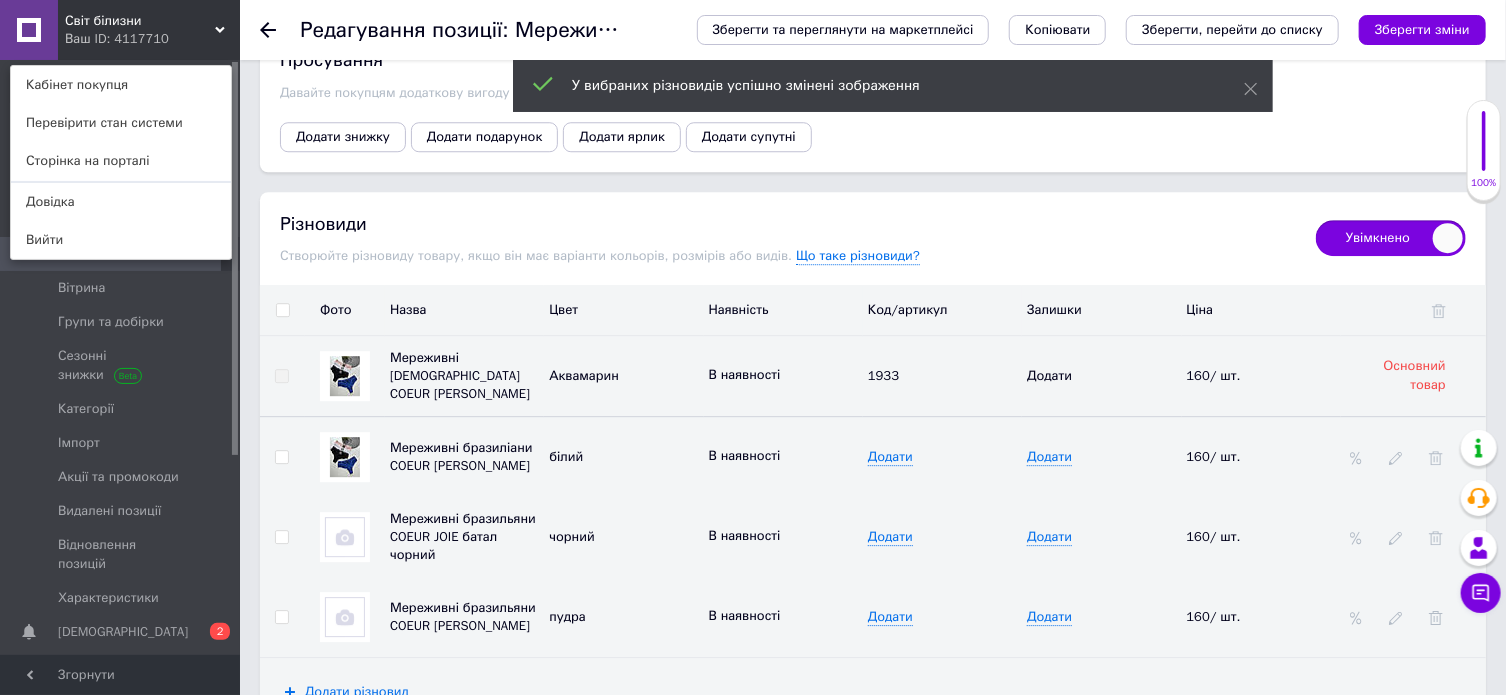 click at bounding box center [345, 537] 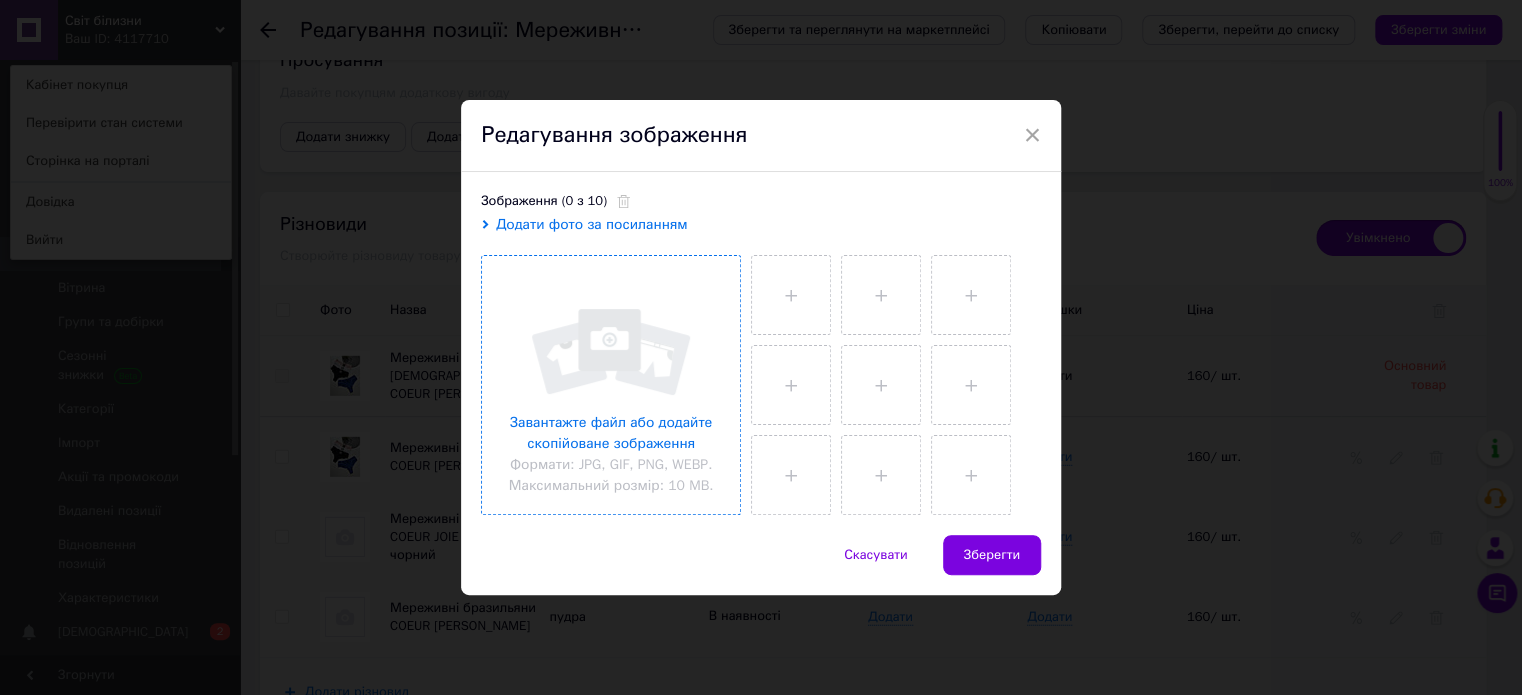 click at bounding box center [611, 385] 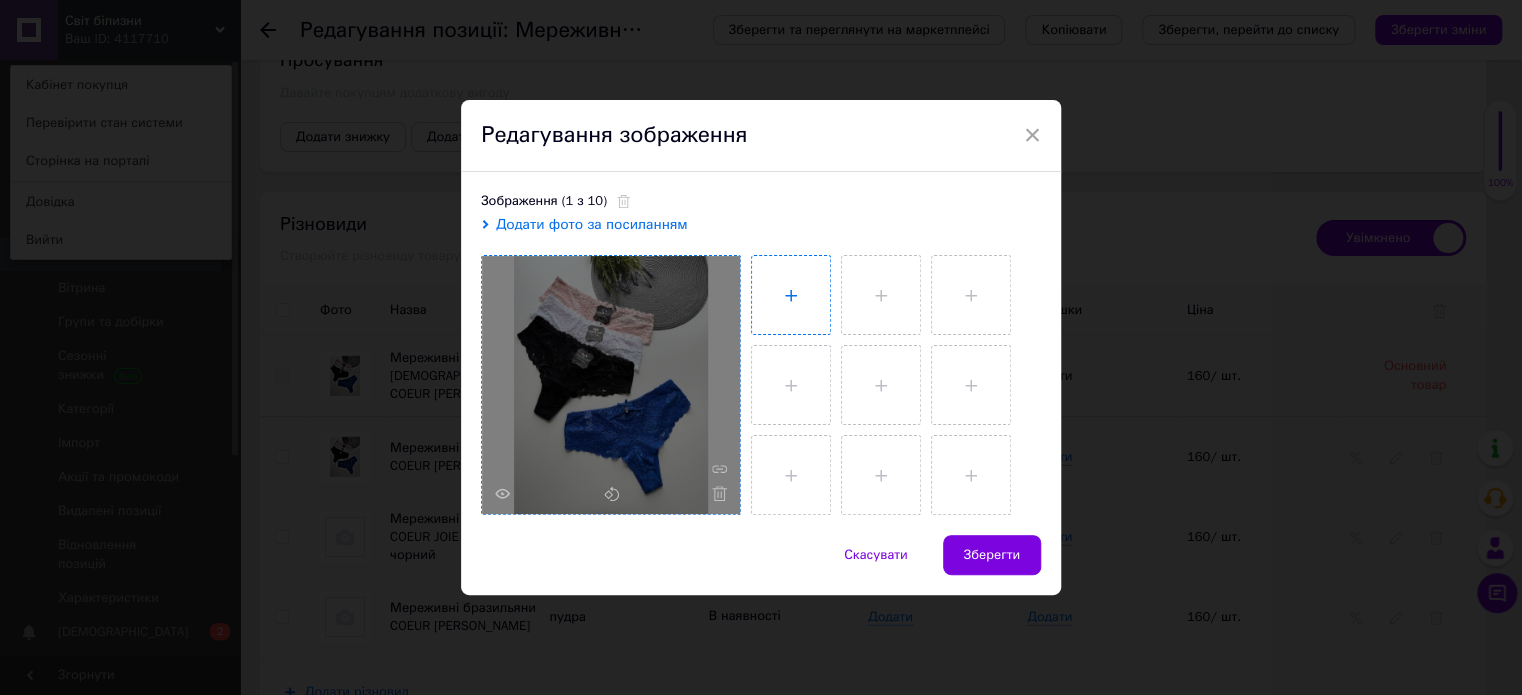 click at bounding box center [791, 295] 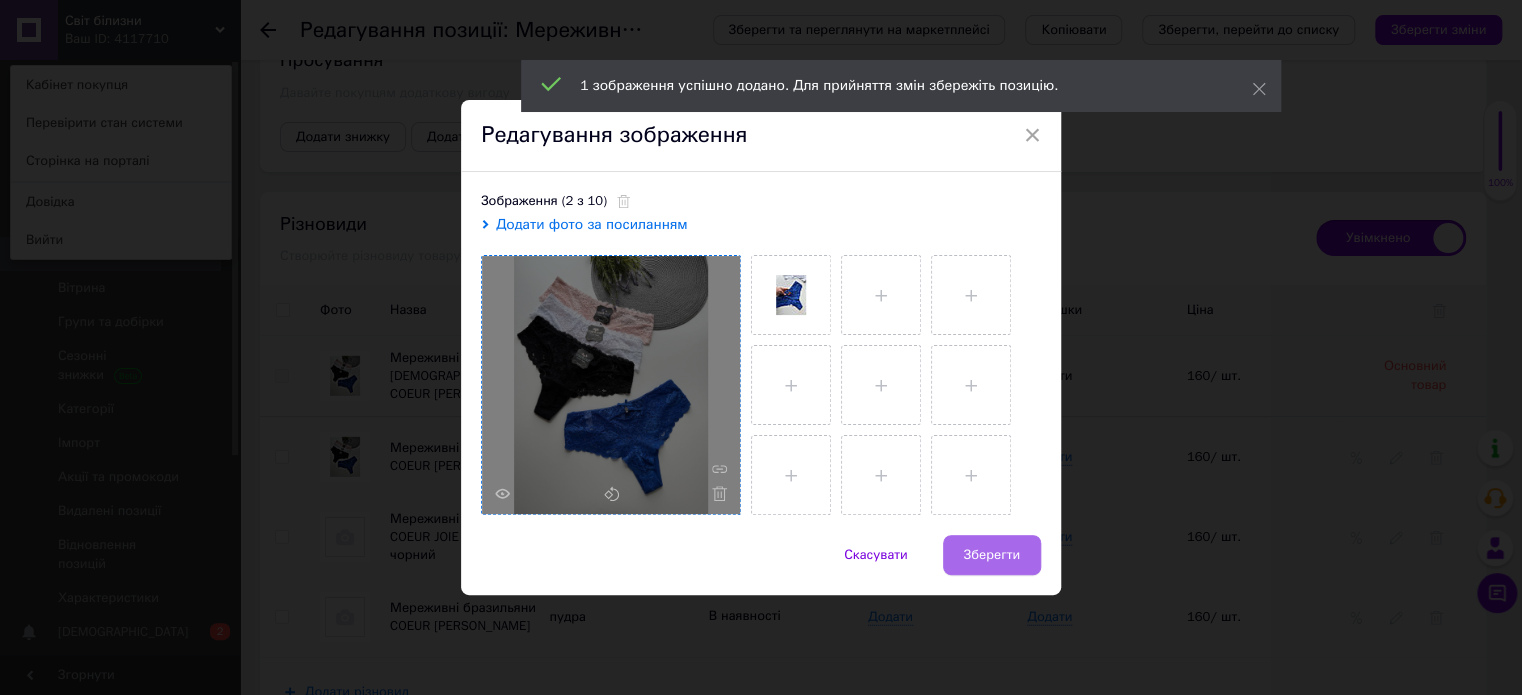 click on "Зберегти" at bounding box center [992, 555] 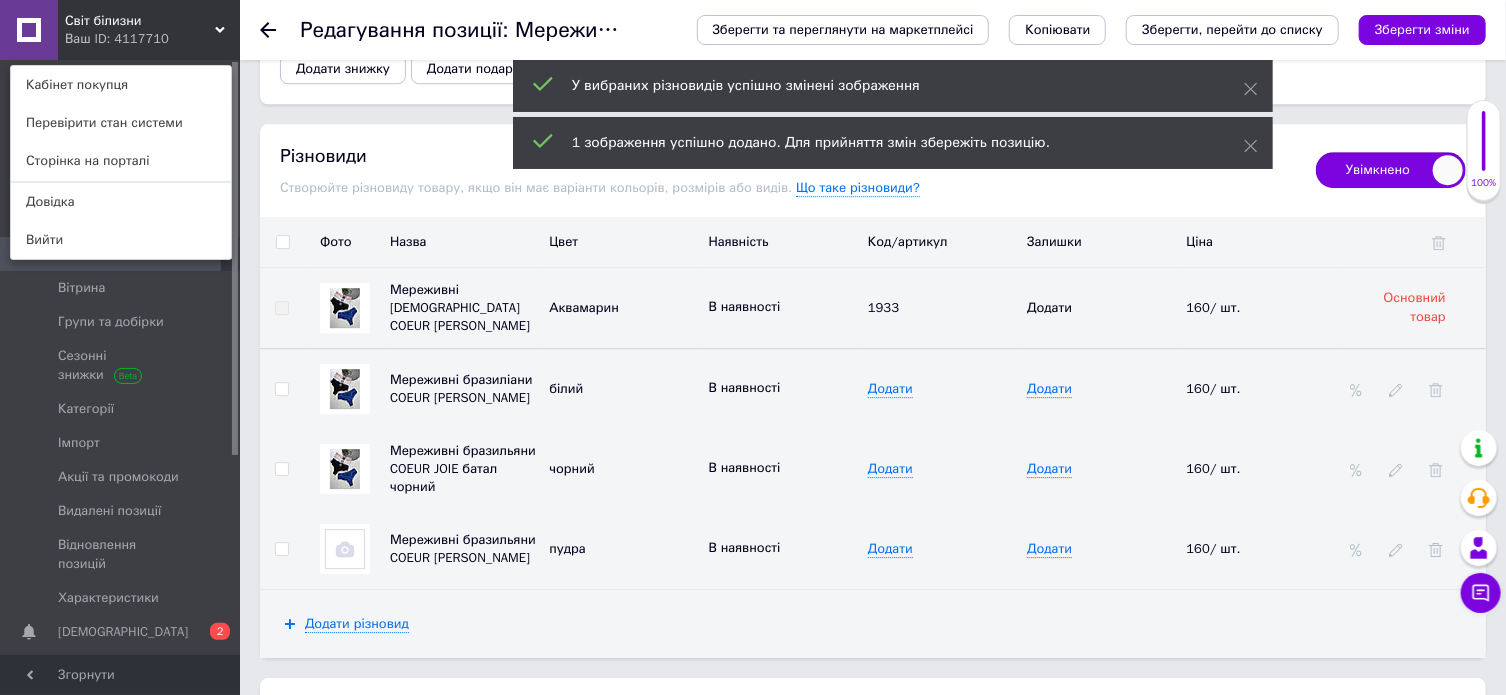 scroll, scrollTop: 2800, scrollLeft: 0, axis: vertical 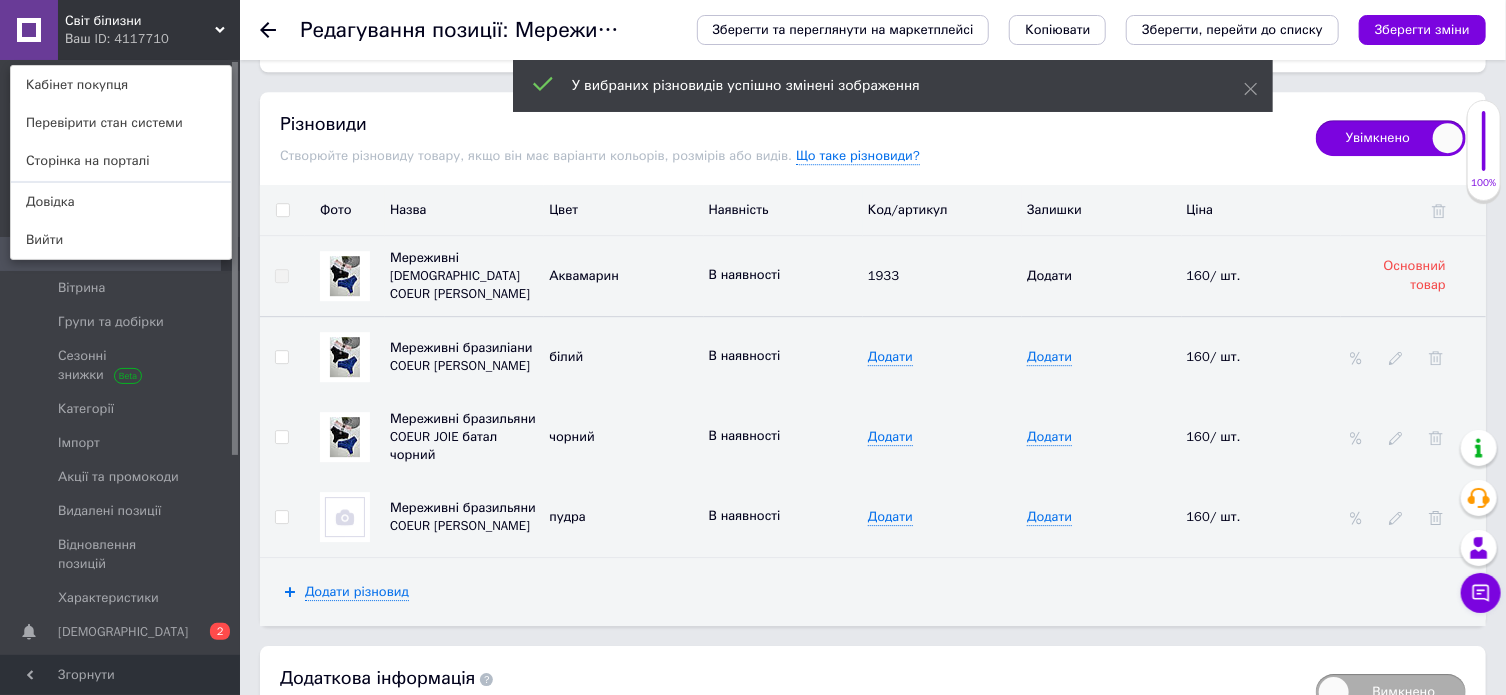 click on "Мереживні бразильяни COEUR JOIE батал пудра" at bounding box center (463, 516) 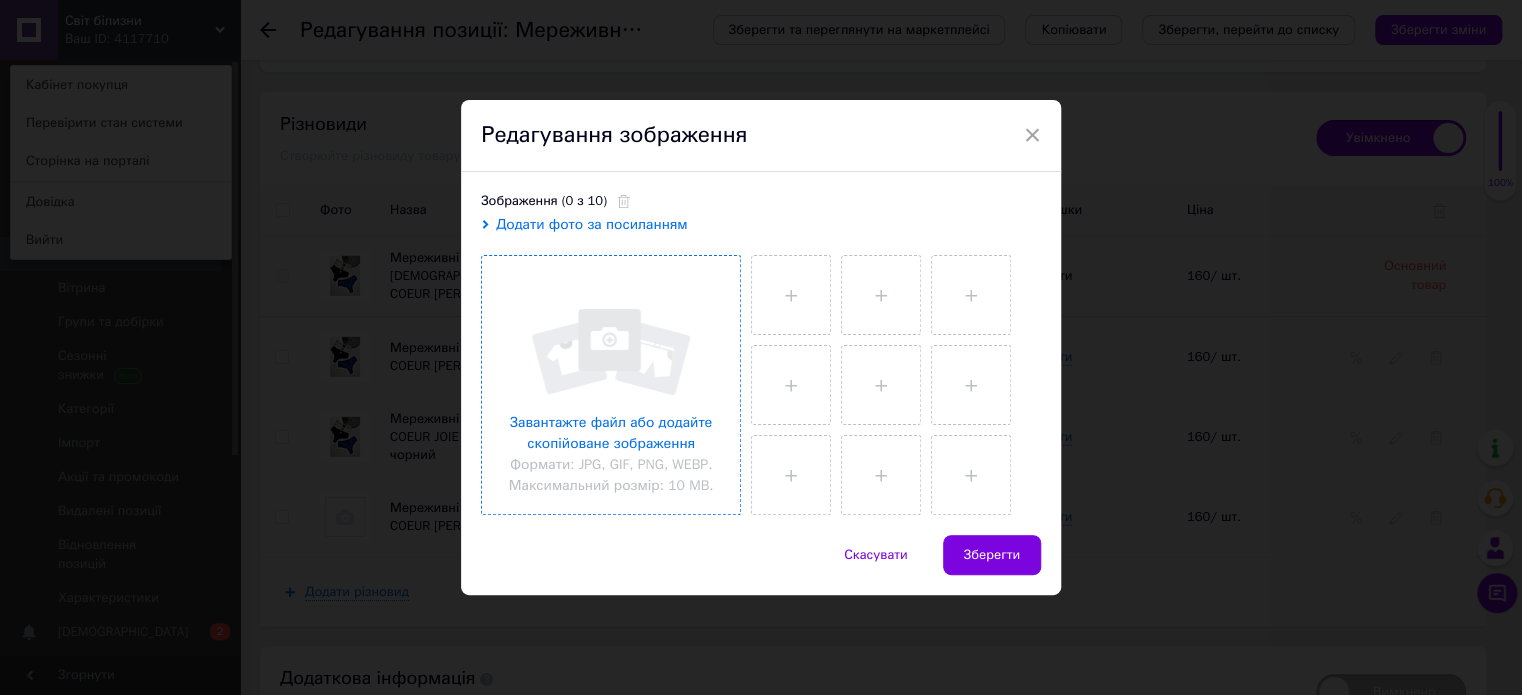 click at bounding box center (611, 385) 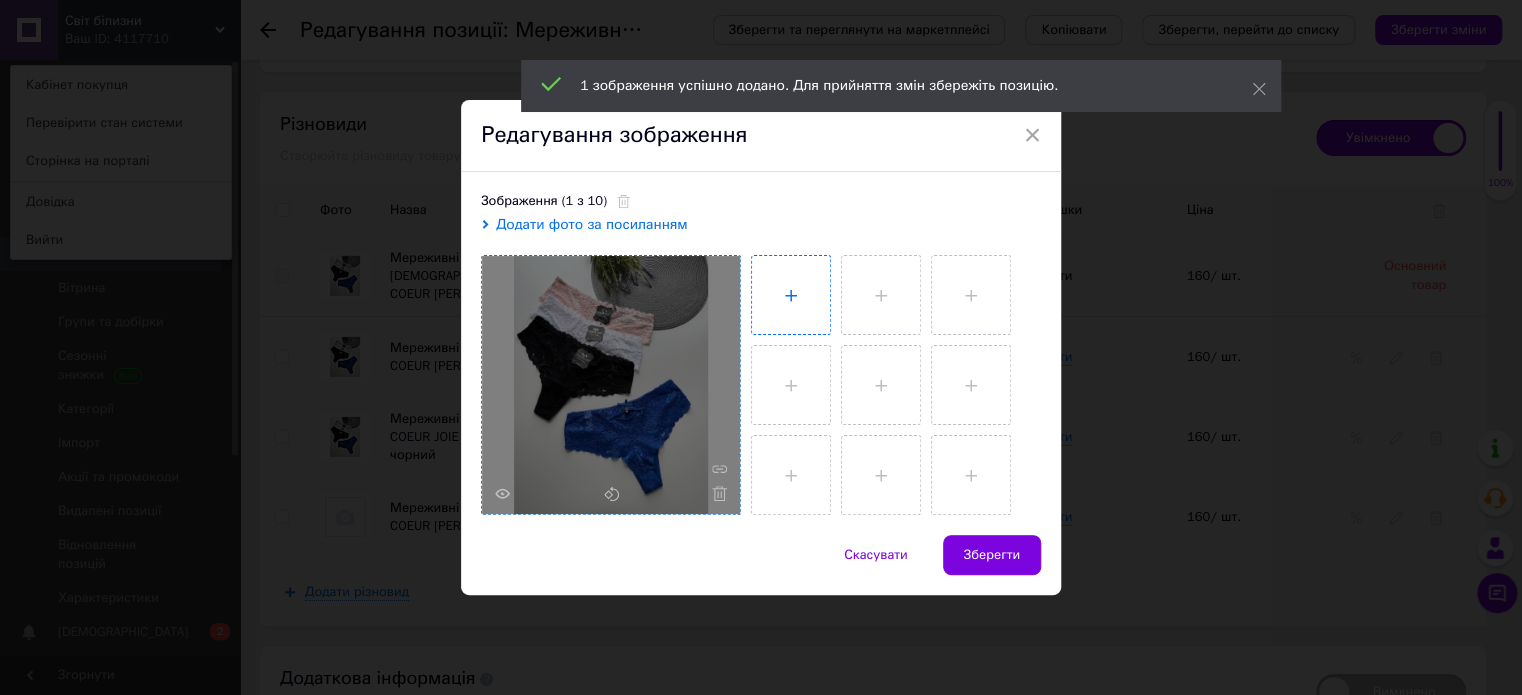 click at bounding box center [791, 295] 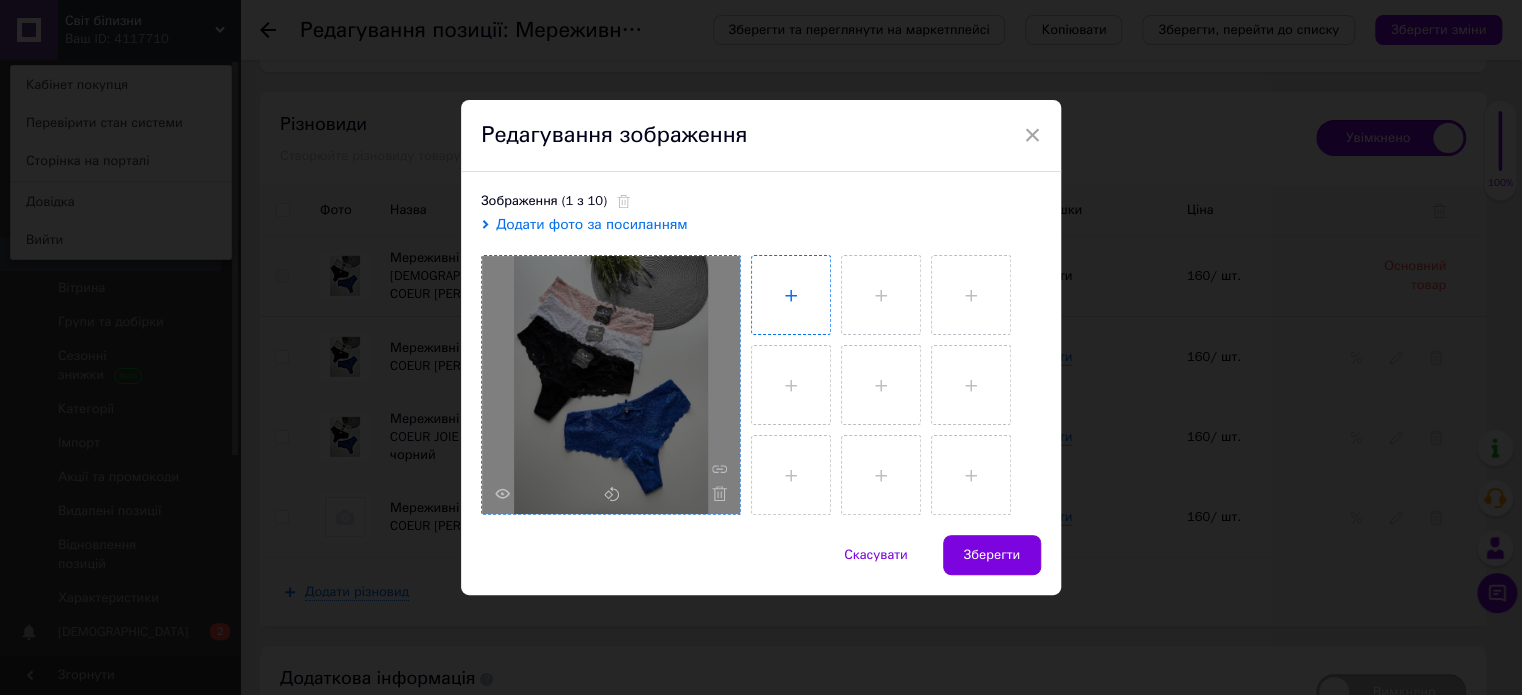 type on "C:\fakepath\photo_2025-07-11_15-57-05 (2).jpg" 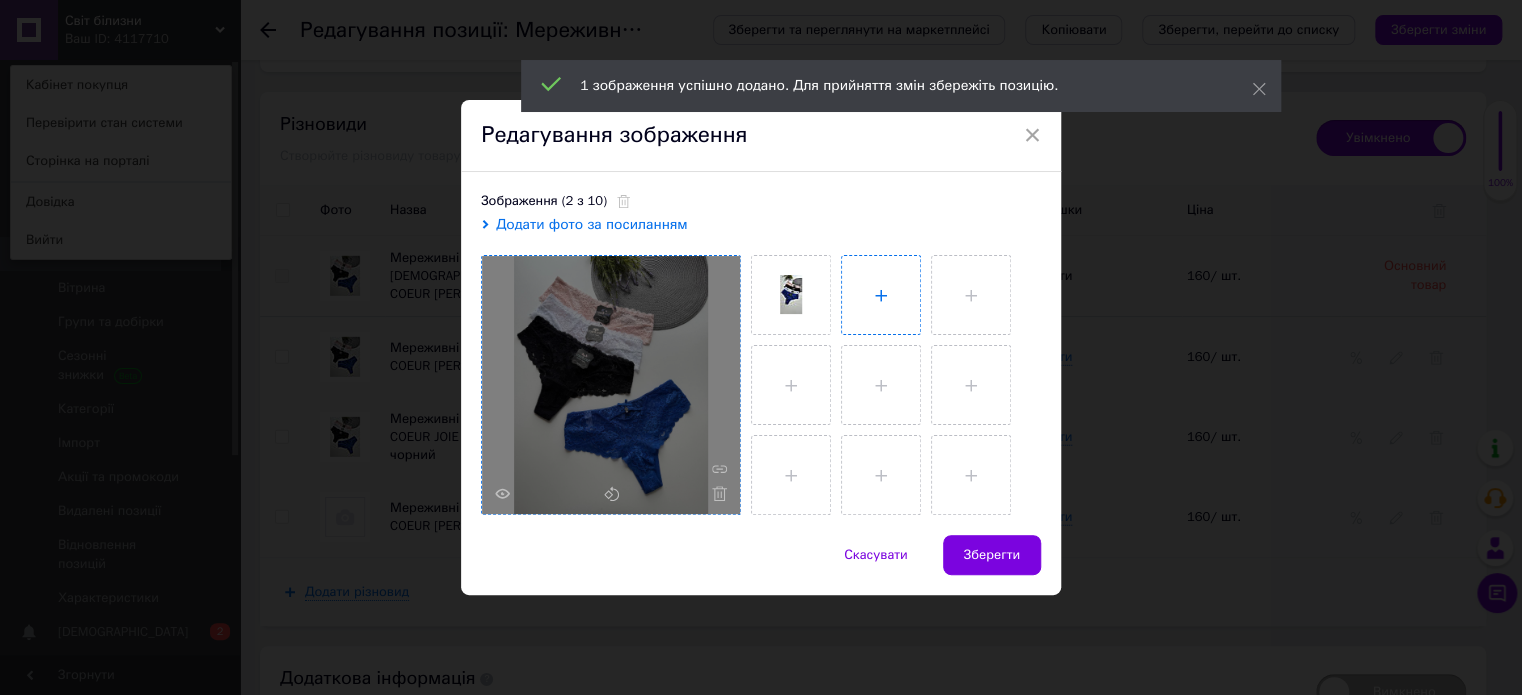 click at bounding box center (881, 295) 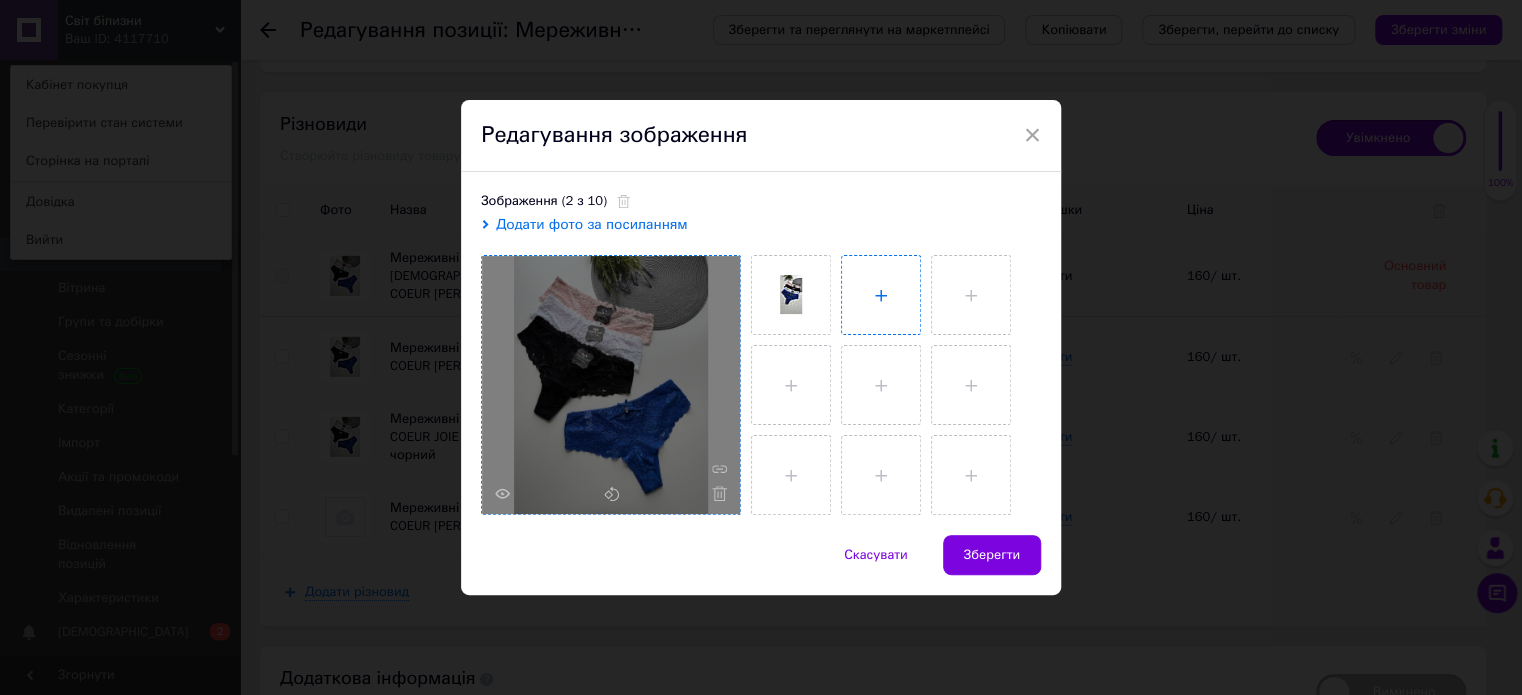 type on "C:\fakepath\photo_2025-07-11_15-57-05.jpg" 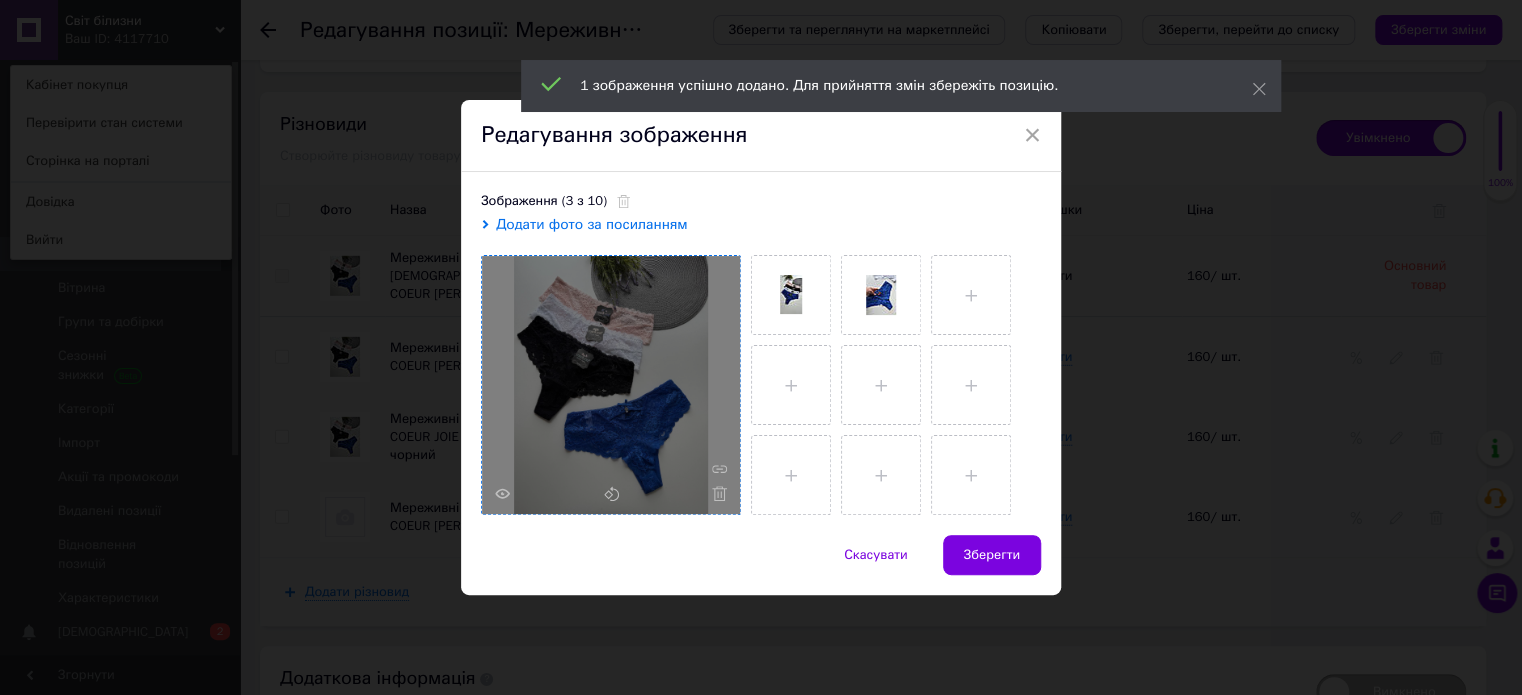 click on "Зберегти" at bounding box center [992, 555] 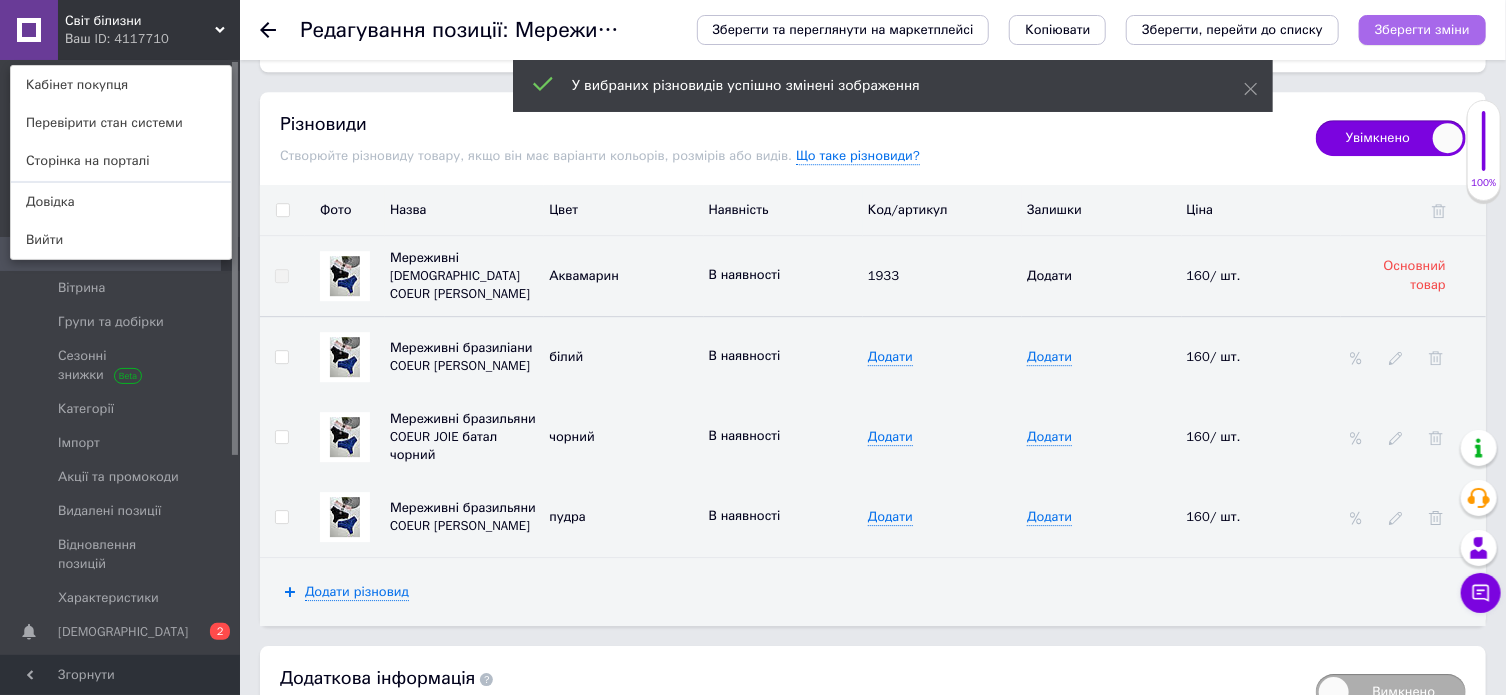 click on "Зберегти зміни" at bounding box center (1422, 29) 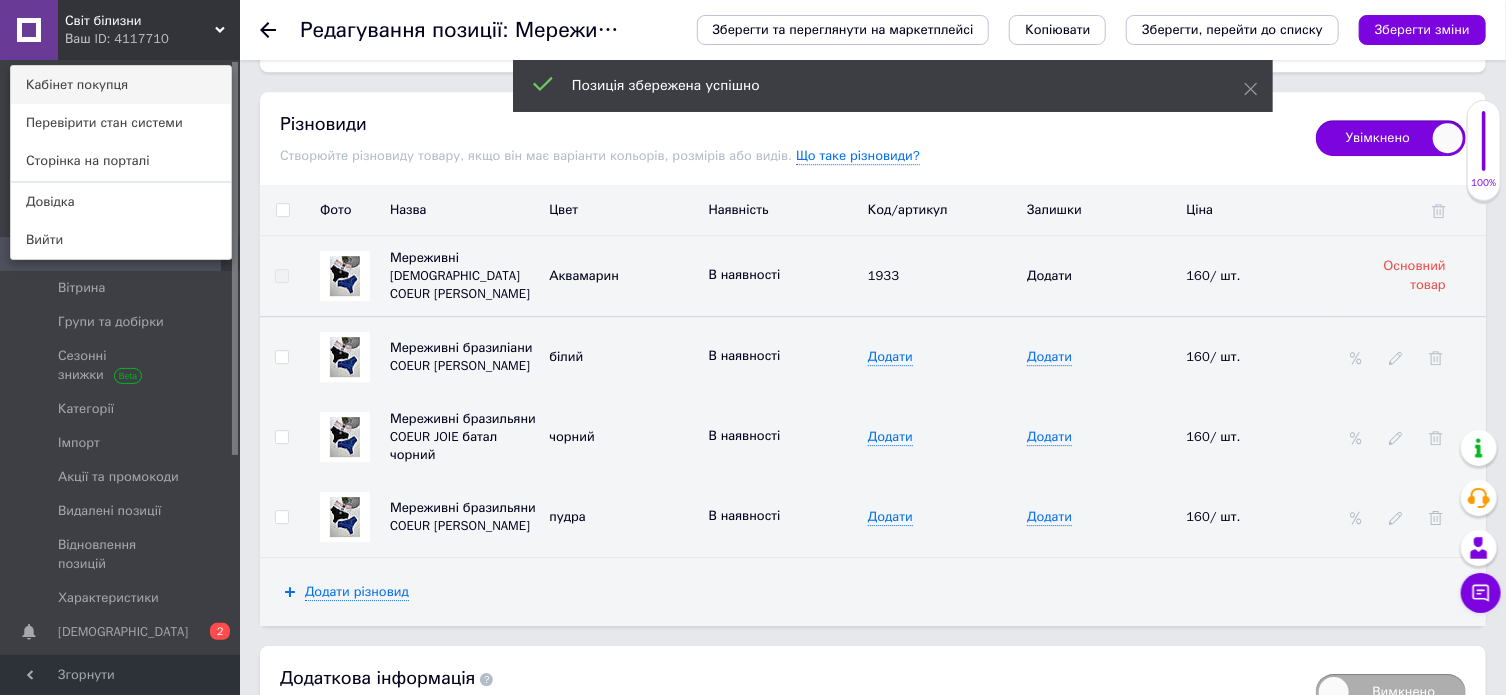 click on "Кабінет покупця" at bounding box center [121, 85] 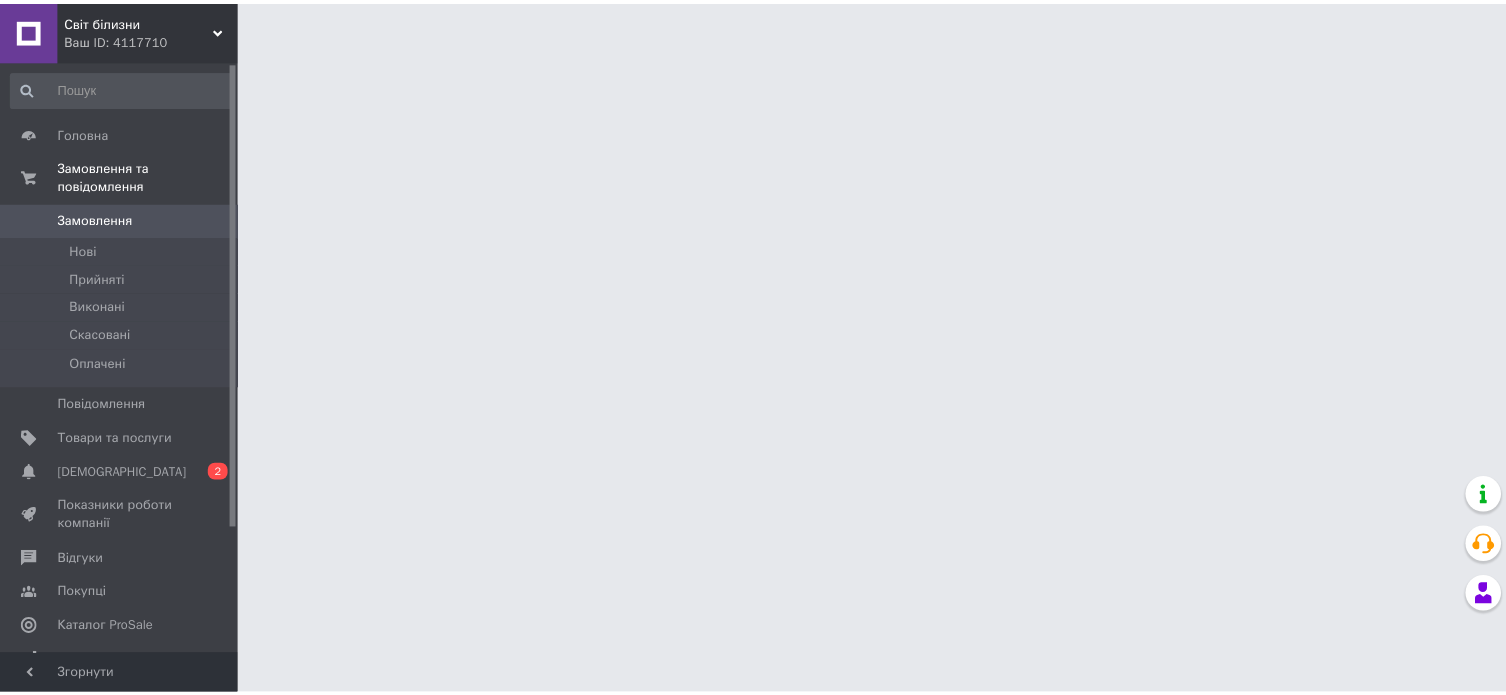 scroll, scrollTop: 0, scrollLeft: 0, axis: both 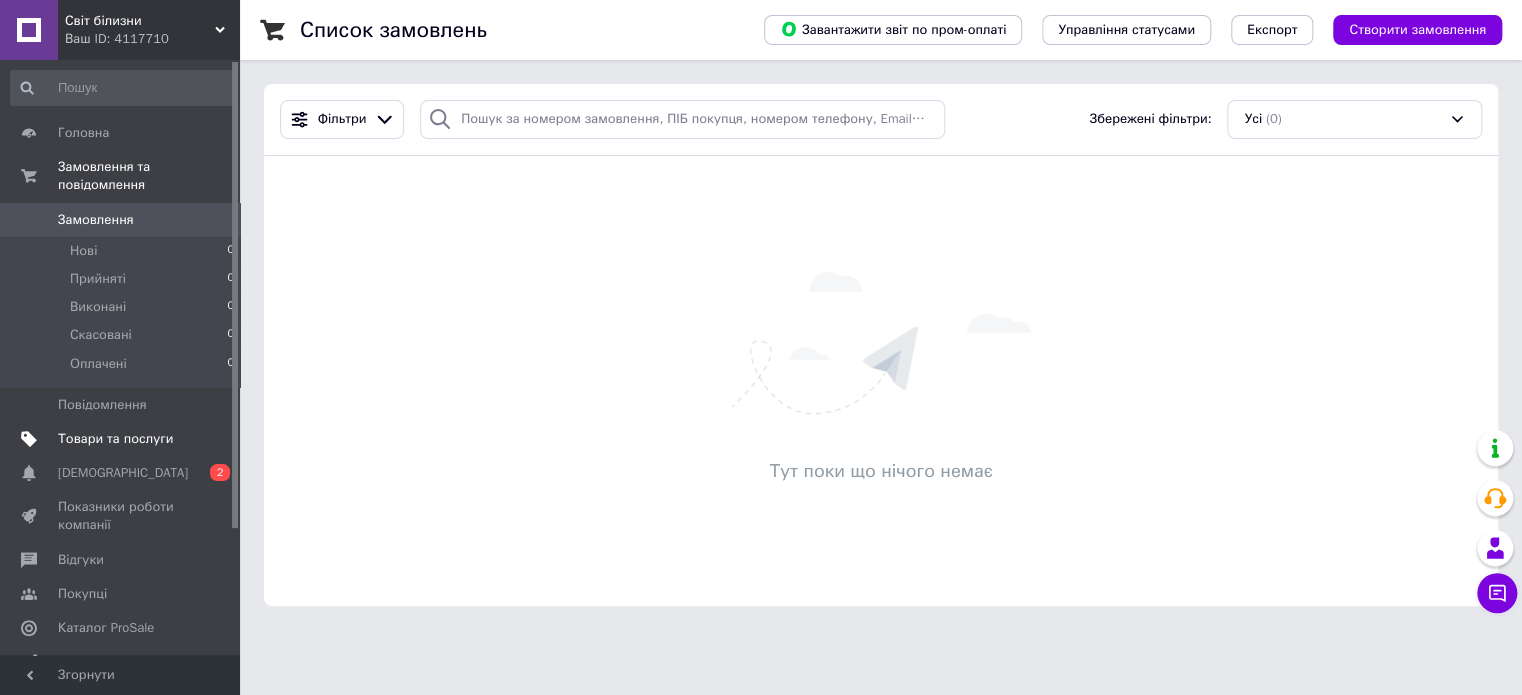click on "Товари та послуги" at bounding box center (115, 439) 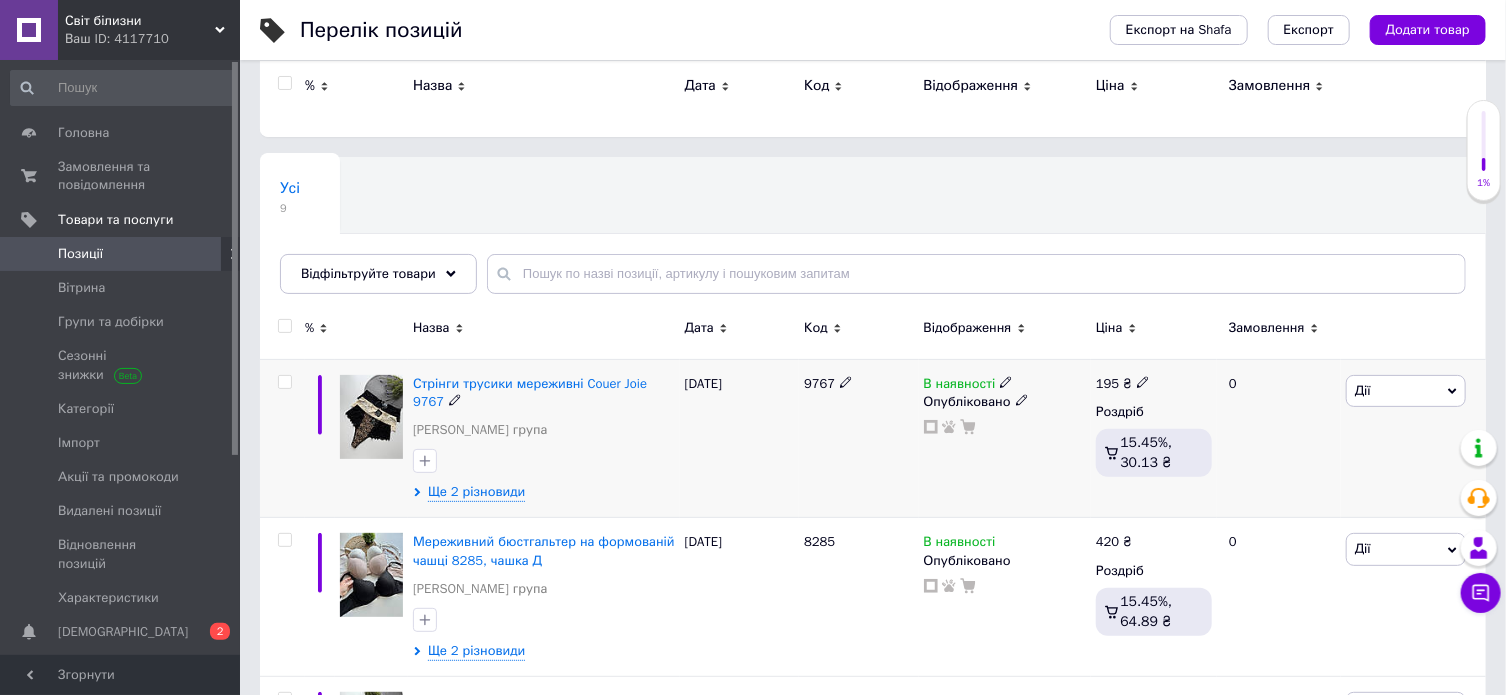 scroll, scrollTop: 0, scrollLeft: 0, axis: both 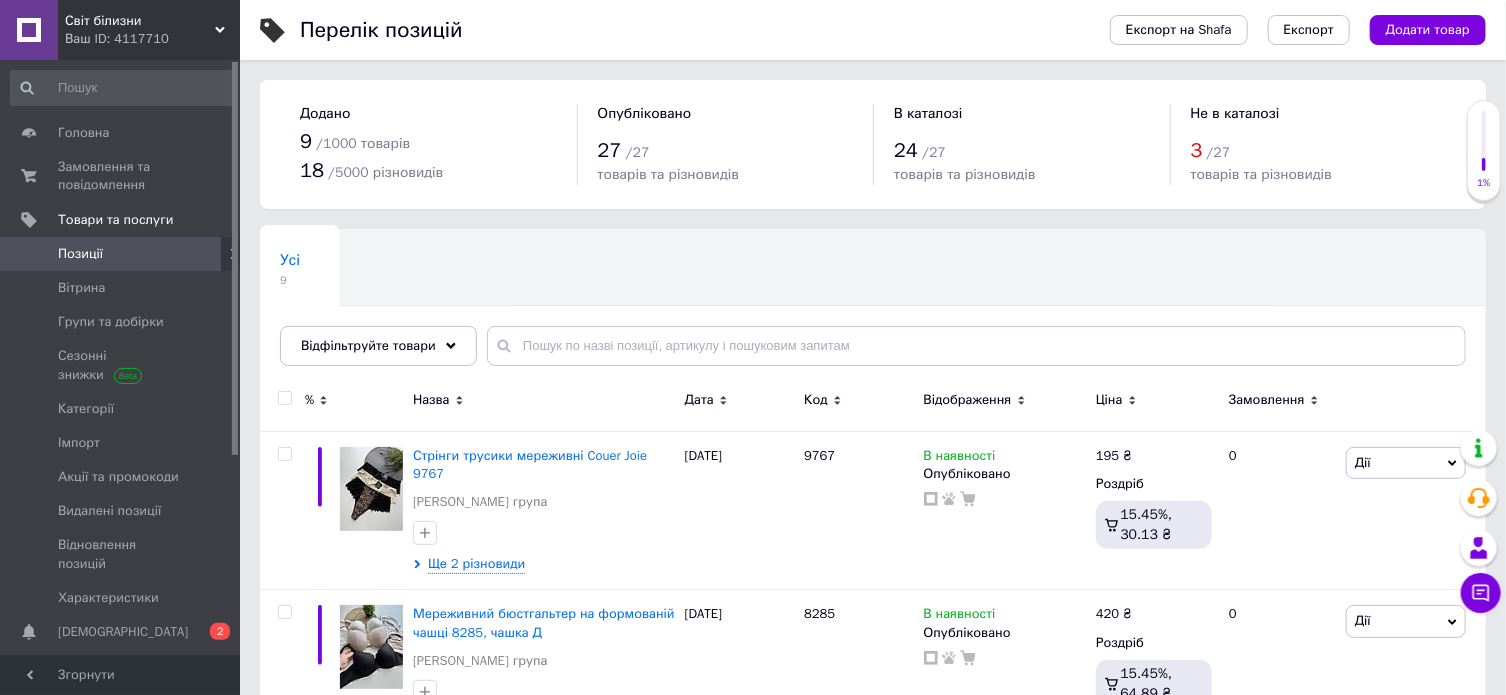 click on "24   / 27" at bounding box center (1022, 151) 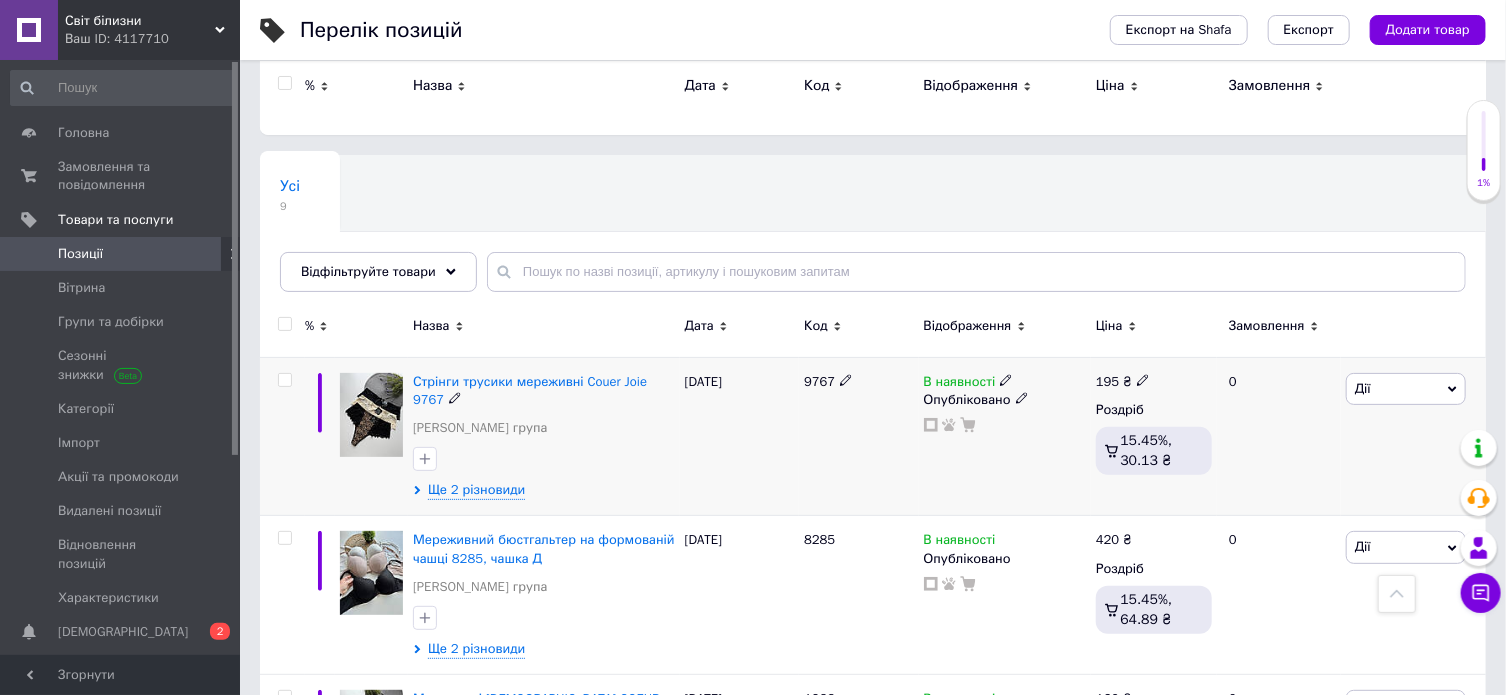 scroll, scrollTop: 0, scrollLeft: 0, axis: both 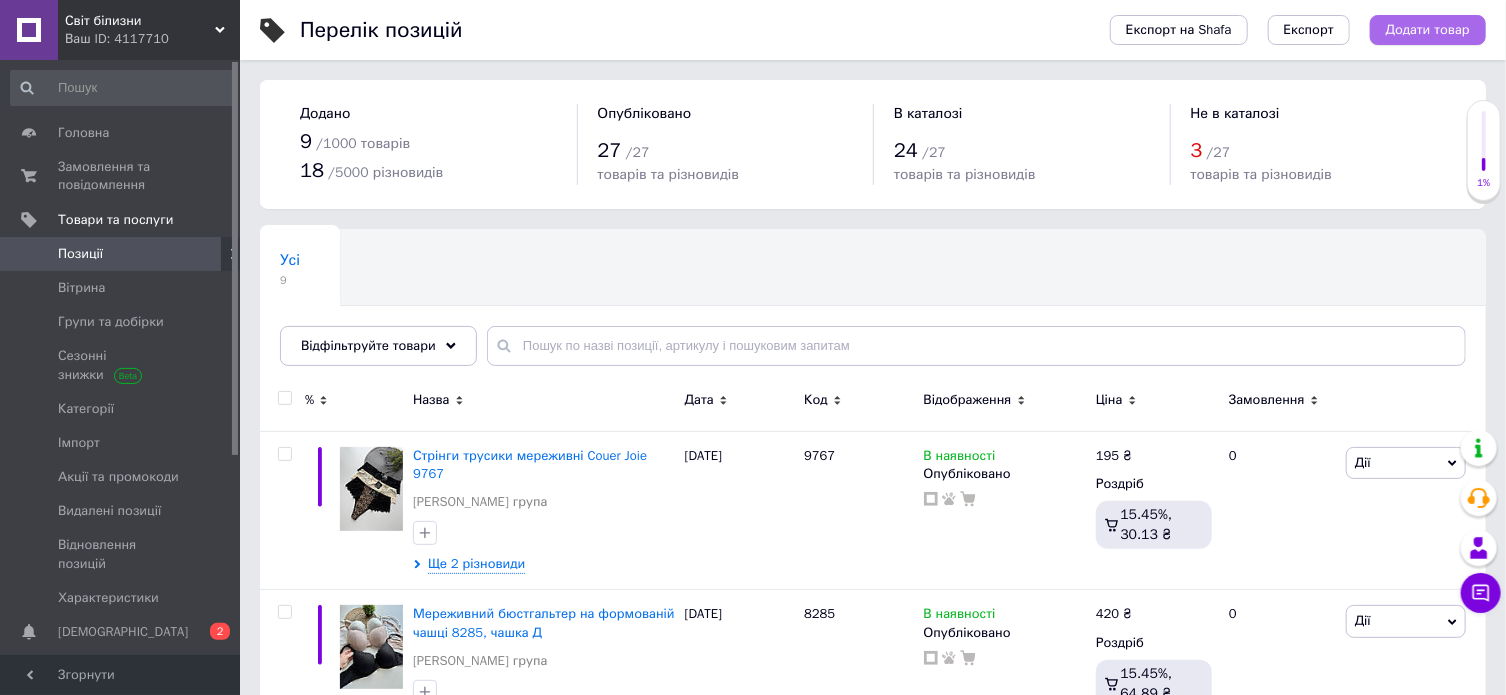 click on "Додати товар" at bounding box center (1428, 30) 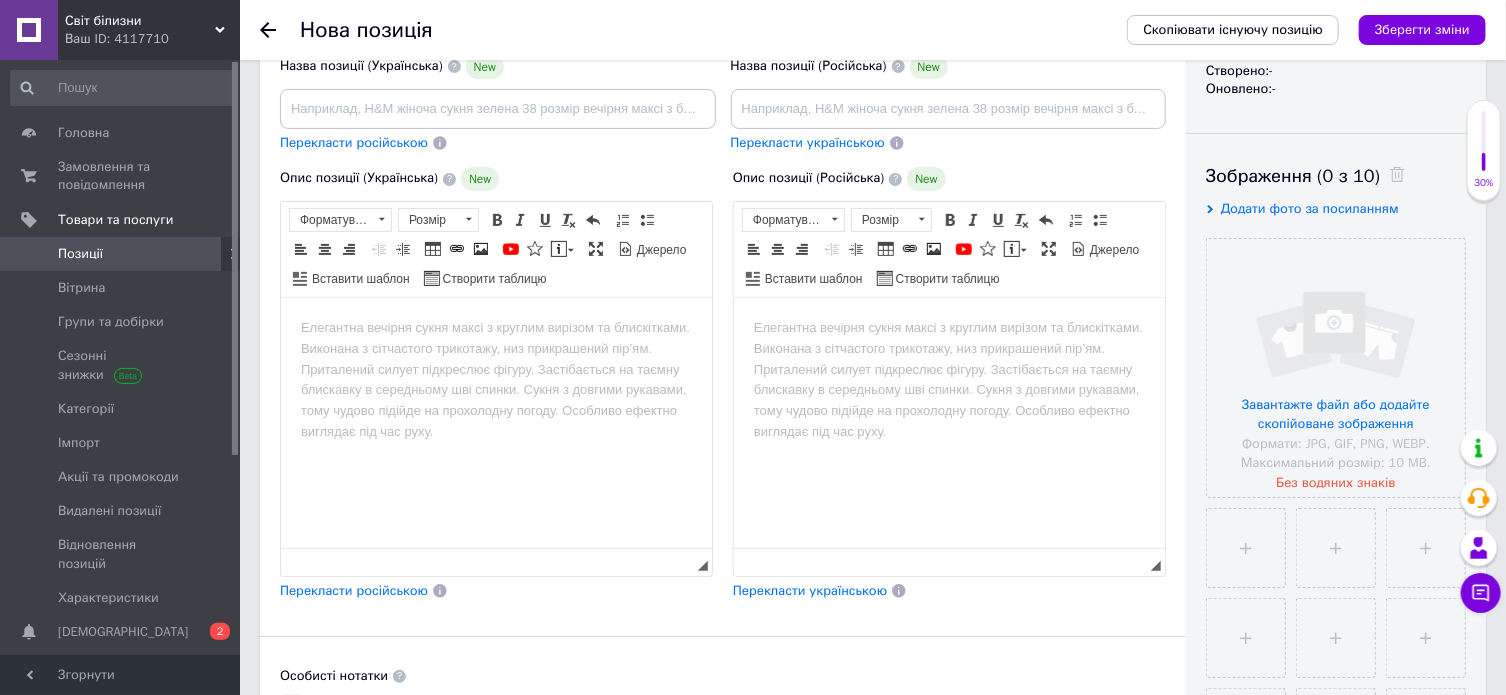 scroll, scrollTop: 8, scrollLeft: 0, axis: vertical 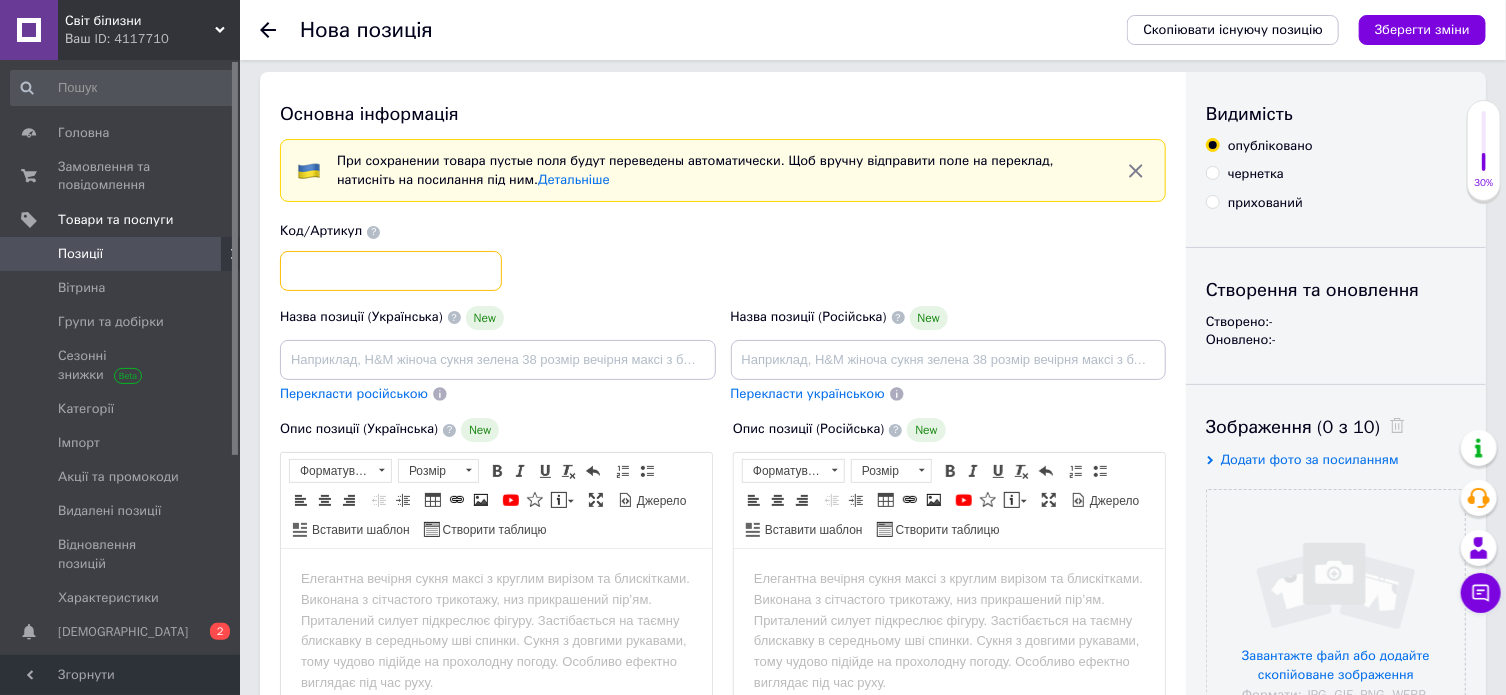 click at bounding box center (391, 271) 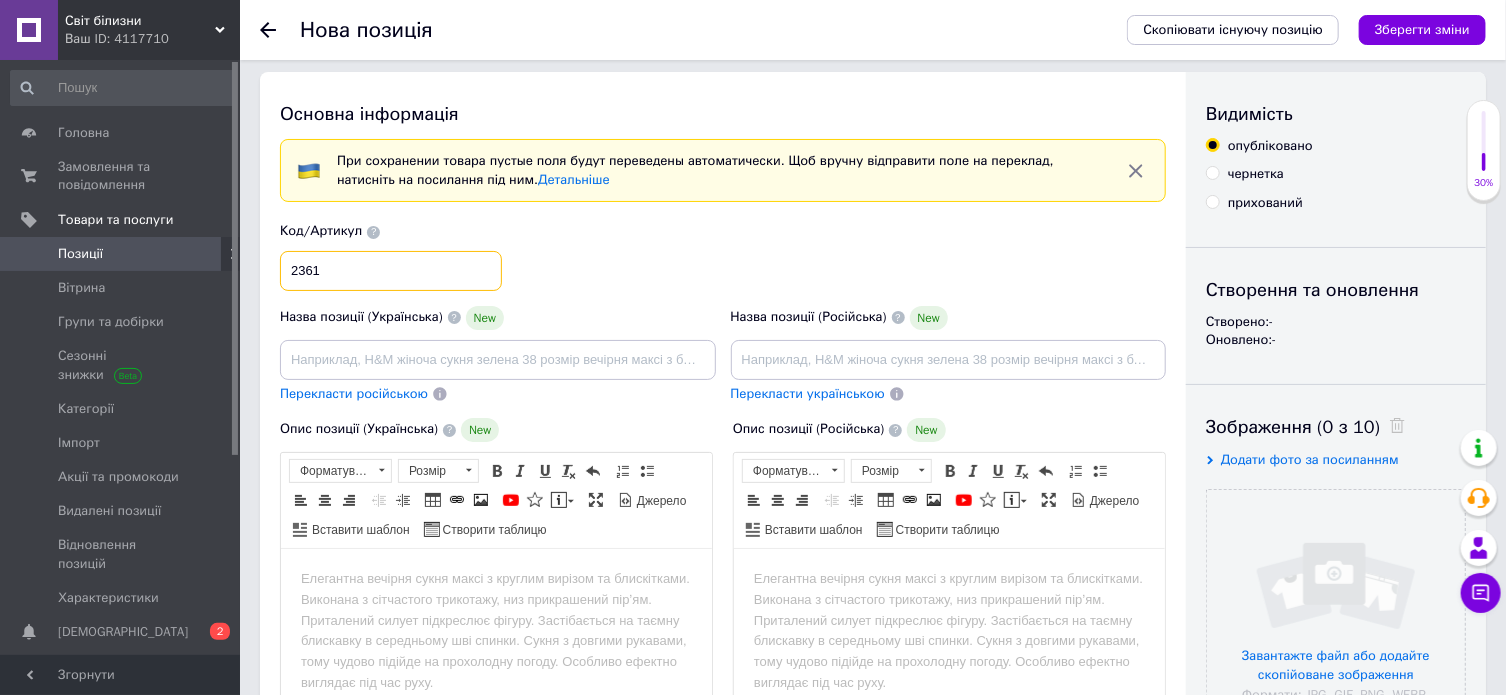 type on "2361" 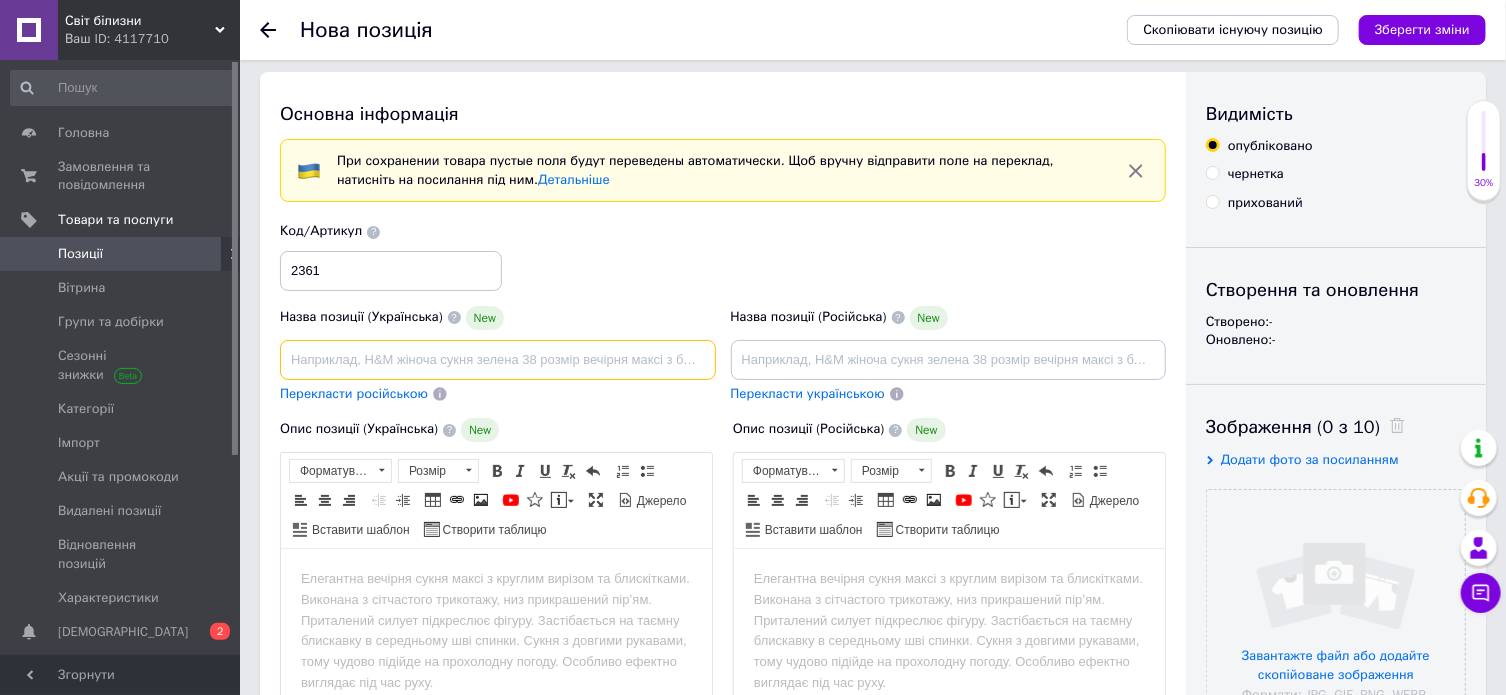 click at bounding box center [498, 360] 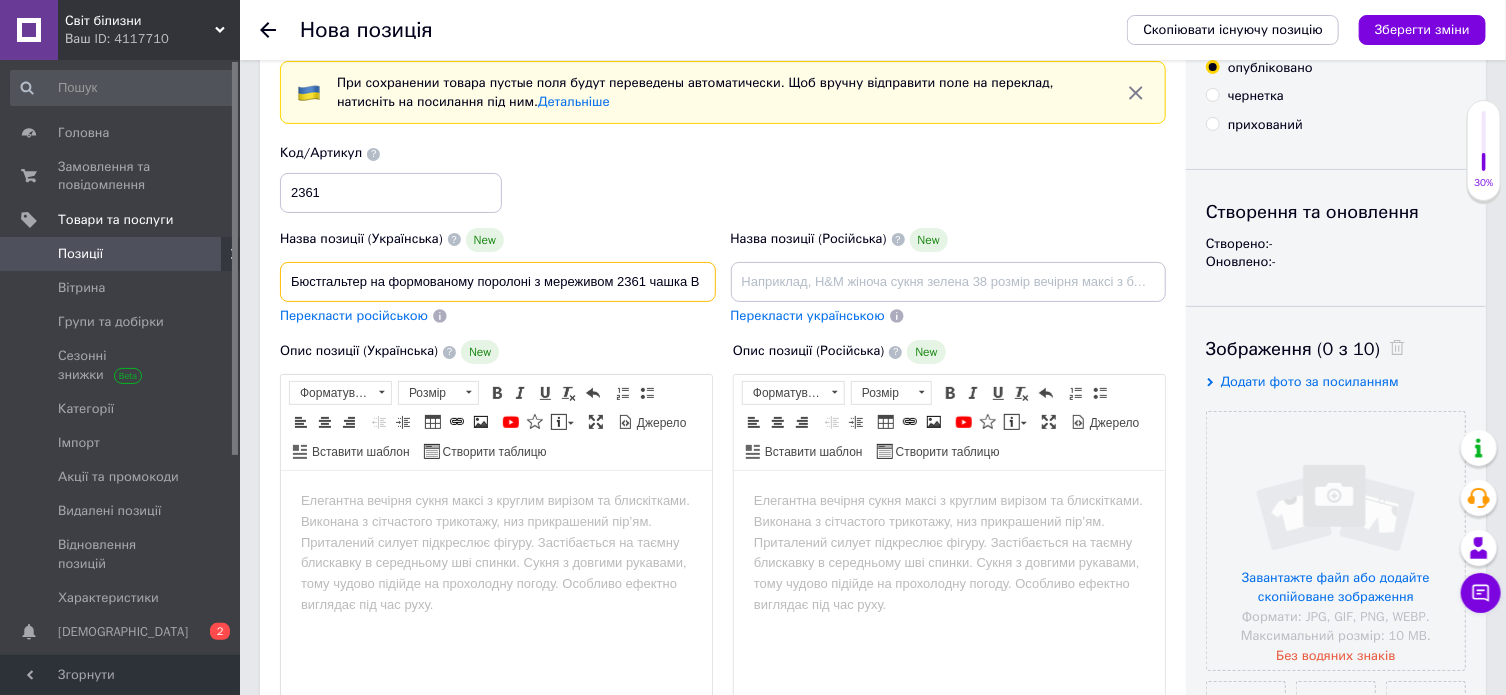 scroll, scrollTop: 108, scrollLeft: 0, axis: vertical 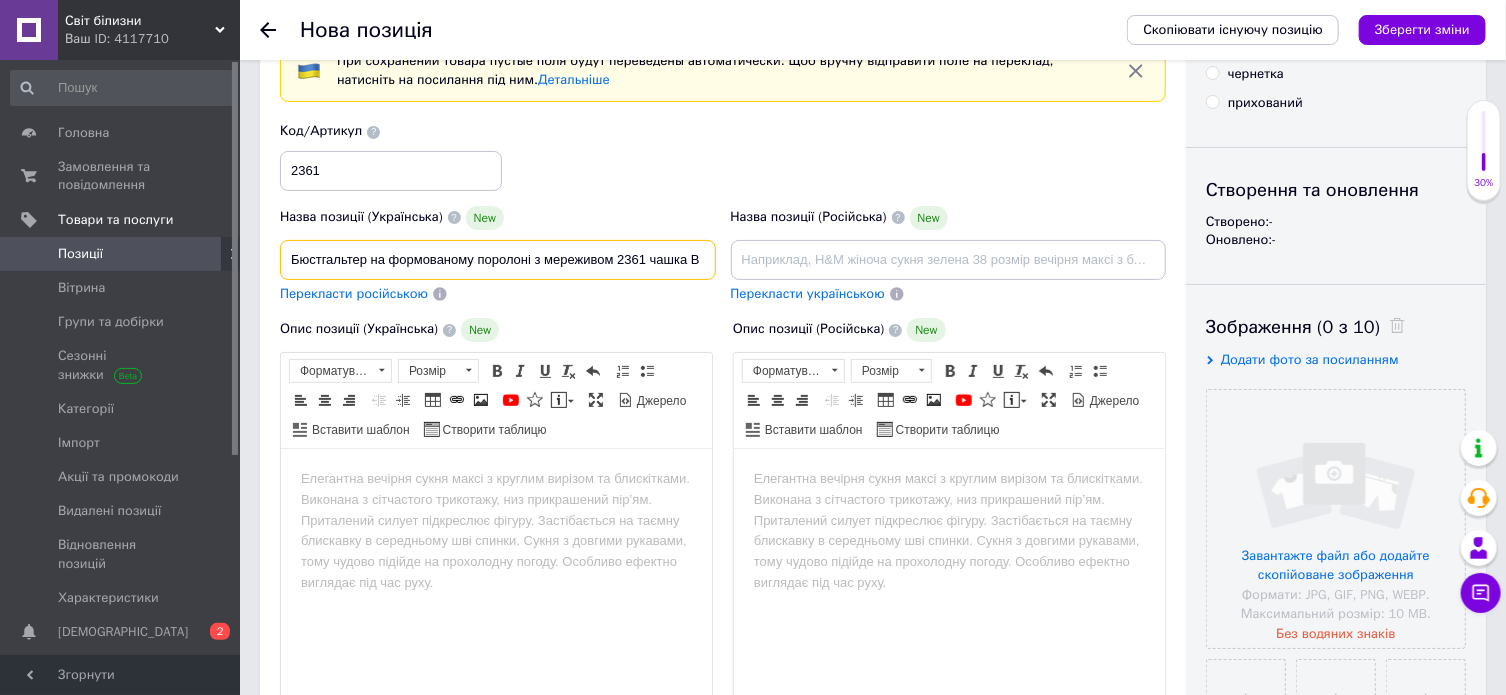 type on "Бюстгальтер на формованому поролоні з мереживом 2361 чашка В" 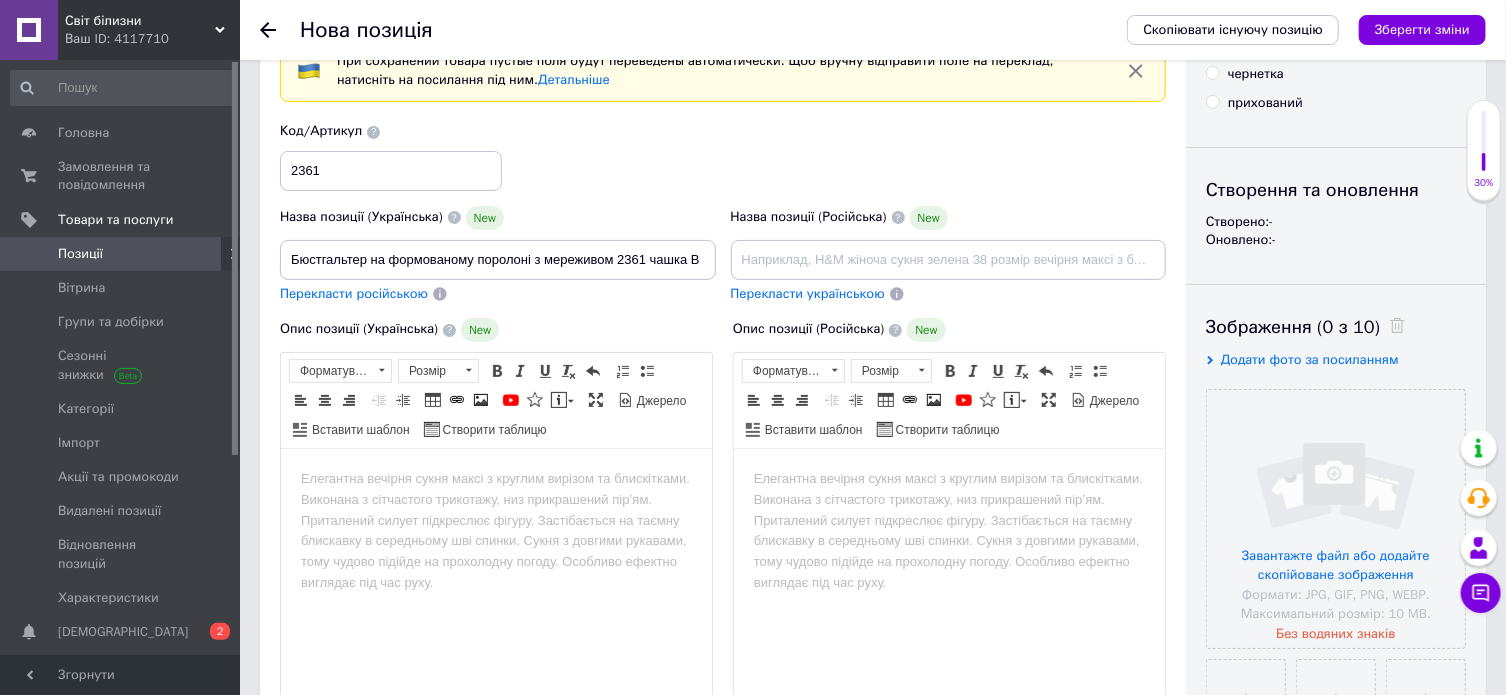 click at bounding box center (495, 479) 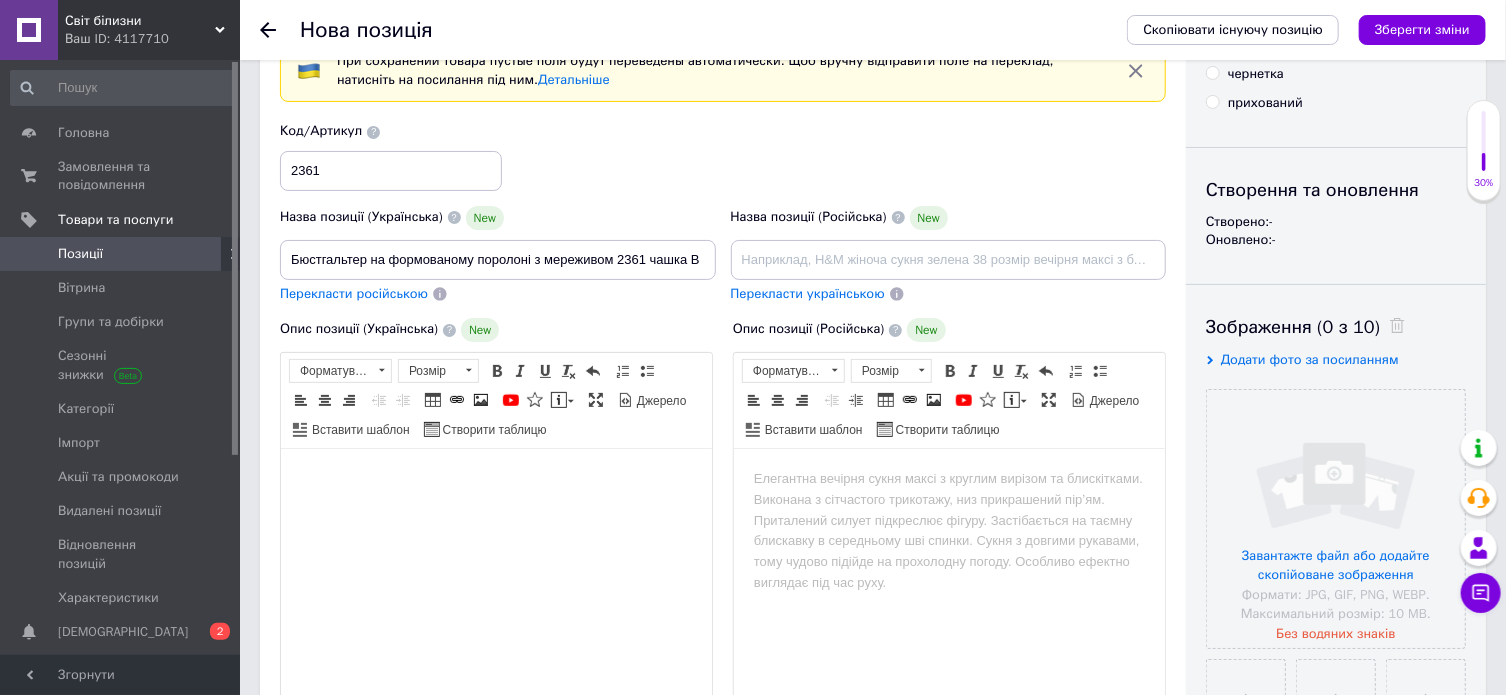 drag, startPoint x: 426, startPoint y: 536, endPoint x: 372, endPoint y: 571, distance: 64.3506 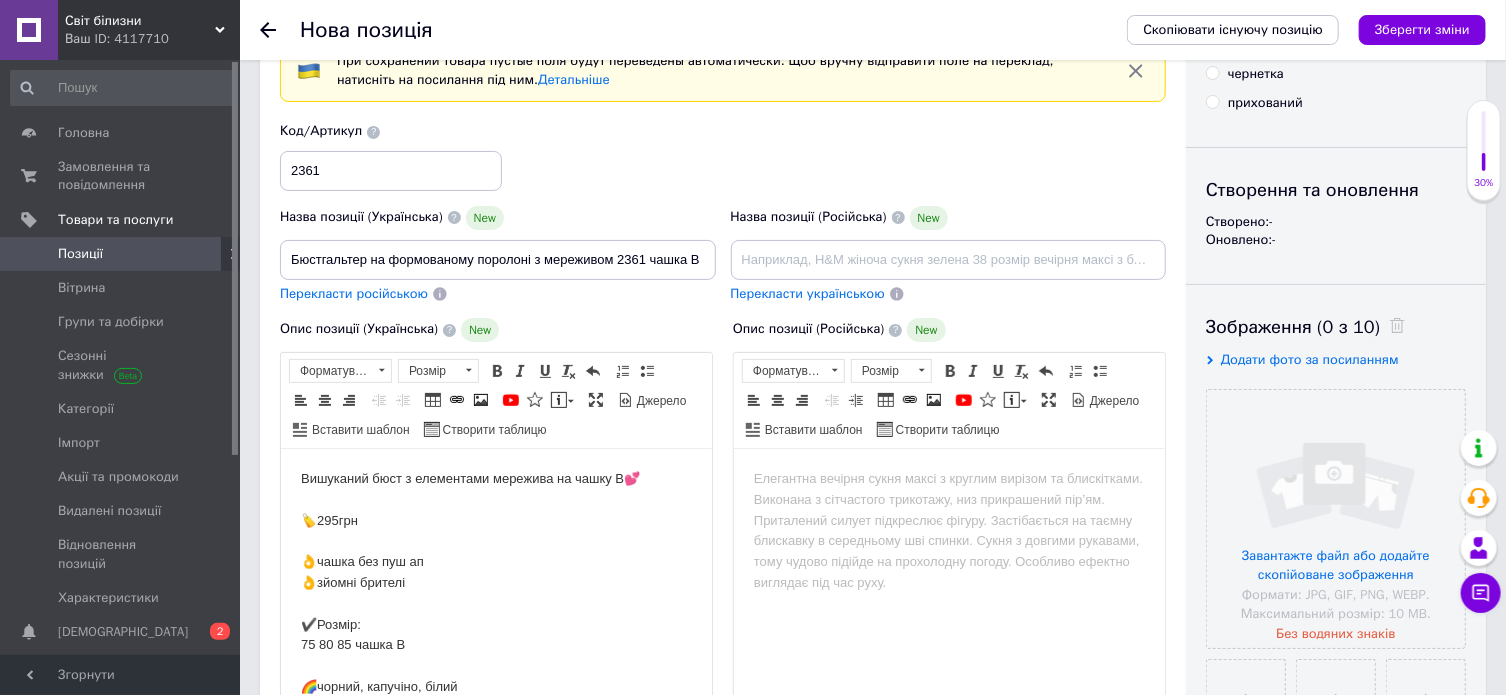click on "Вишуканий бюст з елементами мережива на чашку В💕 🏷️295грн 👌чашка без пуш ап 👌зйомні брителі ✔️Розмір: 75 80 85 чашка В 🌈чорний, капучіно, білий" at bounding box center [495, 583] 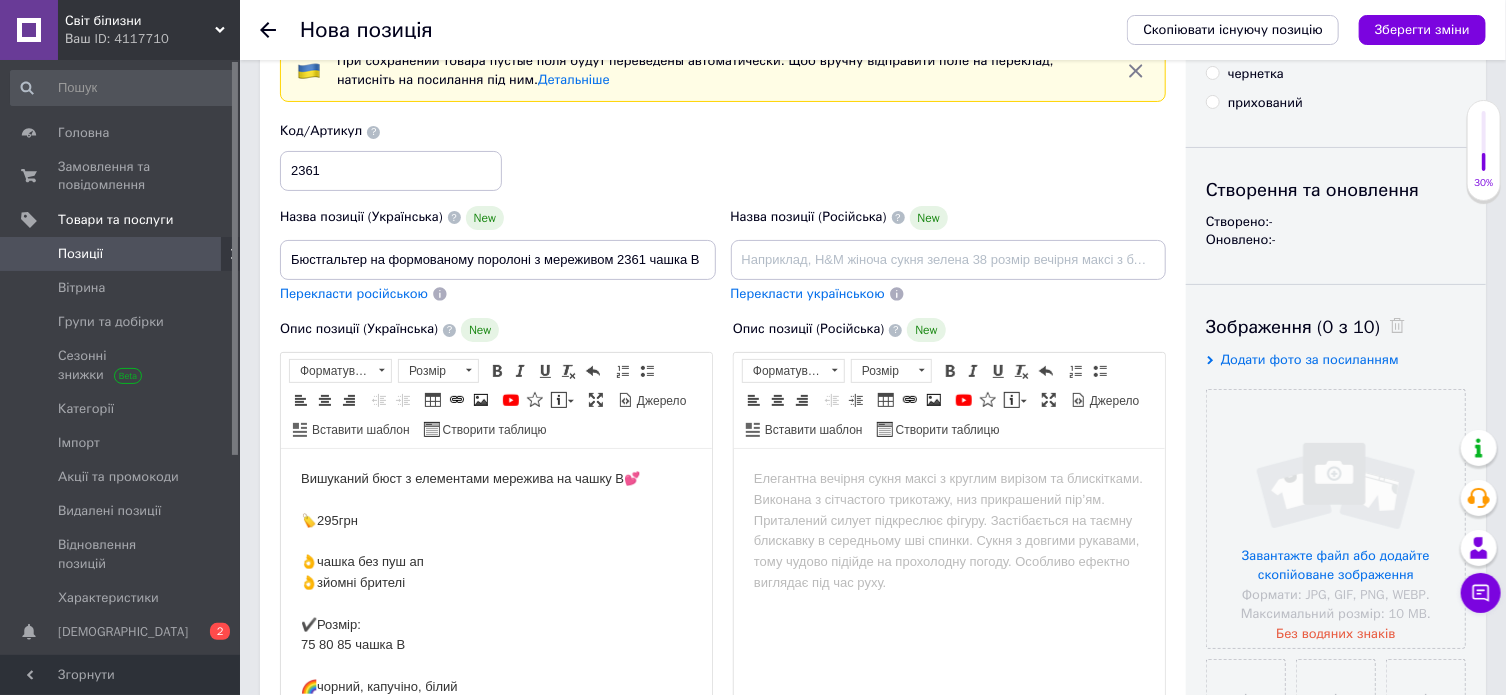 type 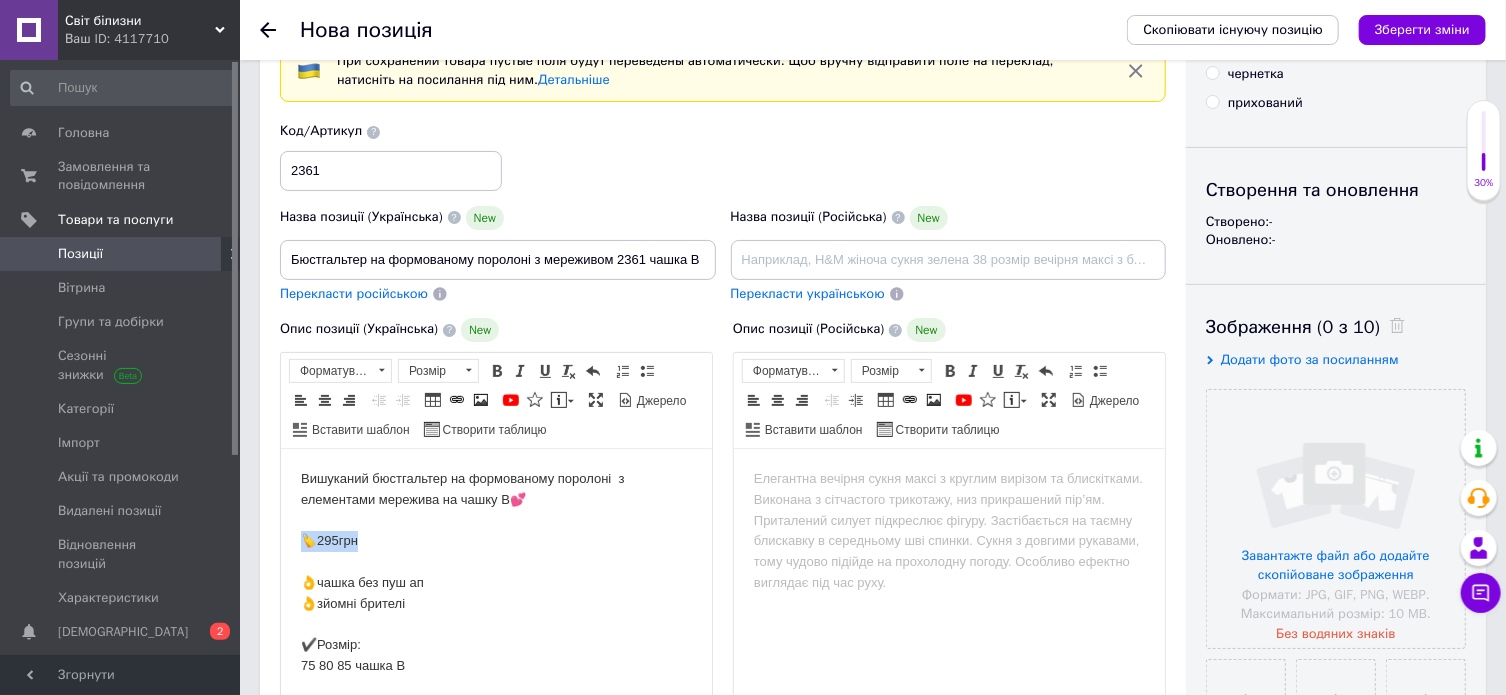drag, startPoint x: 368, startPoint y: 548, endPoint x: 237, endPoint y: 552, distance: 131.06105 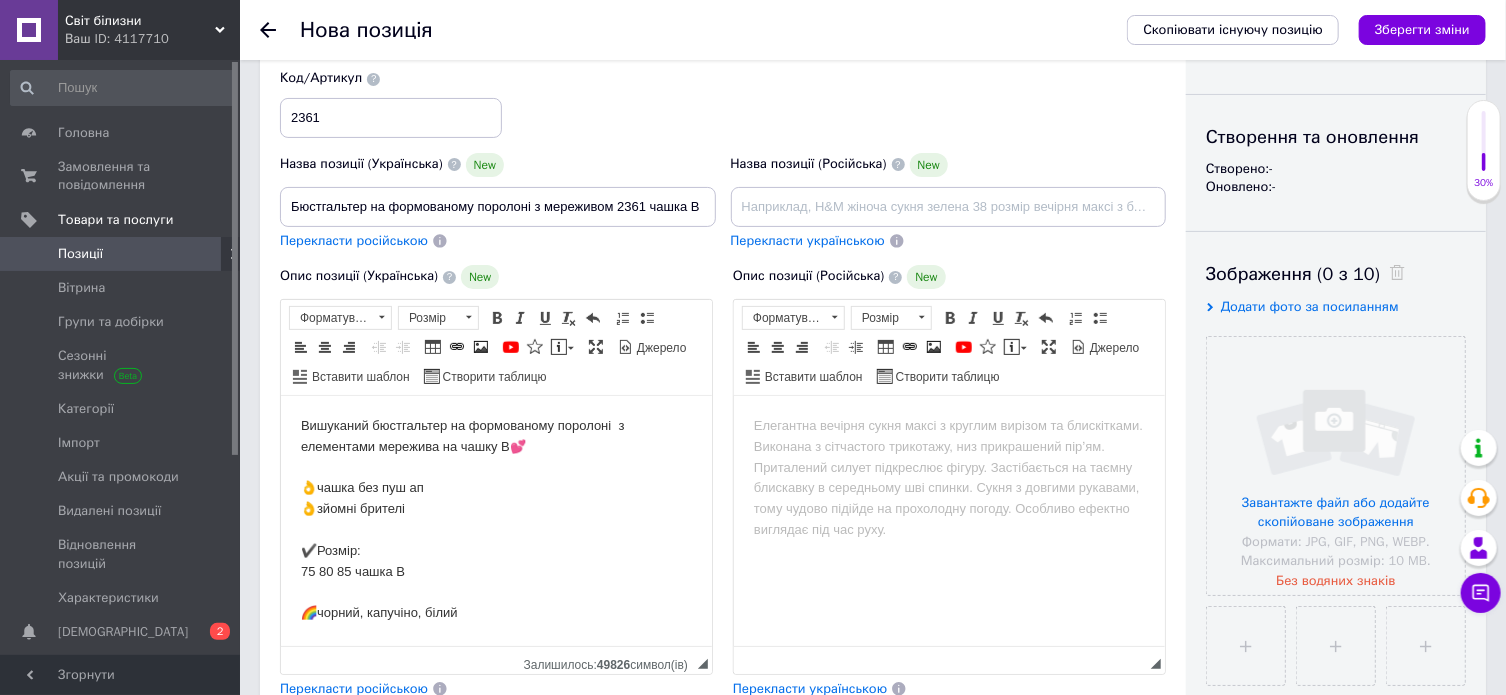 scroll, scrollTop: 208, scrollLeft: 0, axis: vertical 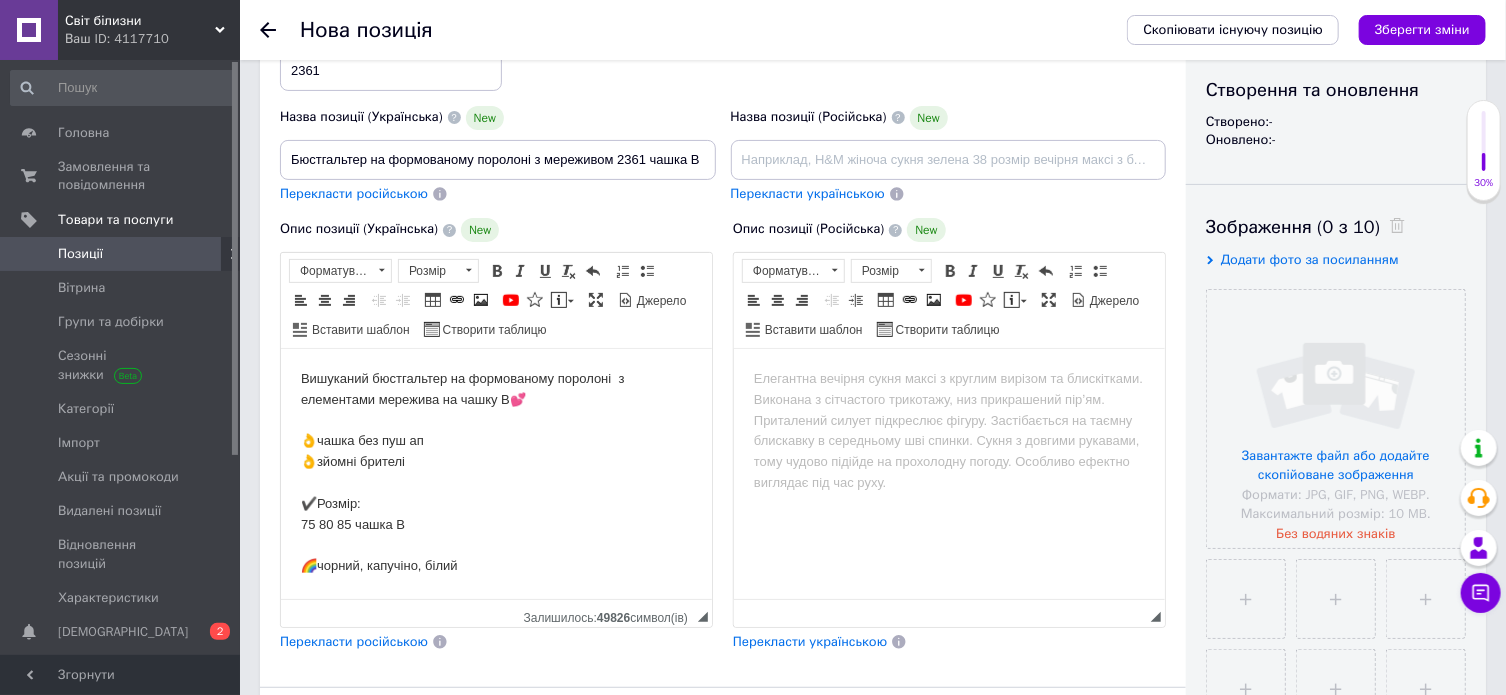 click on "Вишуканий бюстгальтер на формованому поролоні  з елементами мережива на чашку В💕 👌чашка без пуш ап 👌зйомні брителі ✔️Розмір: 75 80 85 чашка В 🌈чорний, капучіно, білий" at bounding box center (495, 473) 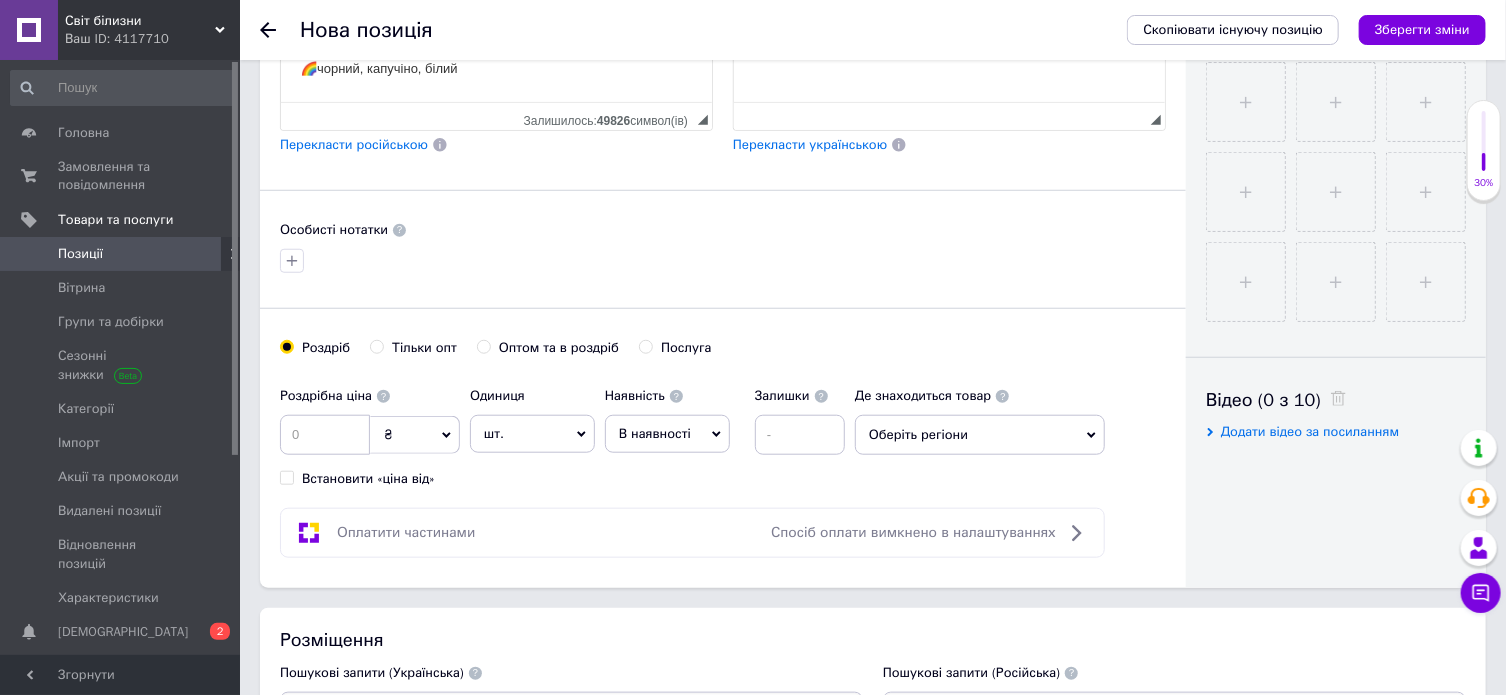 scroll, scrollTop: 708, scrollLeft: 0, axis: vertical 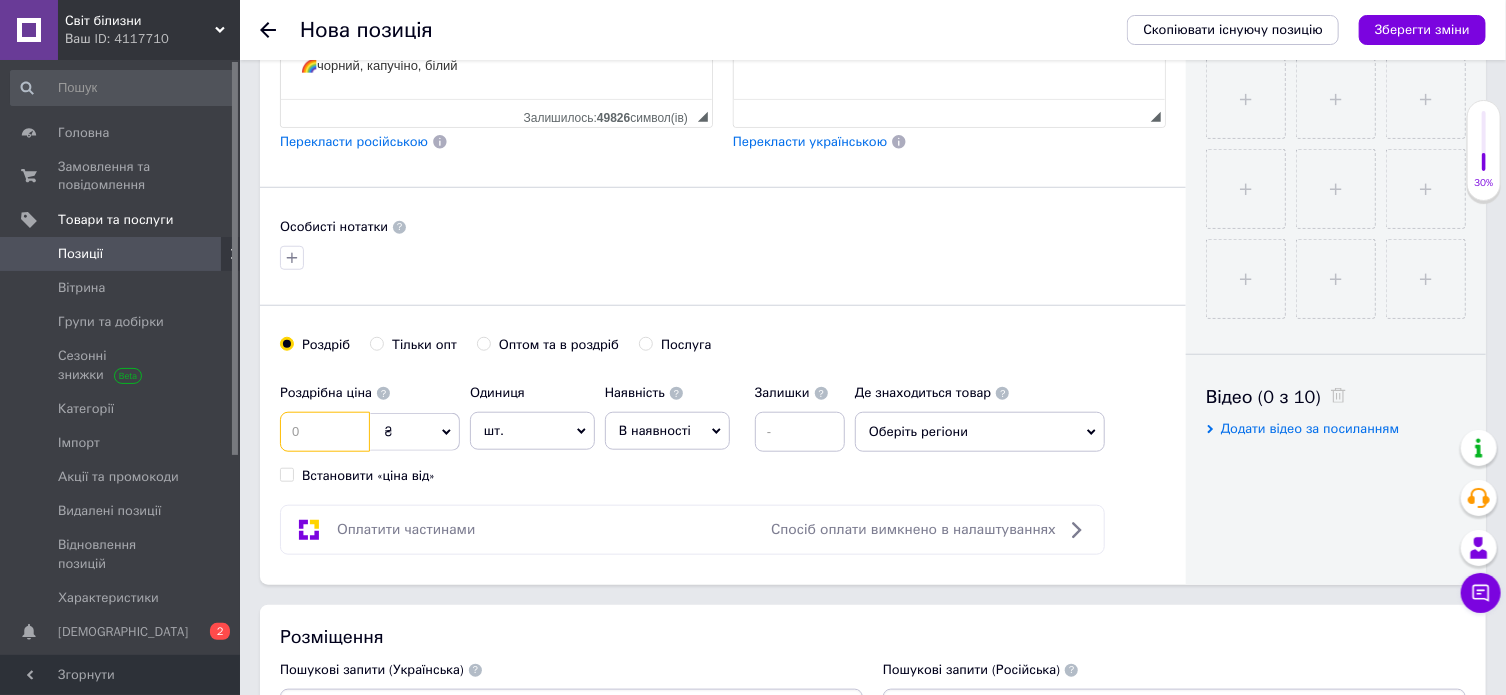 click at bounding box center [325, 432] 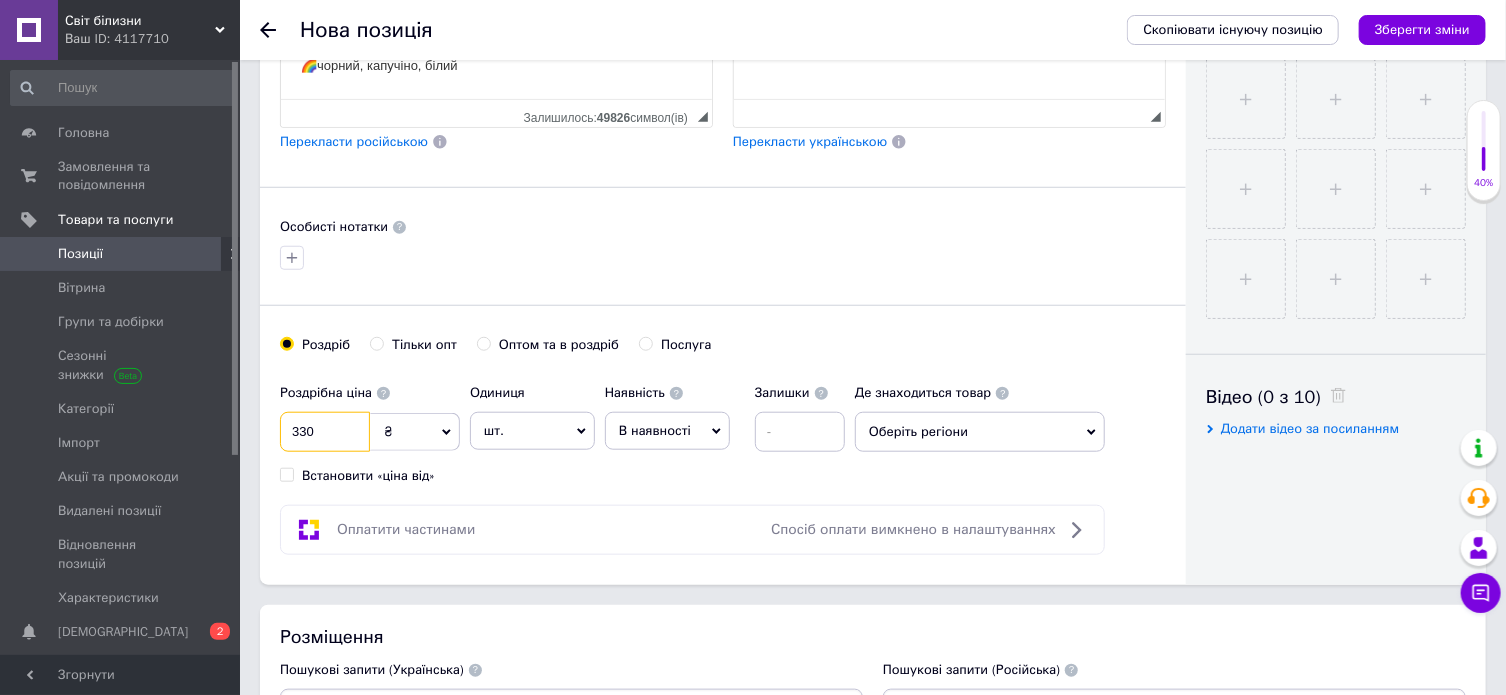 type on "330" 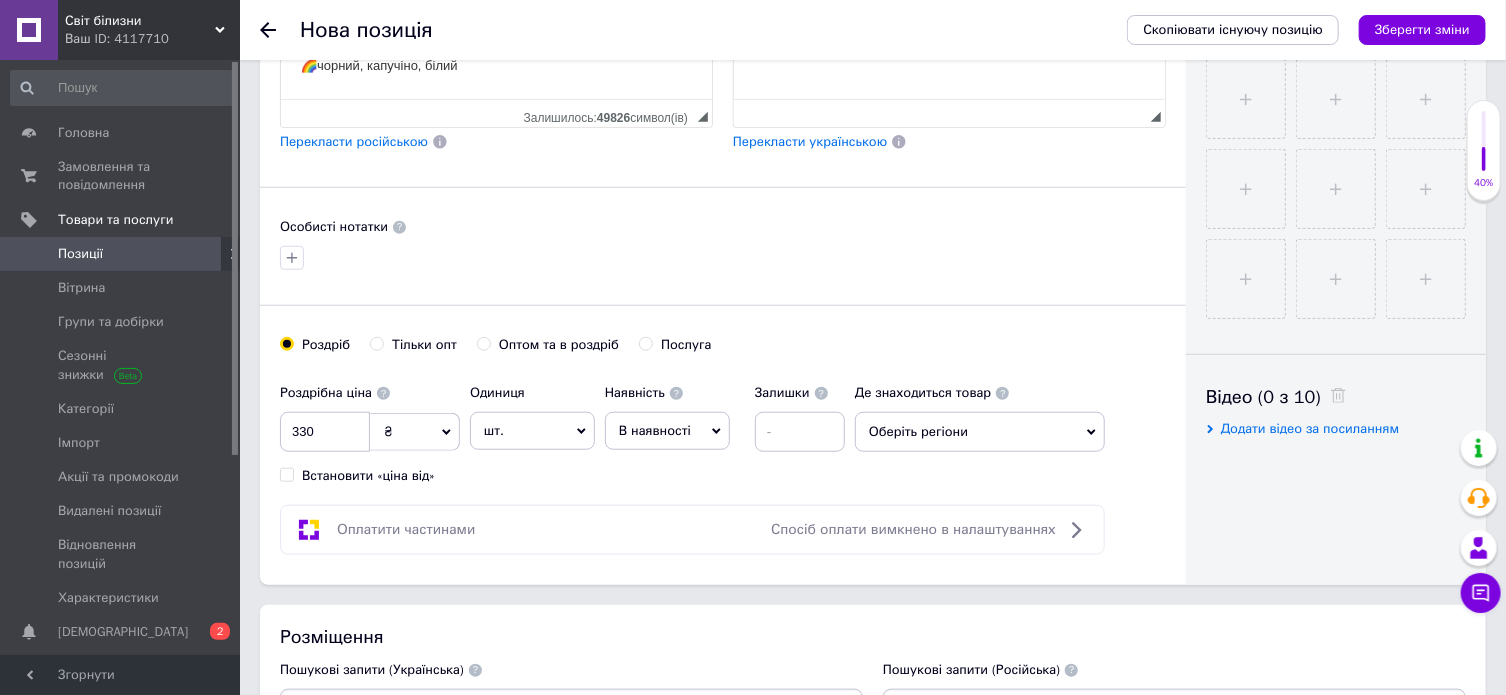 click on "Основна інформація При сохранении товара пустые поля будут переведены автоматически. Щоб вручну відправити поле на переклад, натисніть на посилання під ним.  Детальніше Назва позиції (Українська) New Бюстгальтер на формованому поролоні з мереживом 2361 чашка В Перекласти російською Код/Артикул 2361 Назва позиції (Російська) New Перекласти українською Опис позиції (Українська) New Вишуканий бюстгальтер на формованому поролоні  з елементами мережива на чашку В💕
👌чашка без пуш ап
👌зйомні брителі
✔️Розмір:
75 80 85 чашка В
🌈чорний, капучіно, білий Розмір" at bounding box center [723, -22] 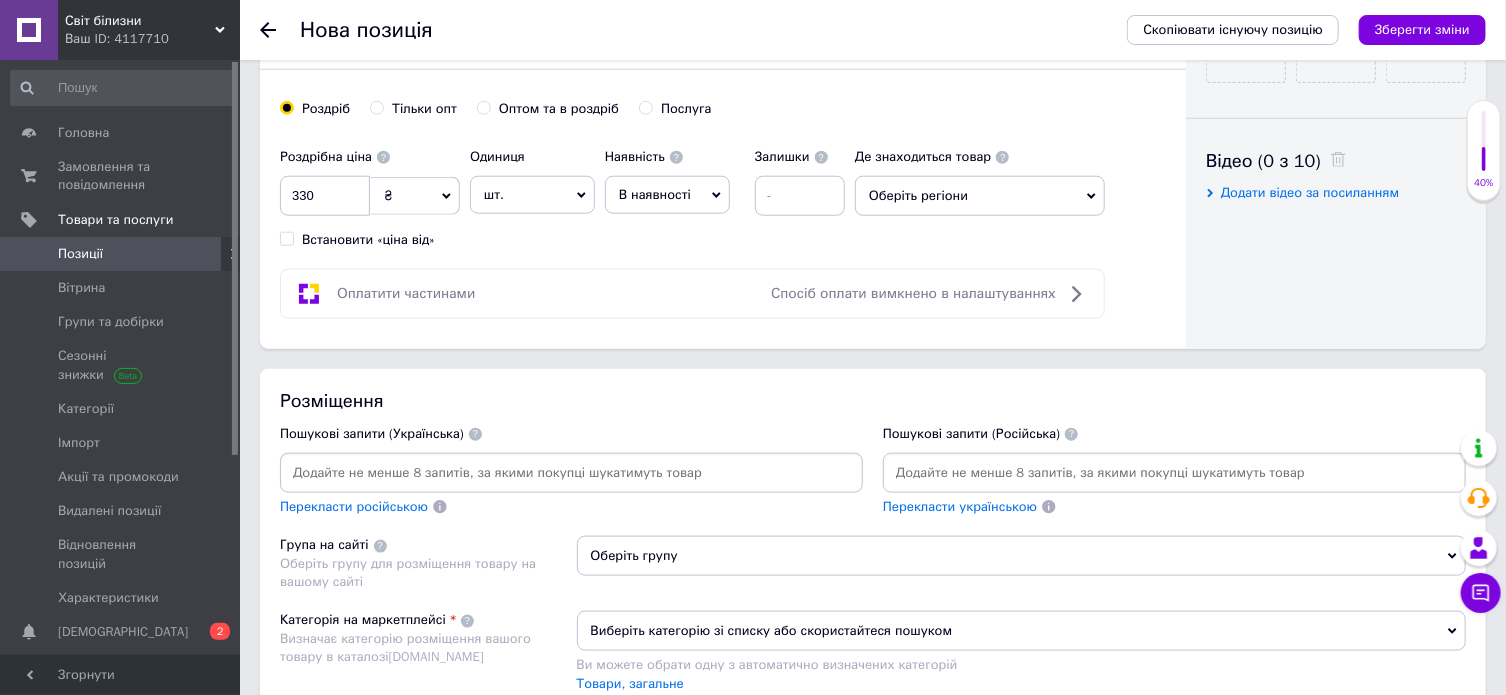 scroll, scrollTop: 1008, scrollLeft: 0, axis: vertical 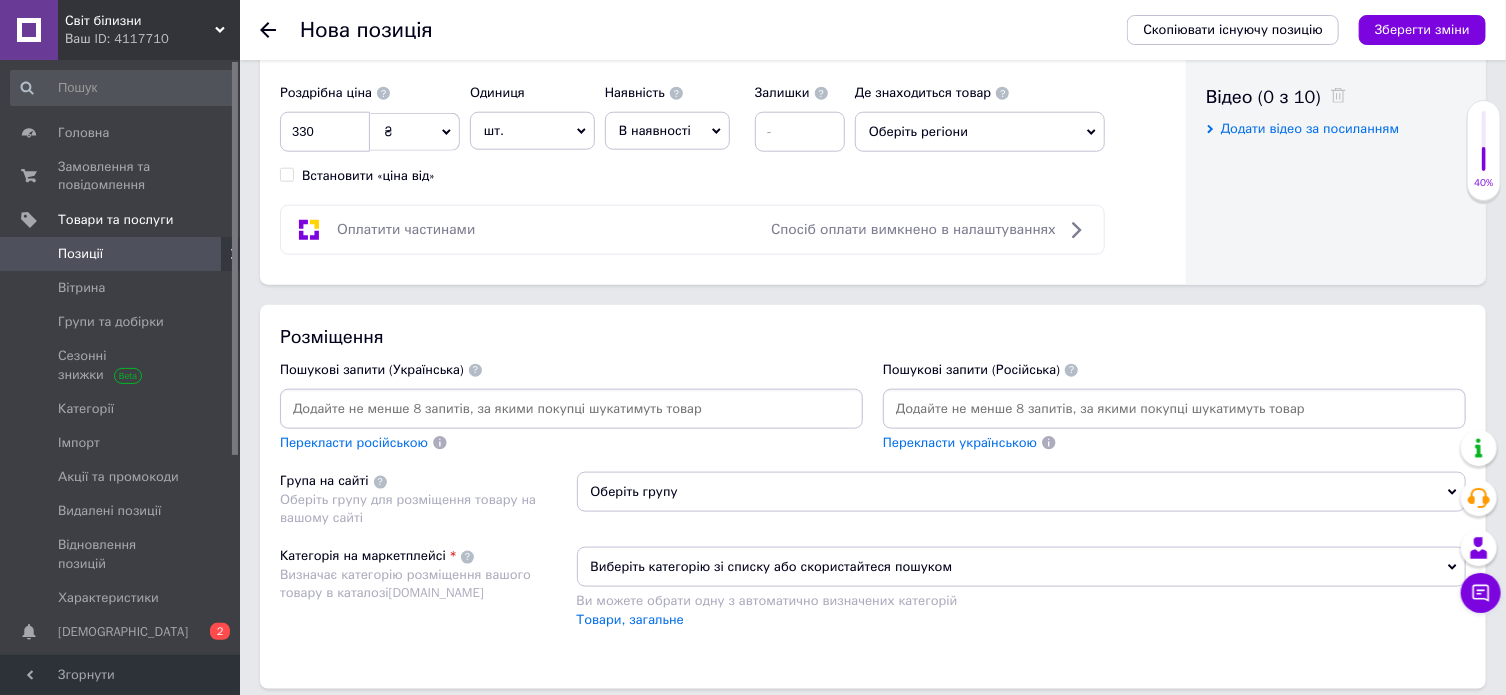 click at bounding box center (571, 409) 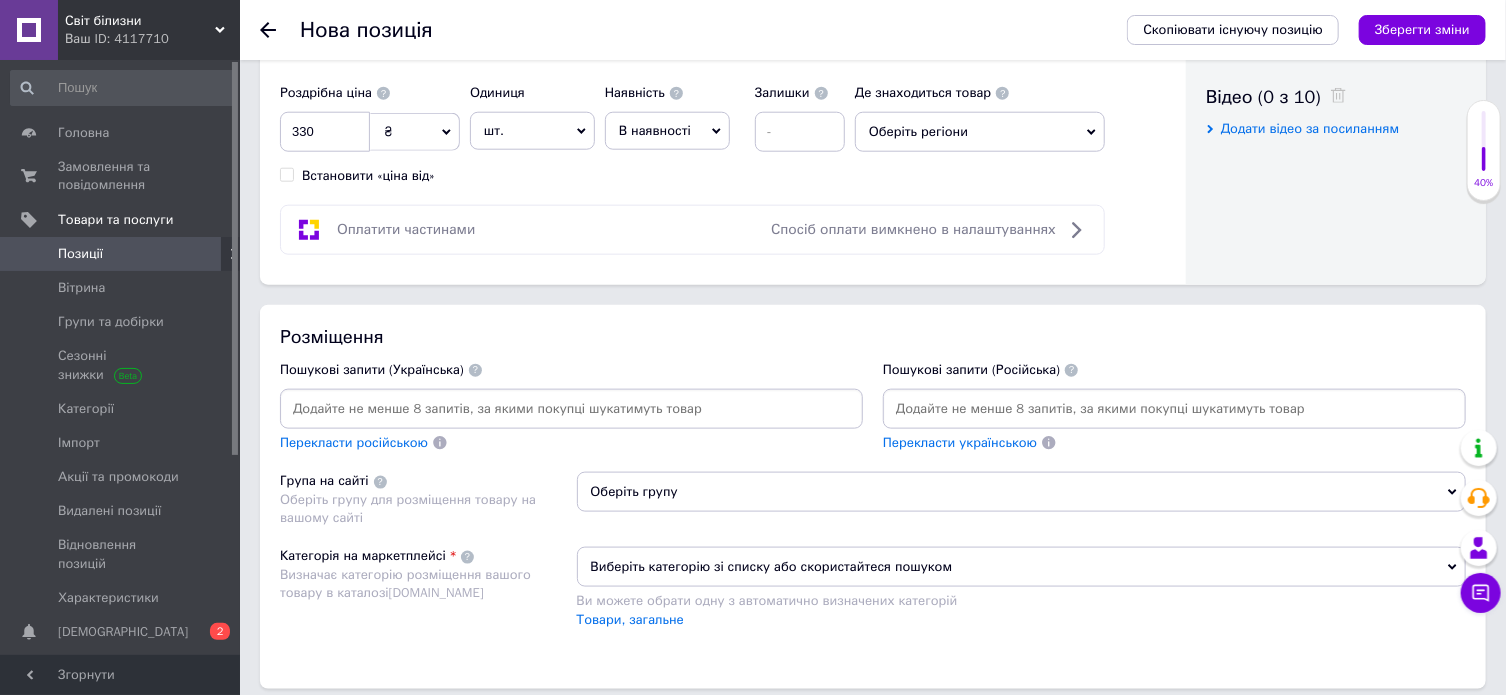type on "б" 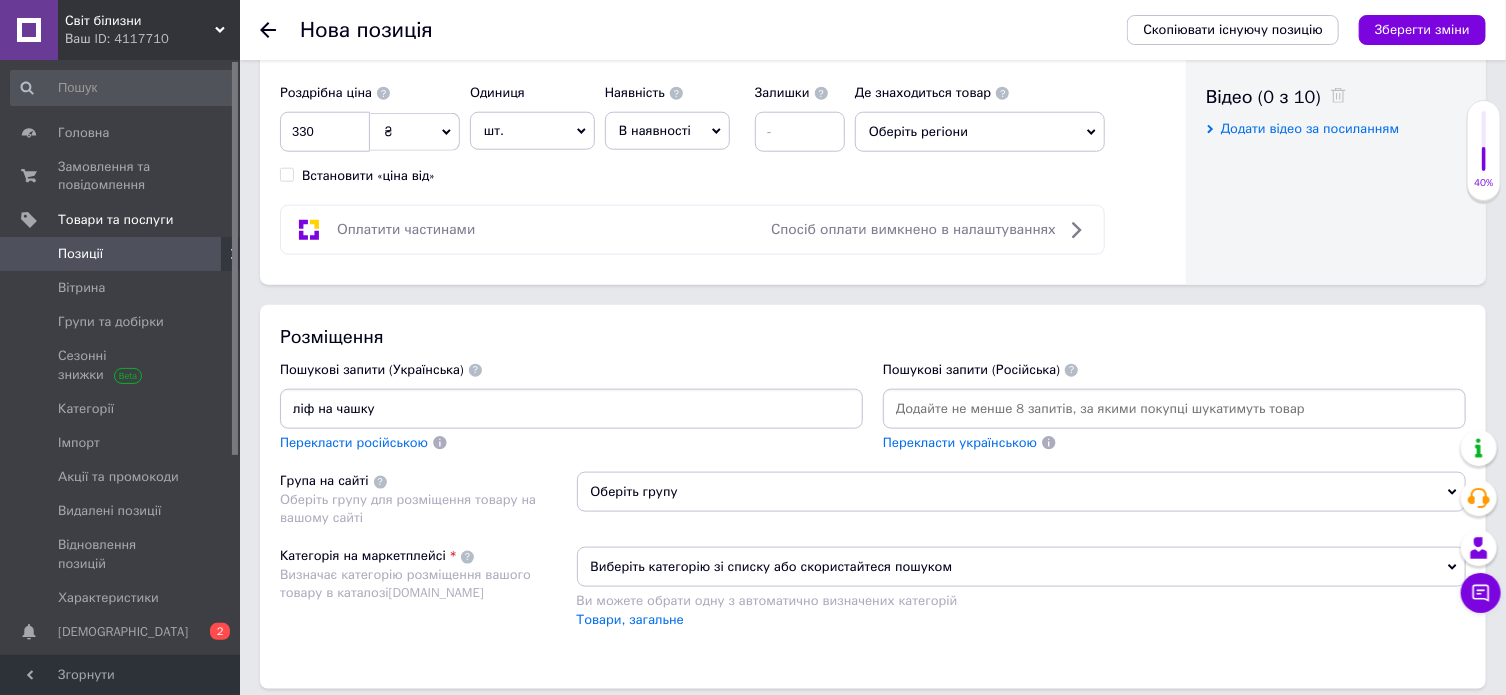 type on "ліф на чашку [PERSON_NAME]" 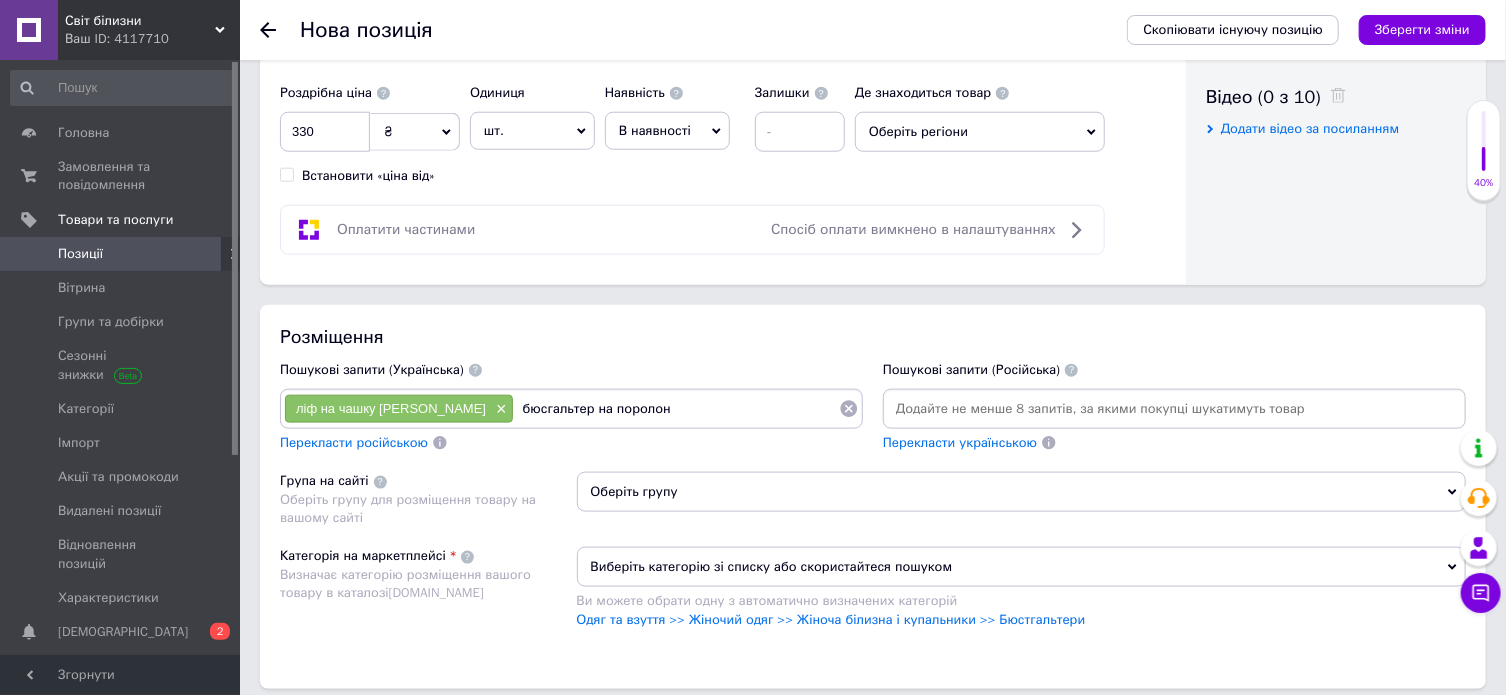 type on "бюсгальтер на поролоні" 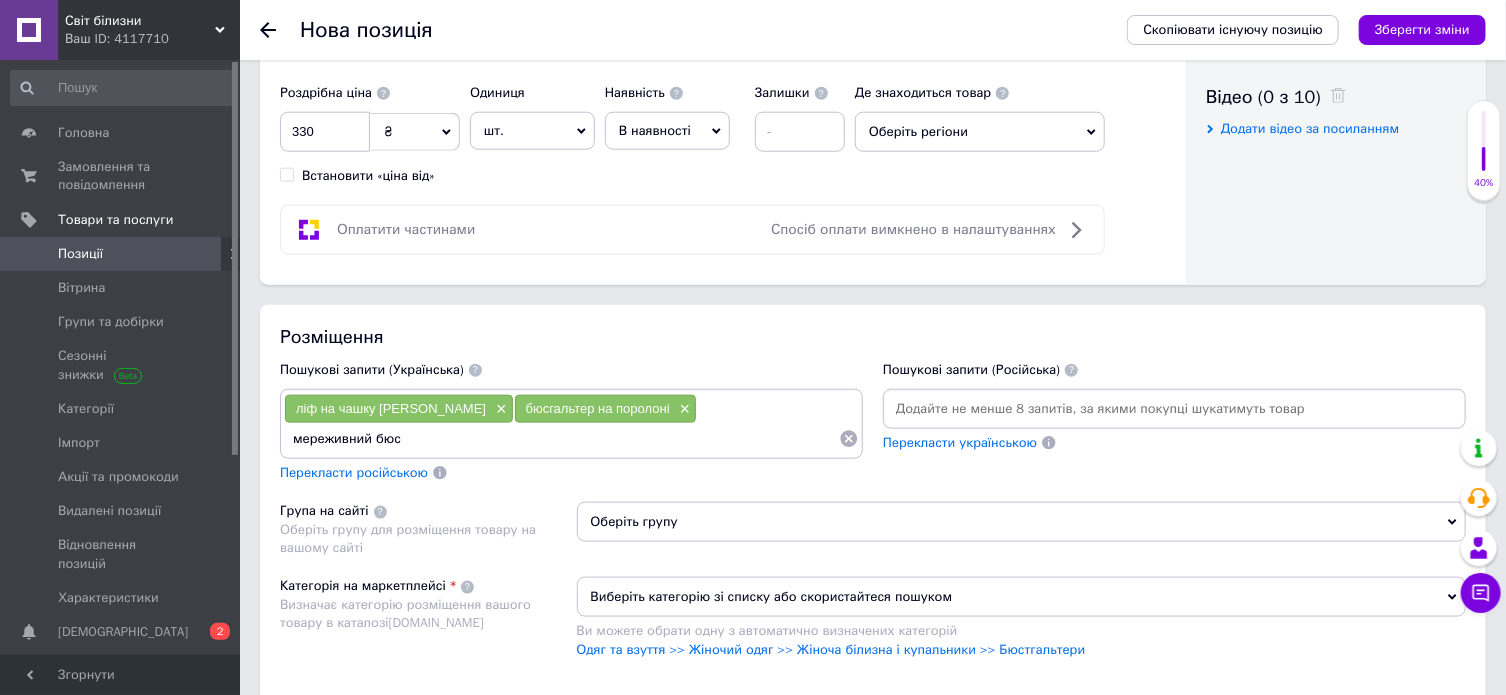 type on "мереживний бюст" 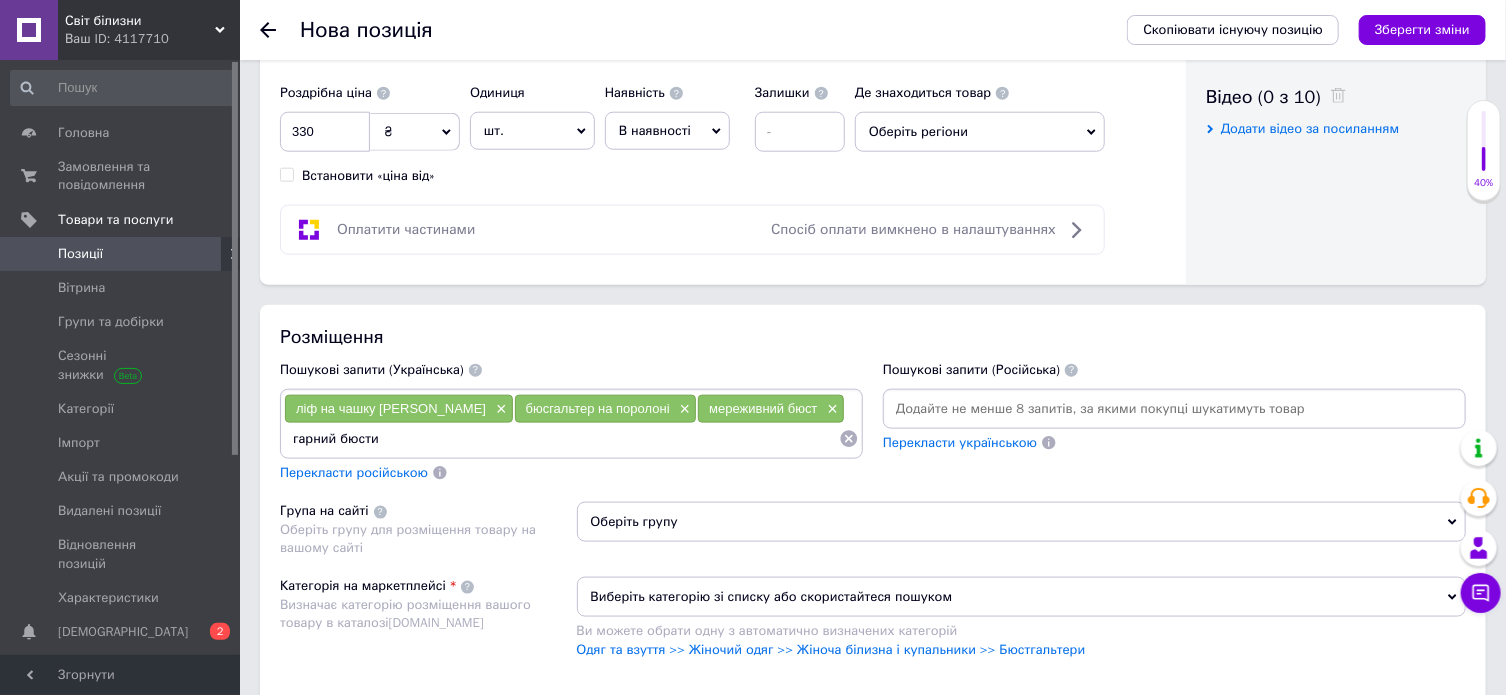 type on "гарний бюстик" 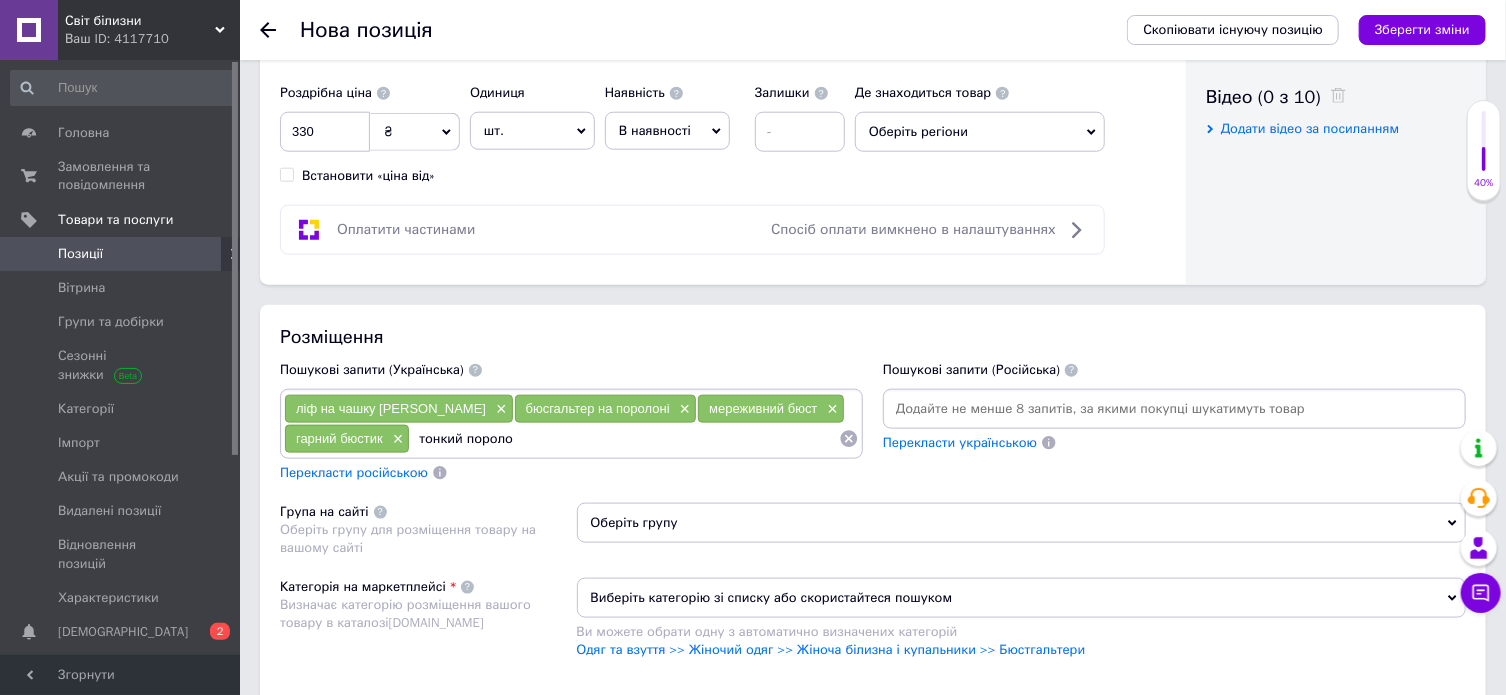 type on "тонкий поролон" 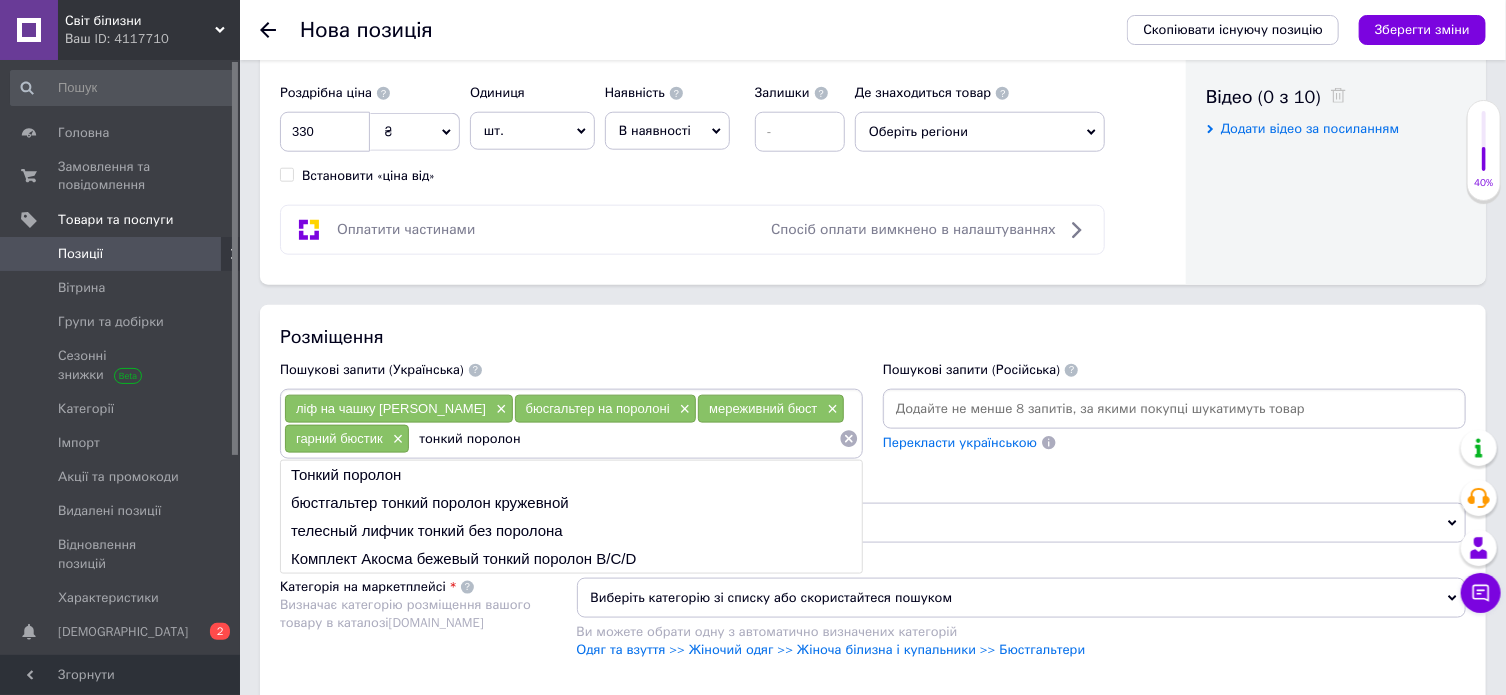 type 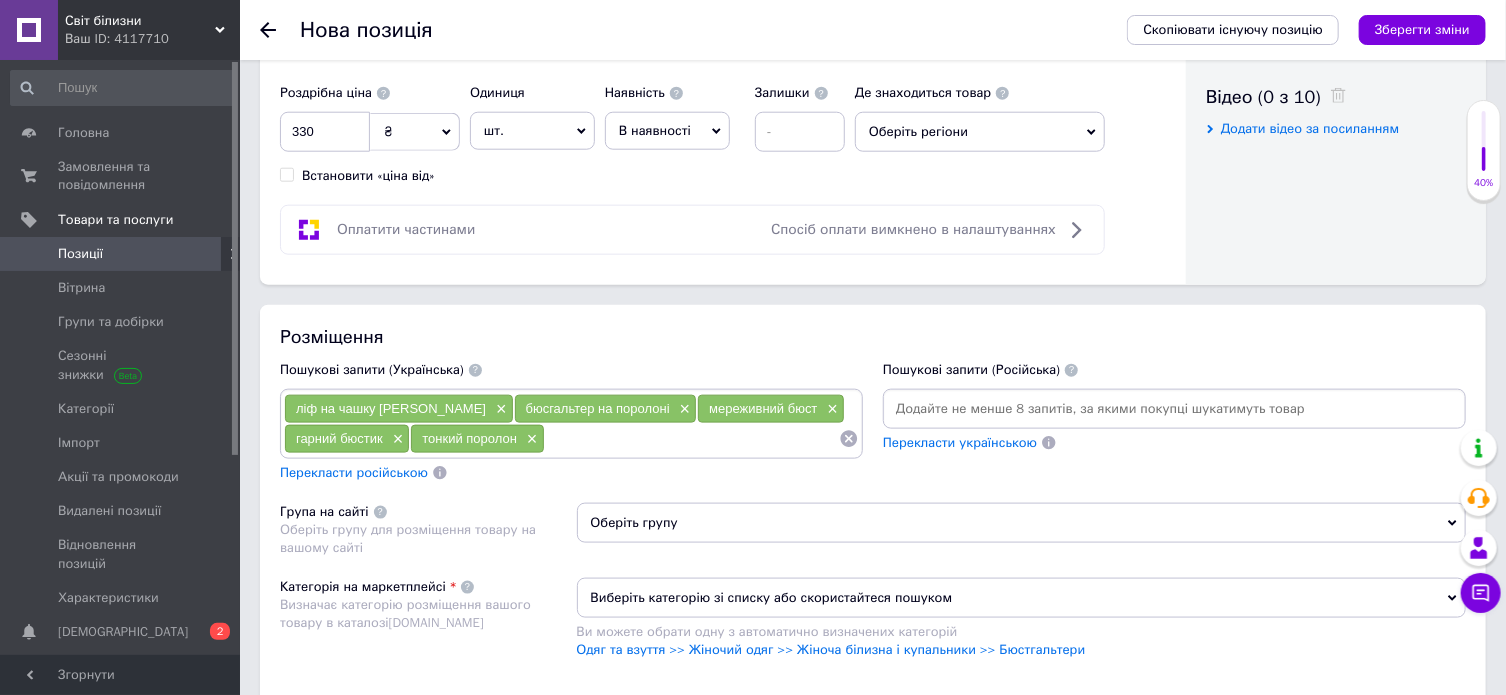 scroll, scrollTop: 1208, scrollLeft: 0, axis: vertical 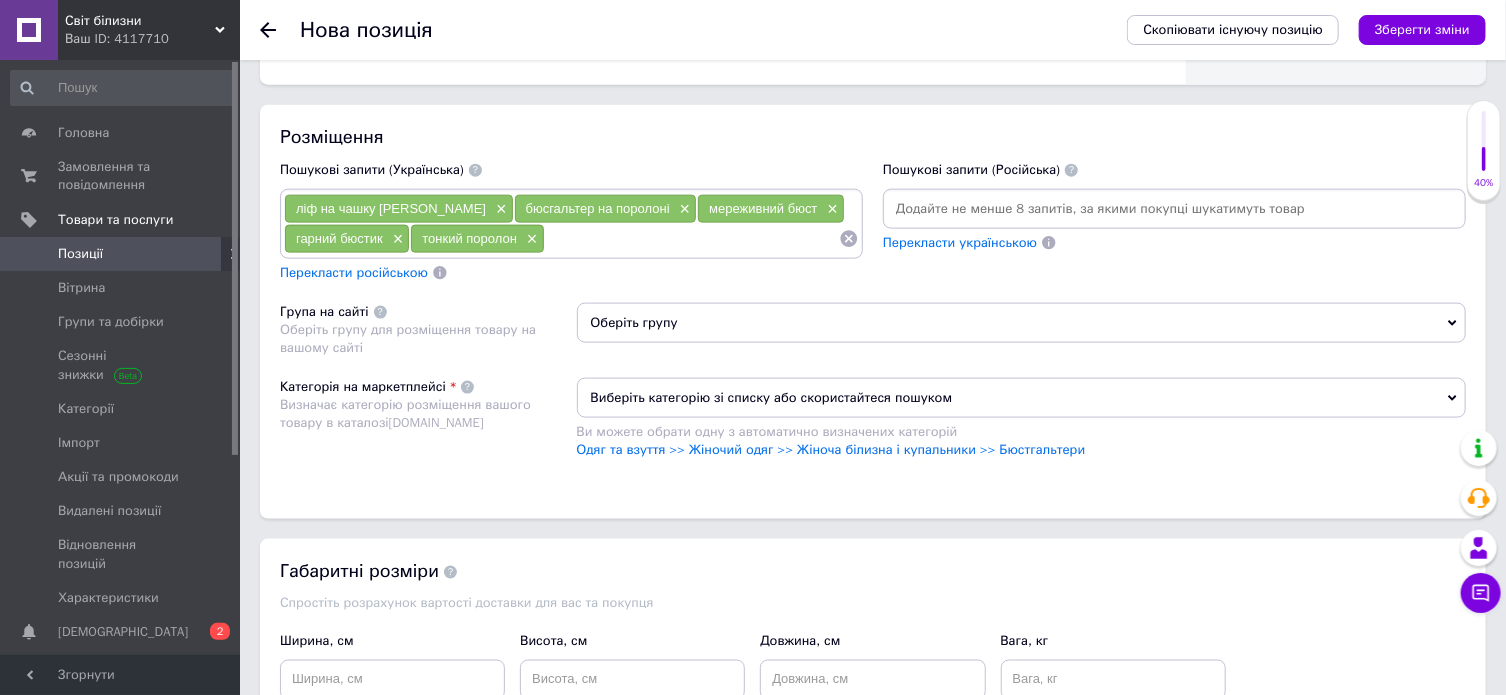 click on "Оберіть групу" at bounding box center (1022, 323) 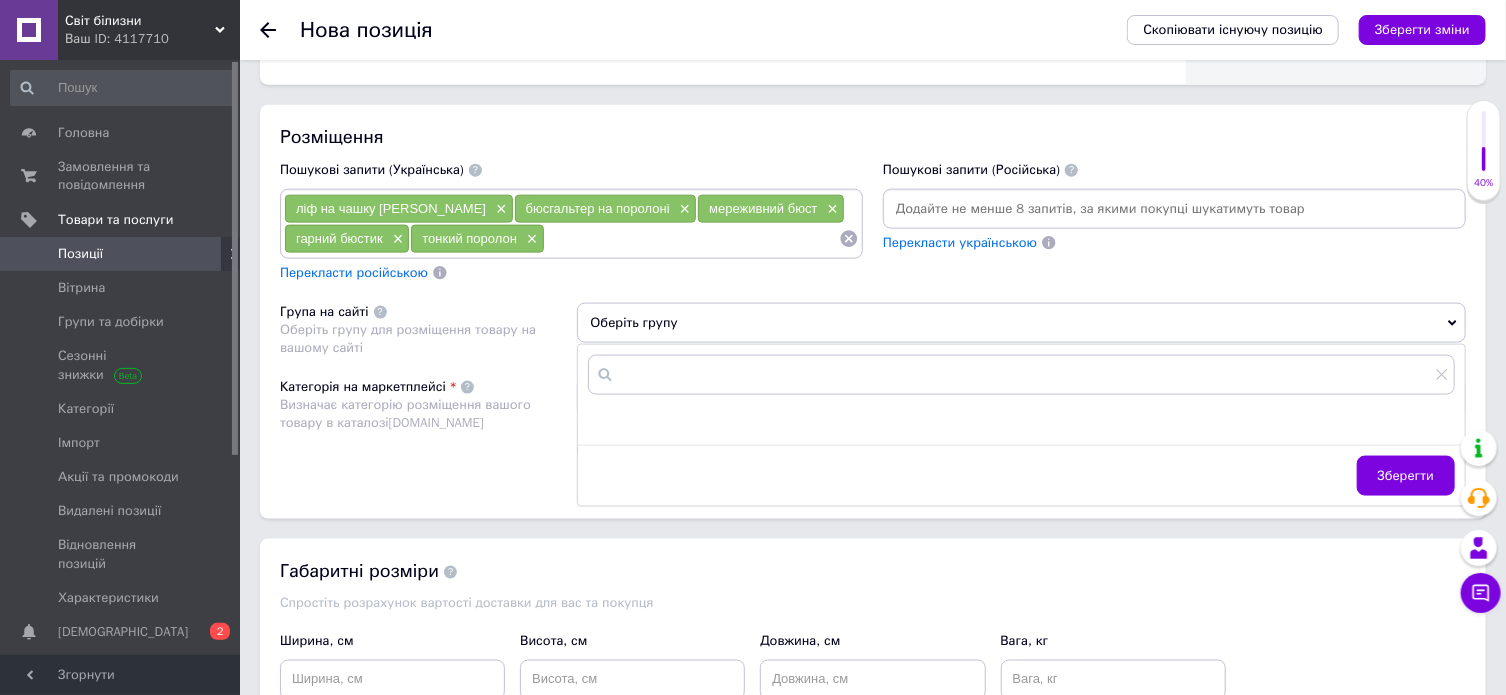 click on "Категорія на маркетплейсі Визначає категорію розміщення вашого товару в каталозі  [DOMAIN_NAME]" at bounding box center [428, 428] 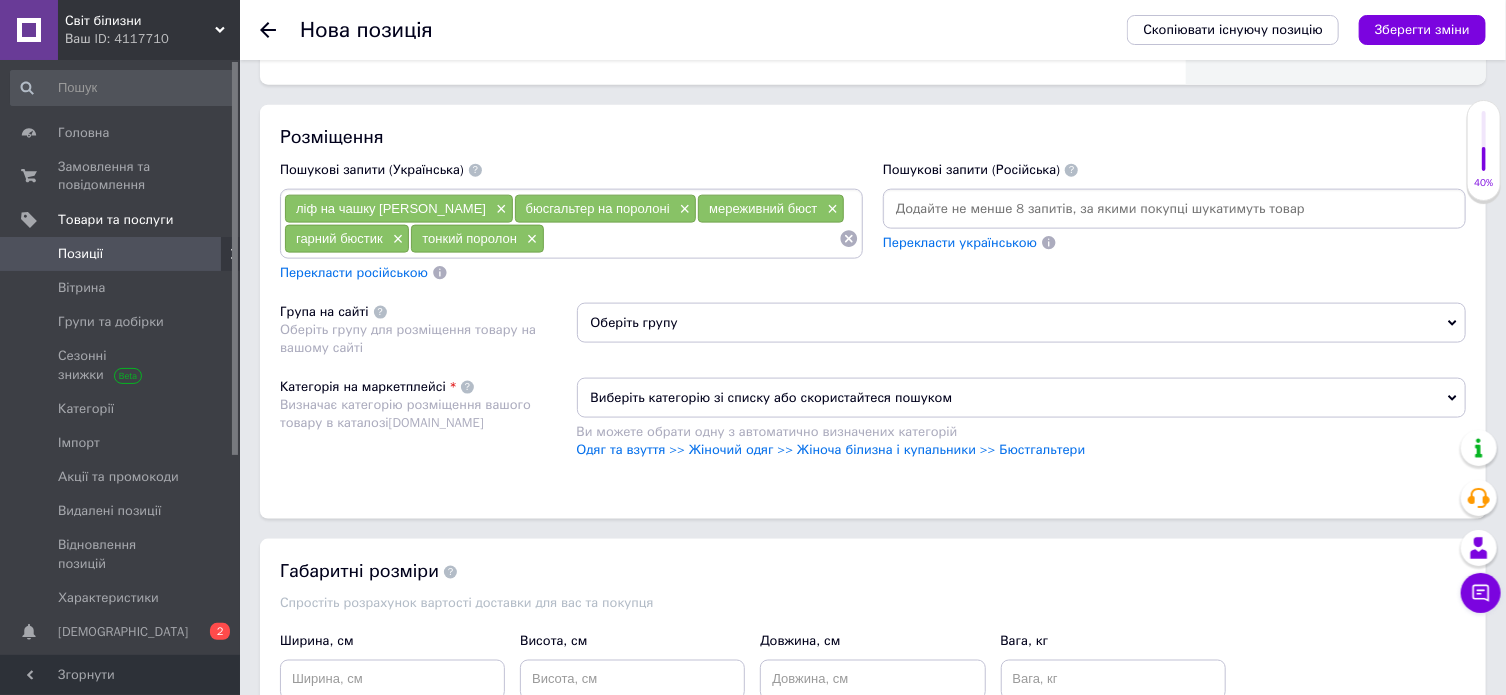 click on "Оберіть групу" at bounding box center (1022, 323) 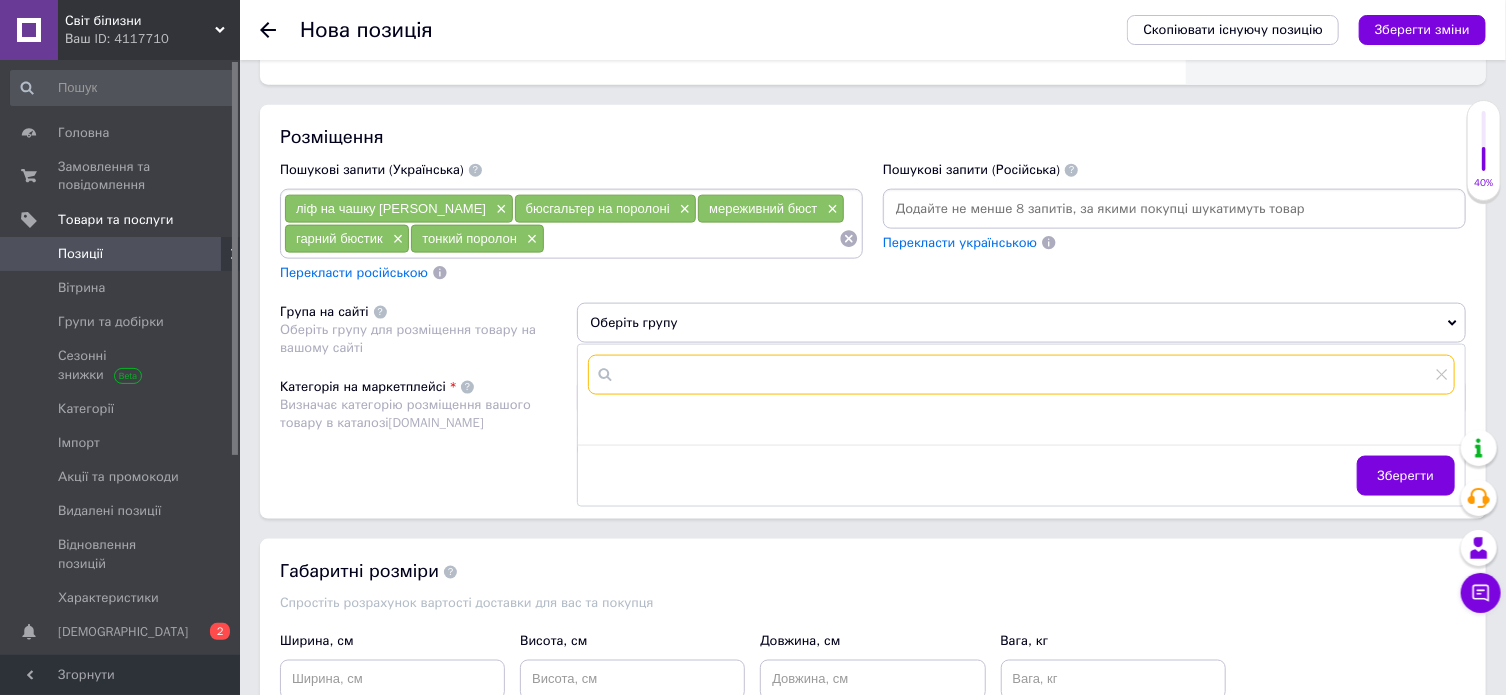 click at bounding box center (1022, 375) 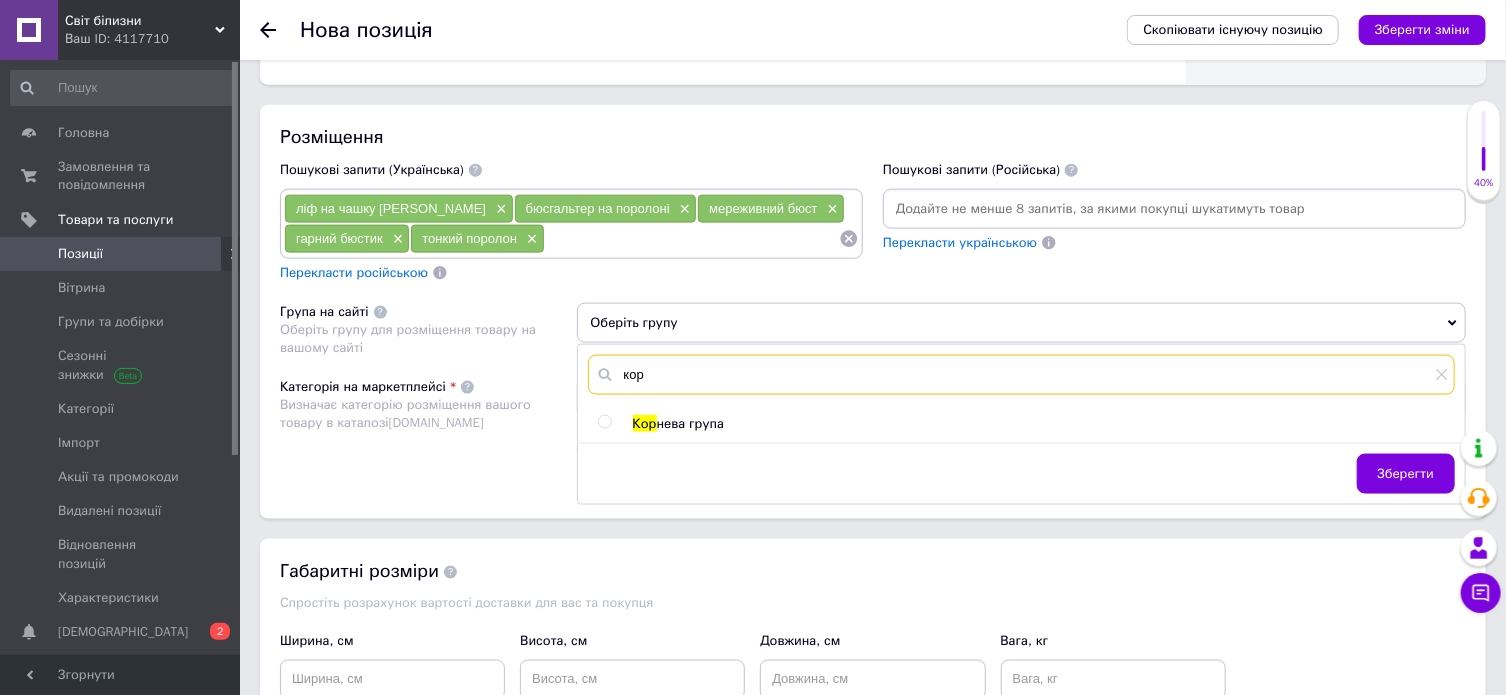 type on "кор" 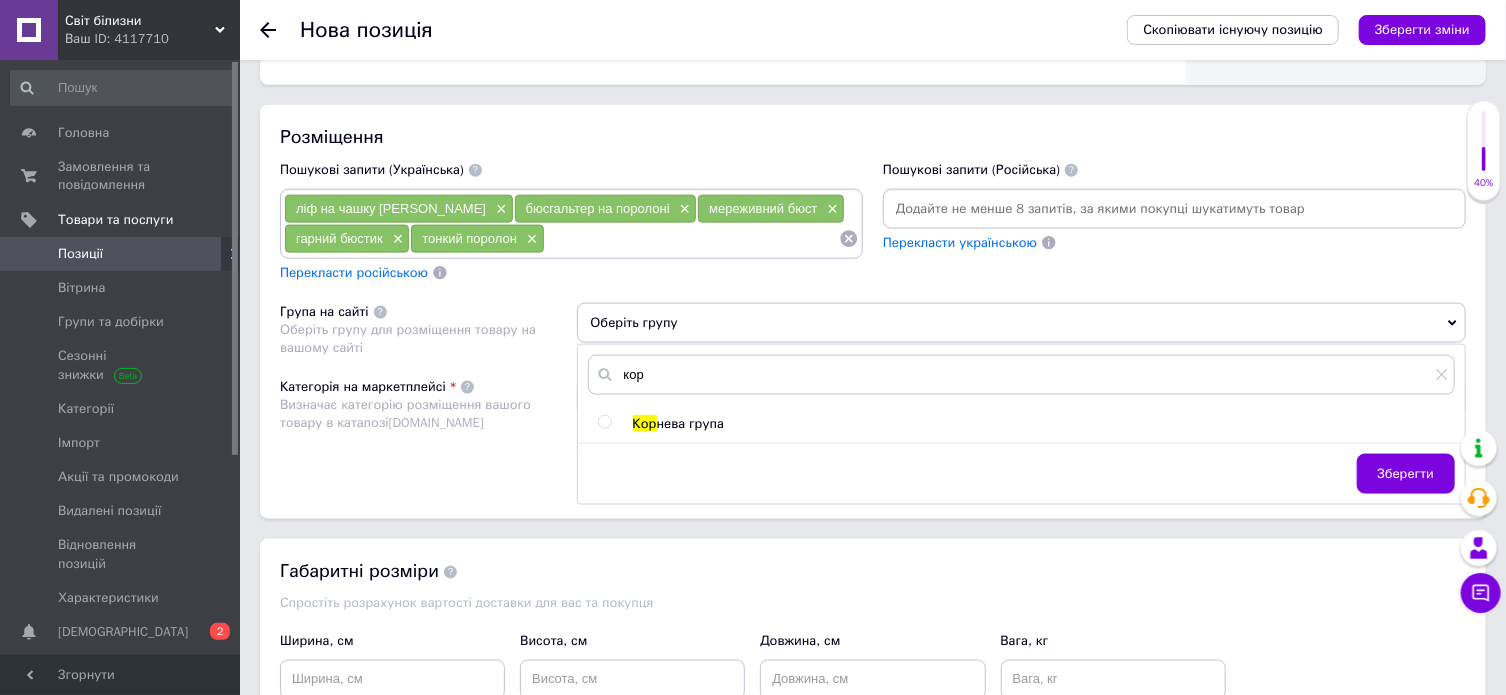 click on "Кор нева група" at bounding box center (1044, 424) 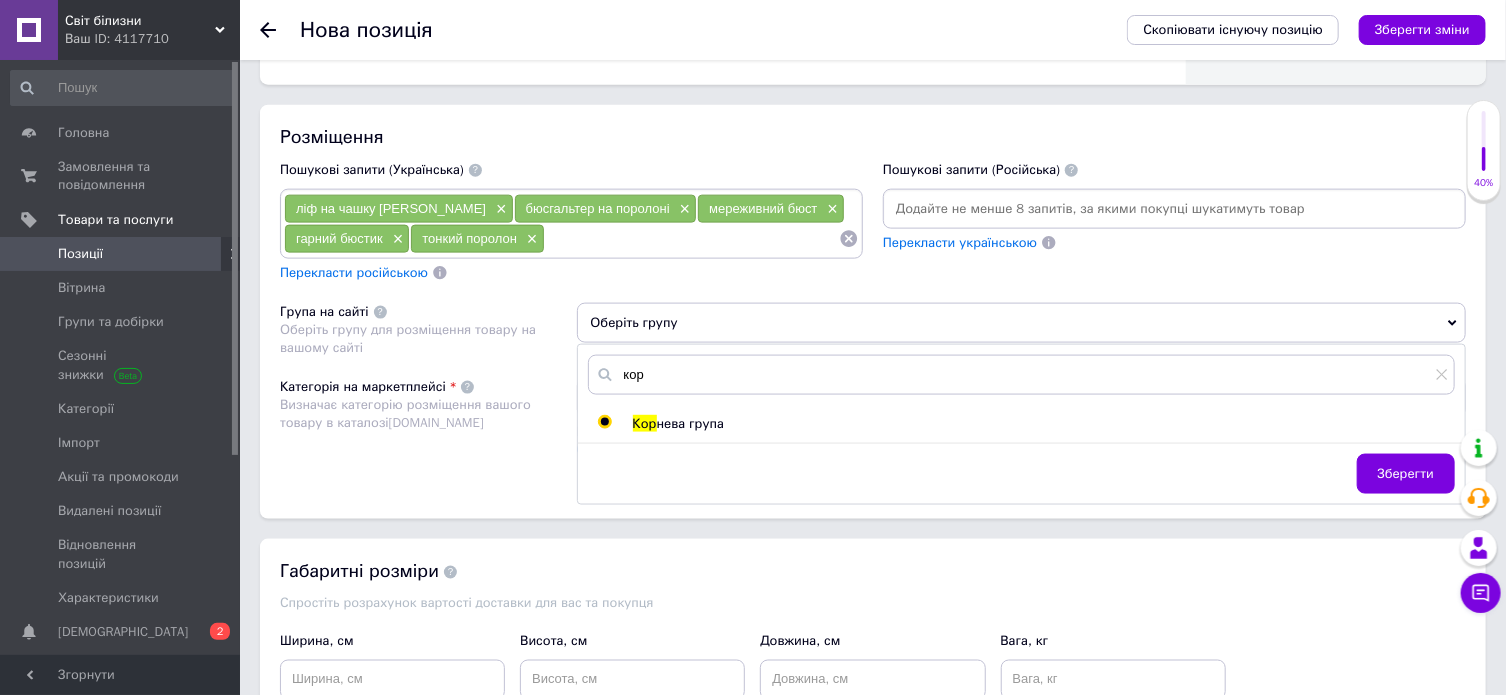 radio on "true" 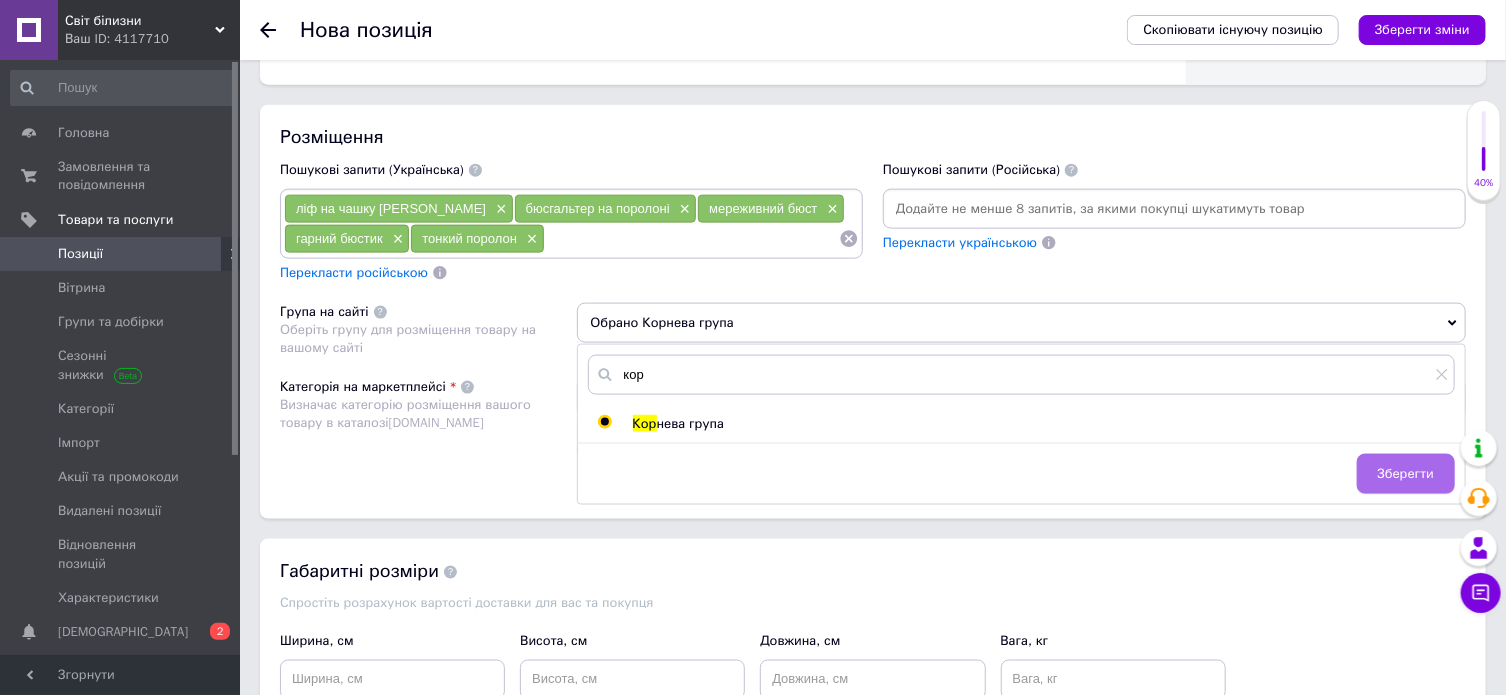 click on "Зберегти" at bounding box center [1406, 474] 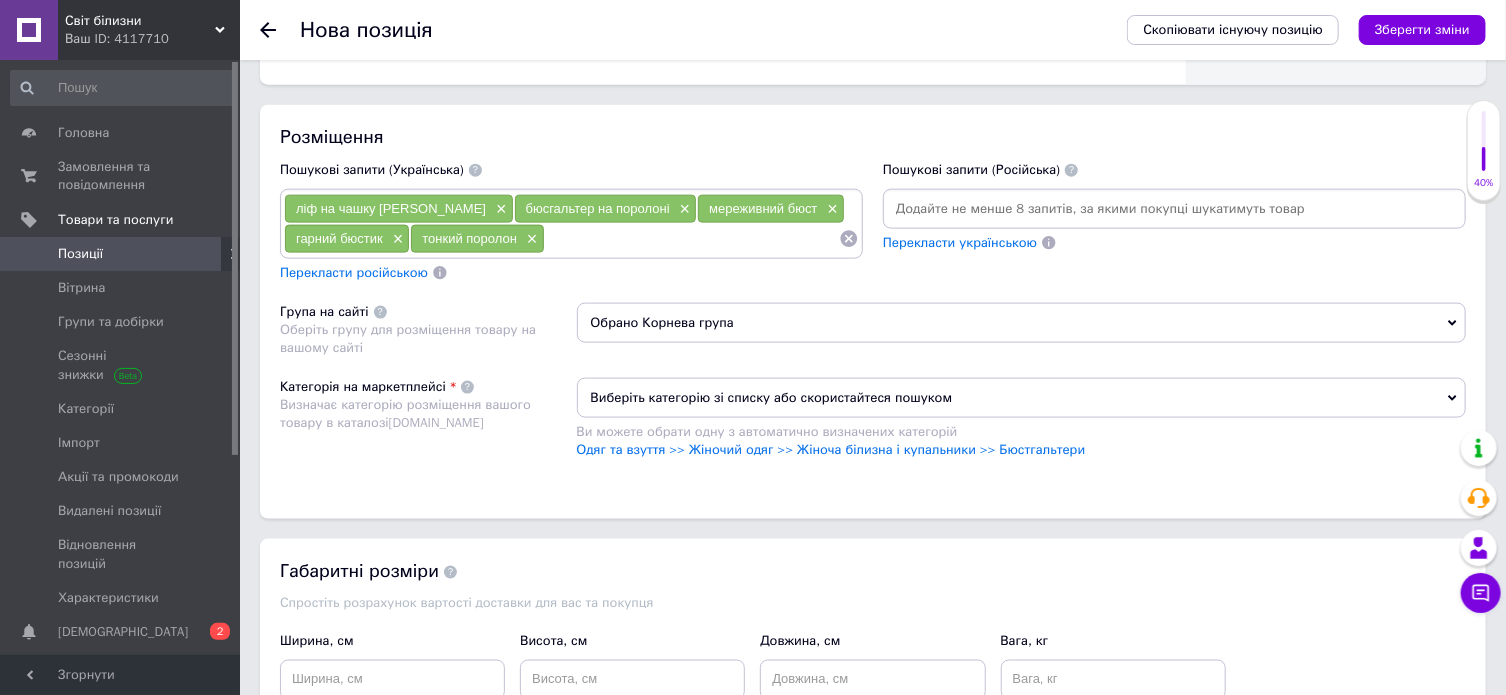 click on "Виберіть категорію зі списку або скористайтеся пошуком" at bounding box center [1022, 398] 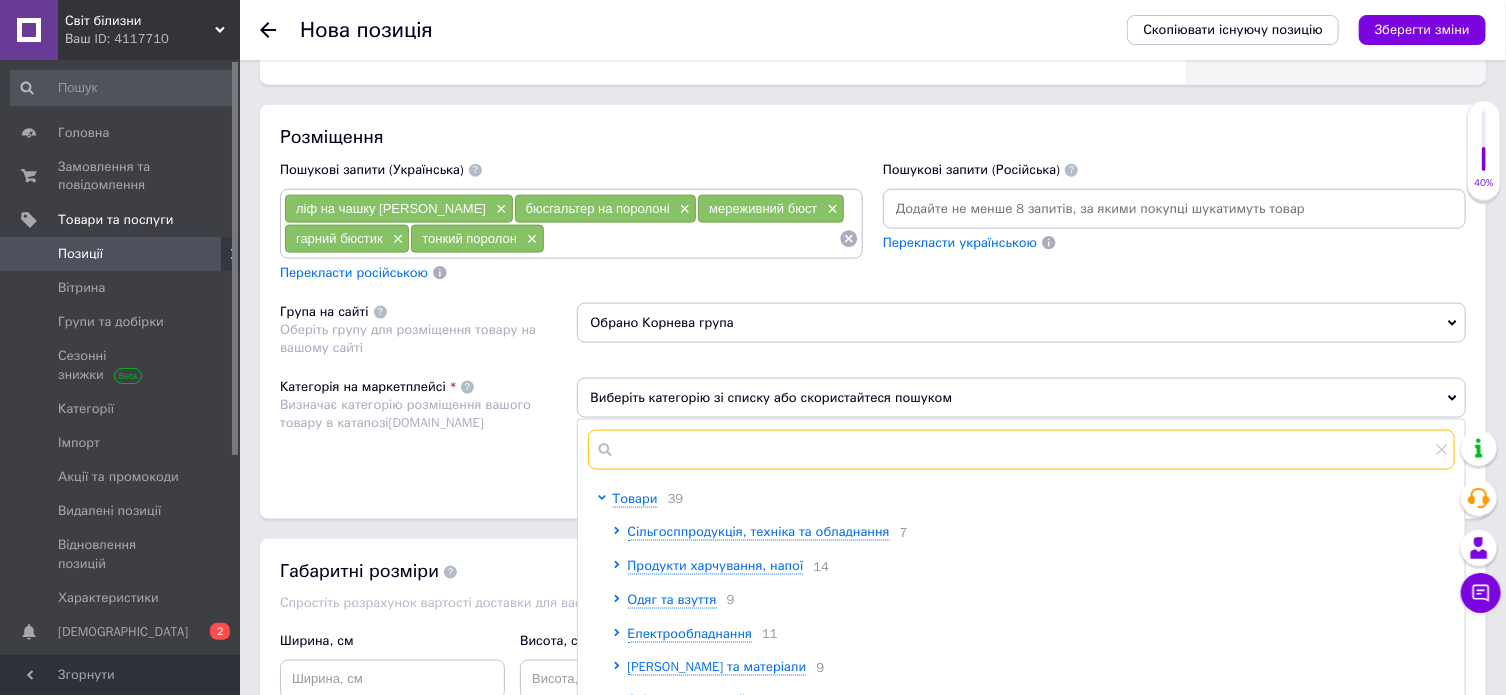 click at bounding box center [1022, 450] 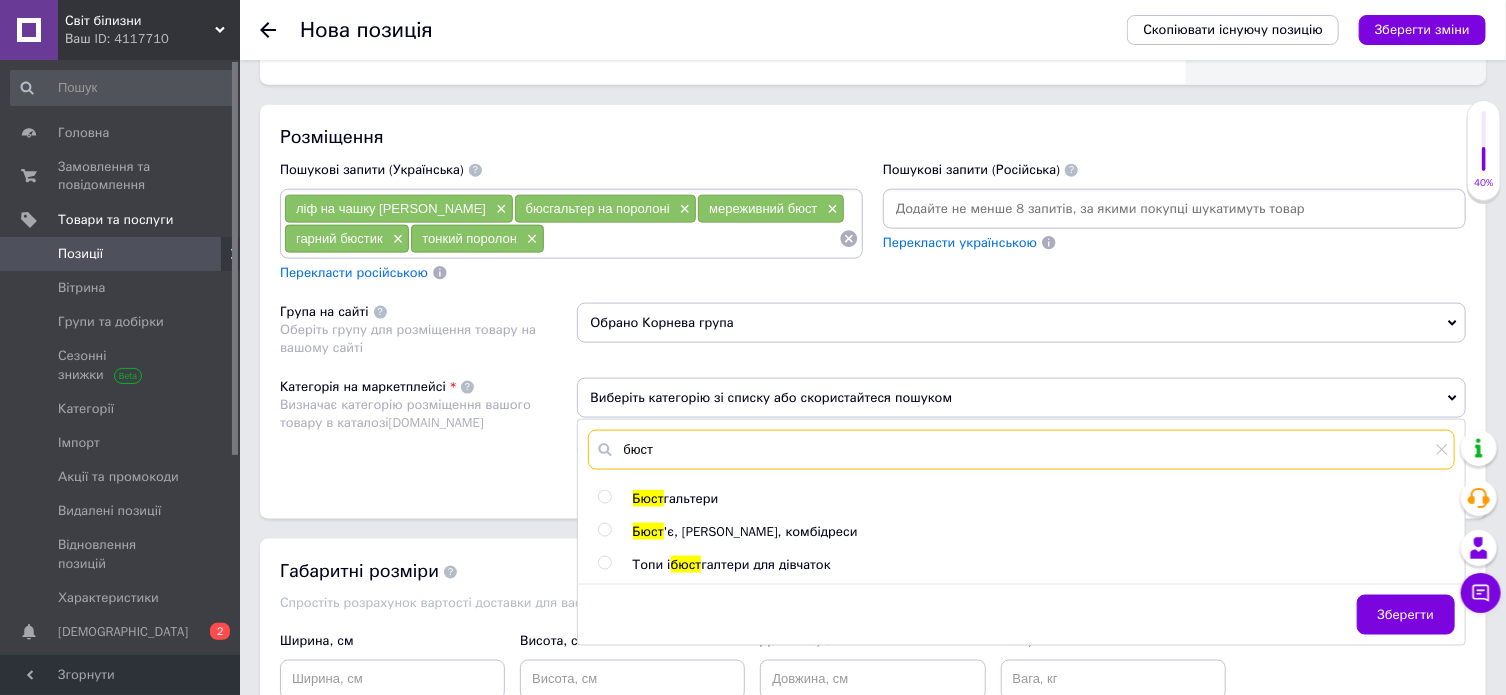 type on "бюст" 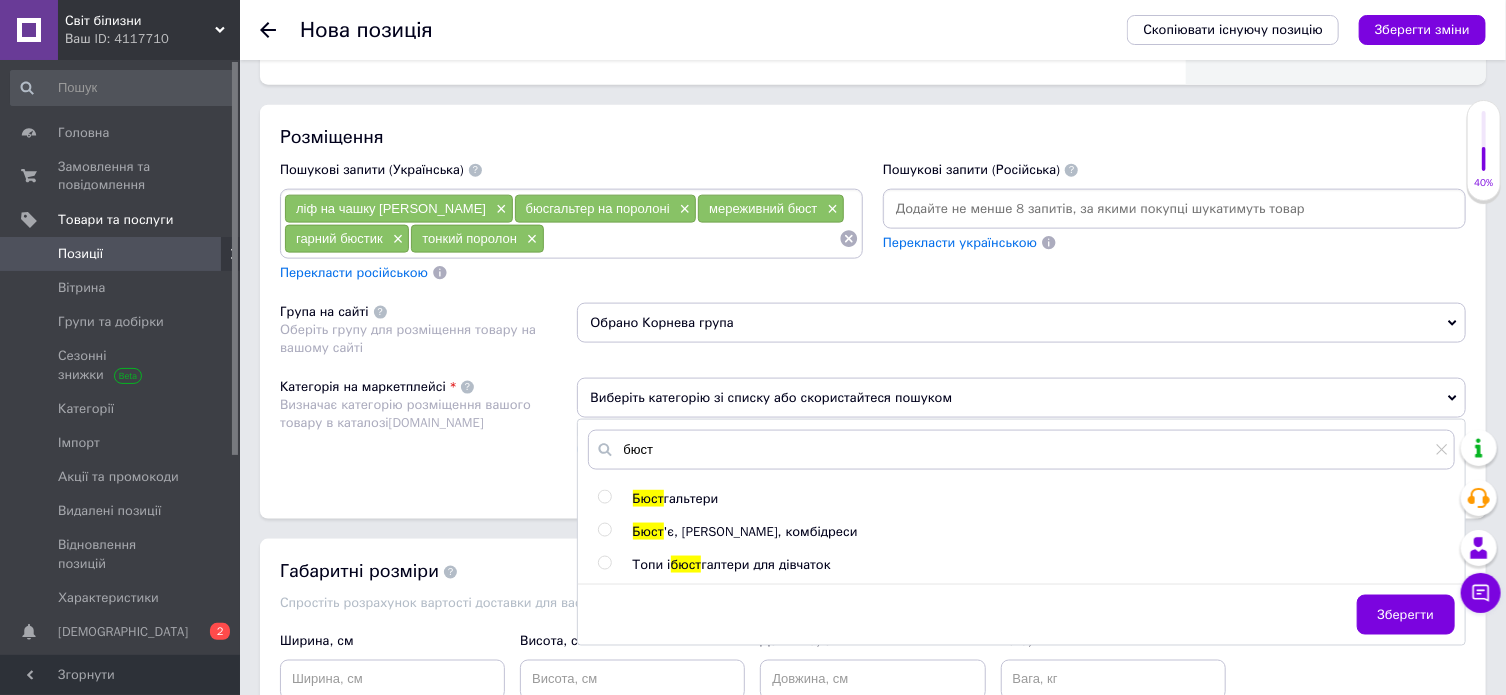 click at bounding box center (604, 497) 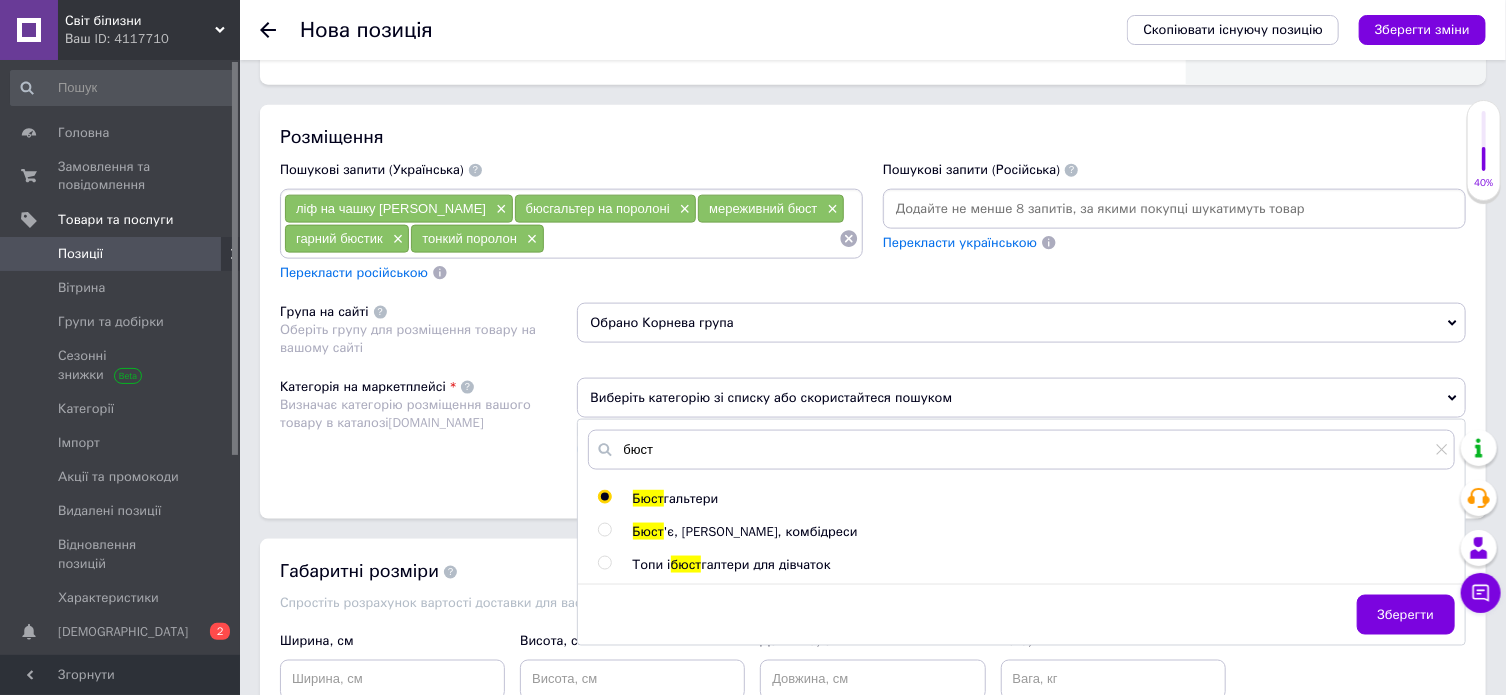 radio on "true" 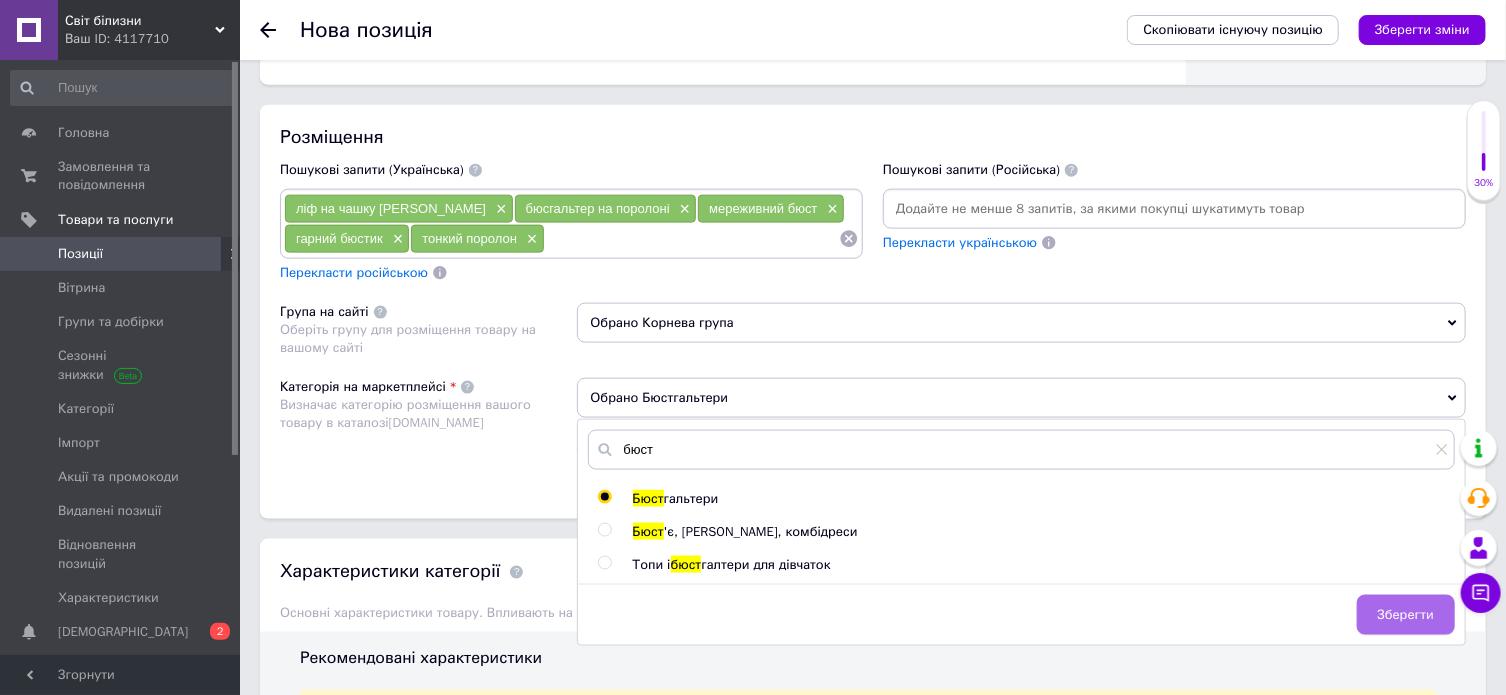 click on "Зберегти" at bounding box center (1406, 615) 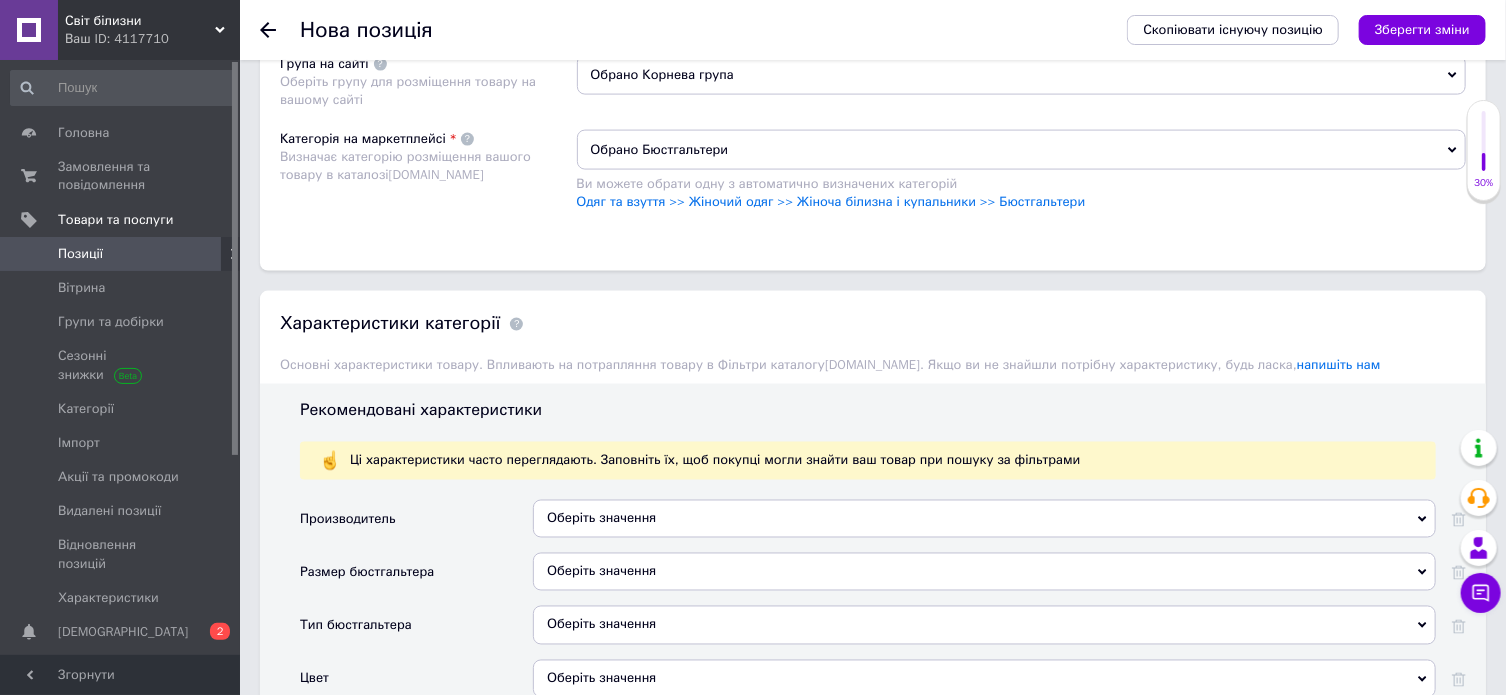 scroll, scrollTop: 1608, scrollLeft: 0, axis: vertical 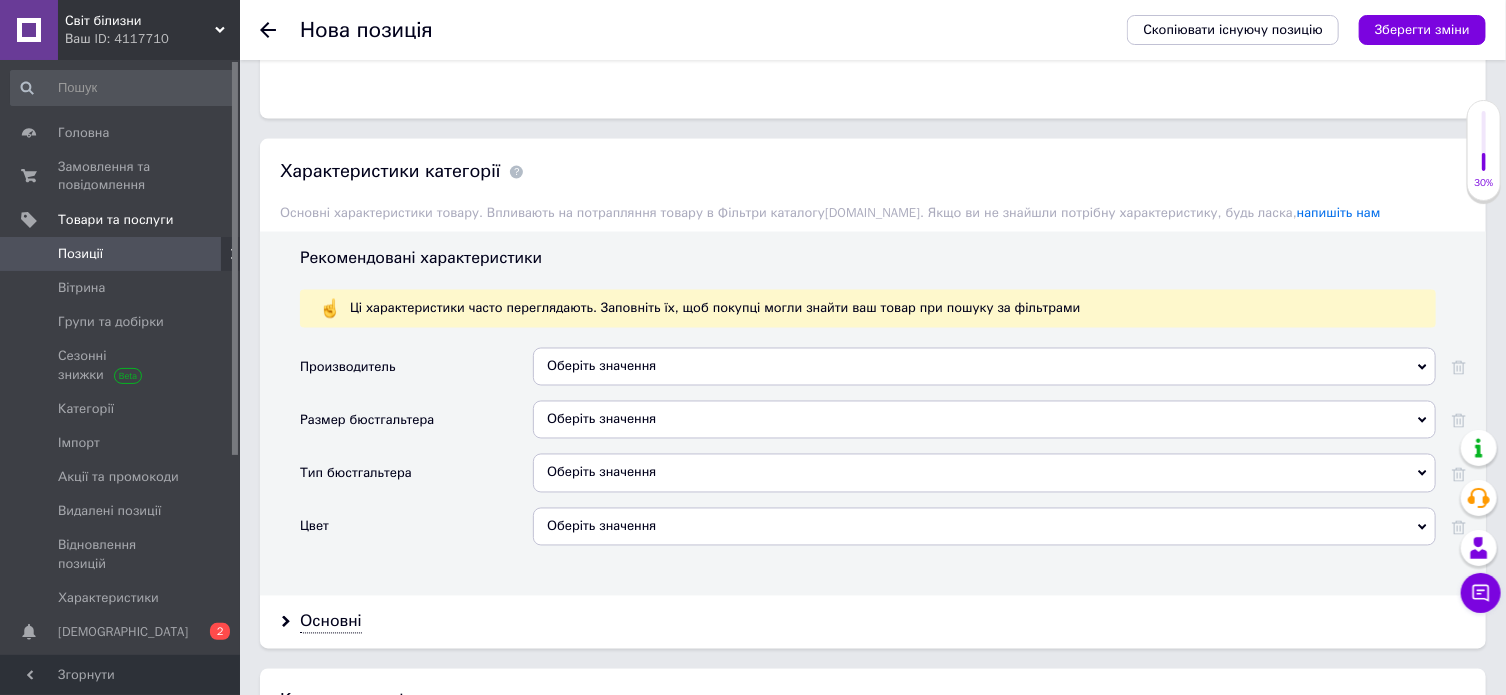 click on "Оберіть значення" at bounding box center (984, 367) 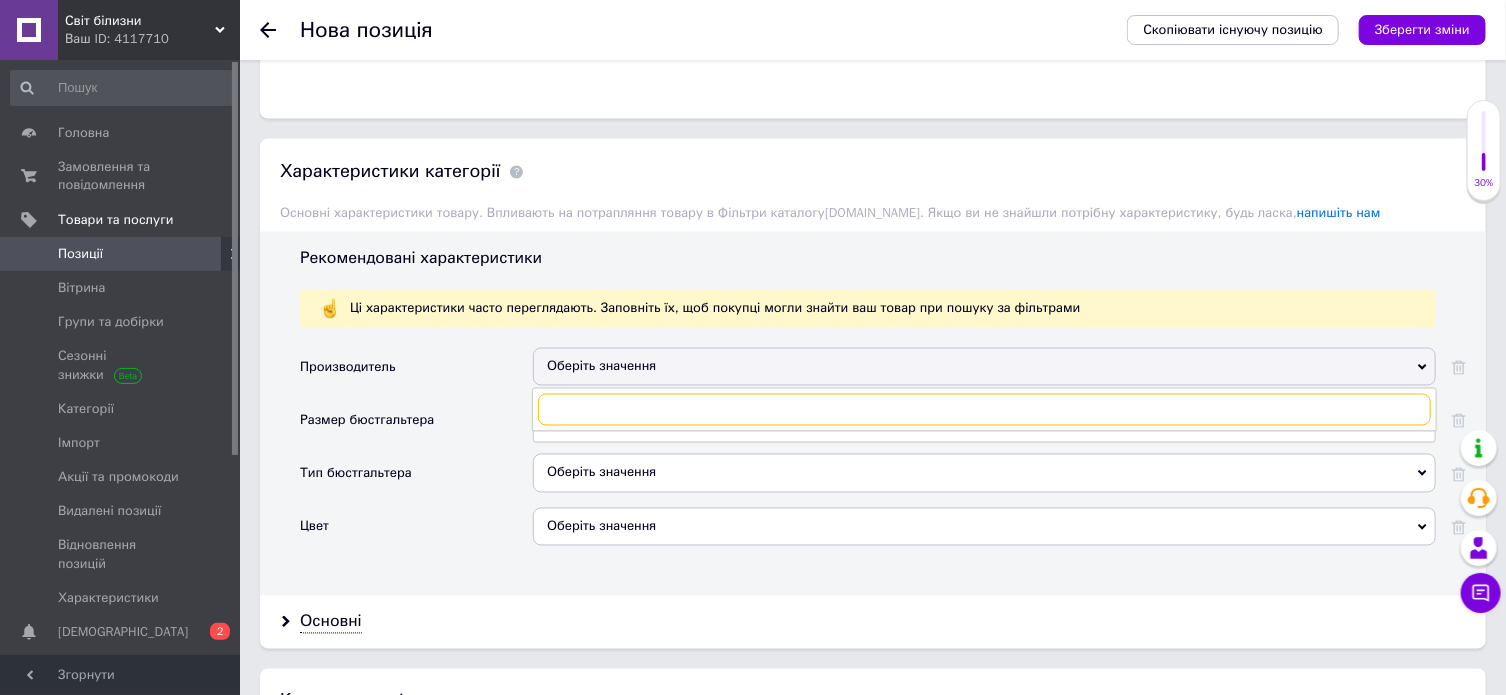 click at bounding box center [984, 410] 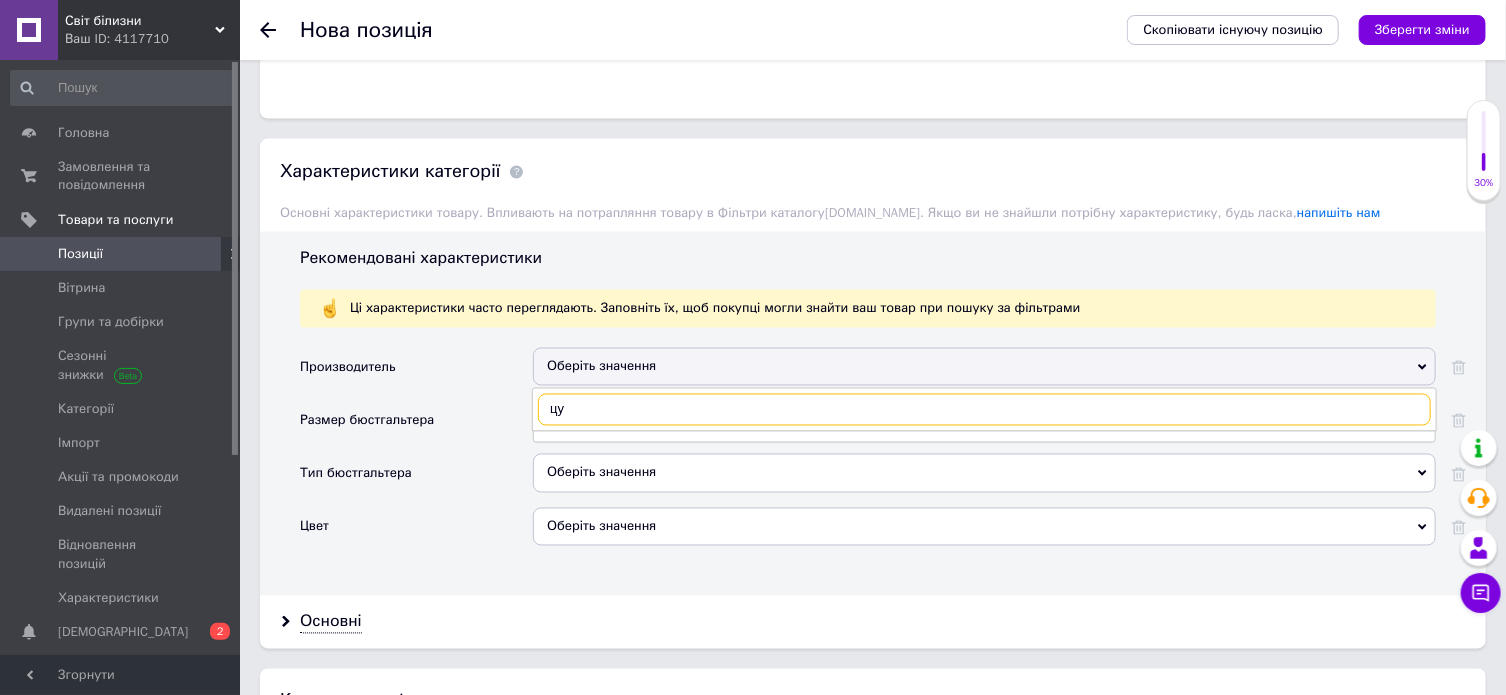 type on "ц" 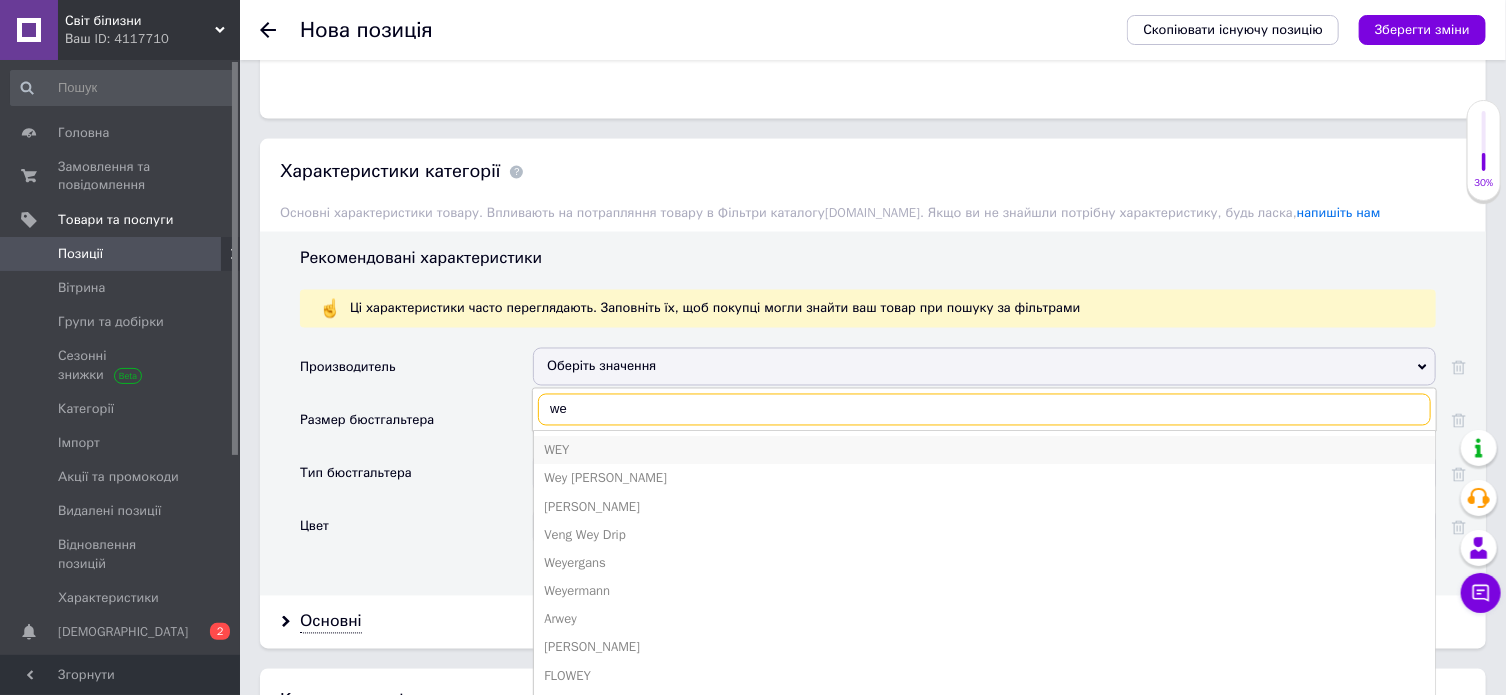 type on "w" 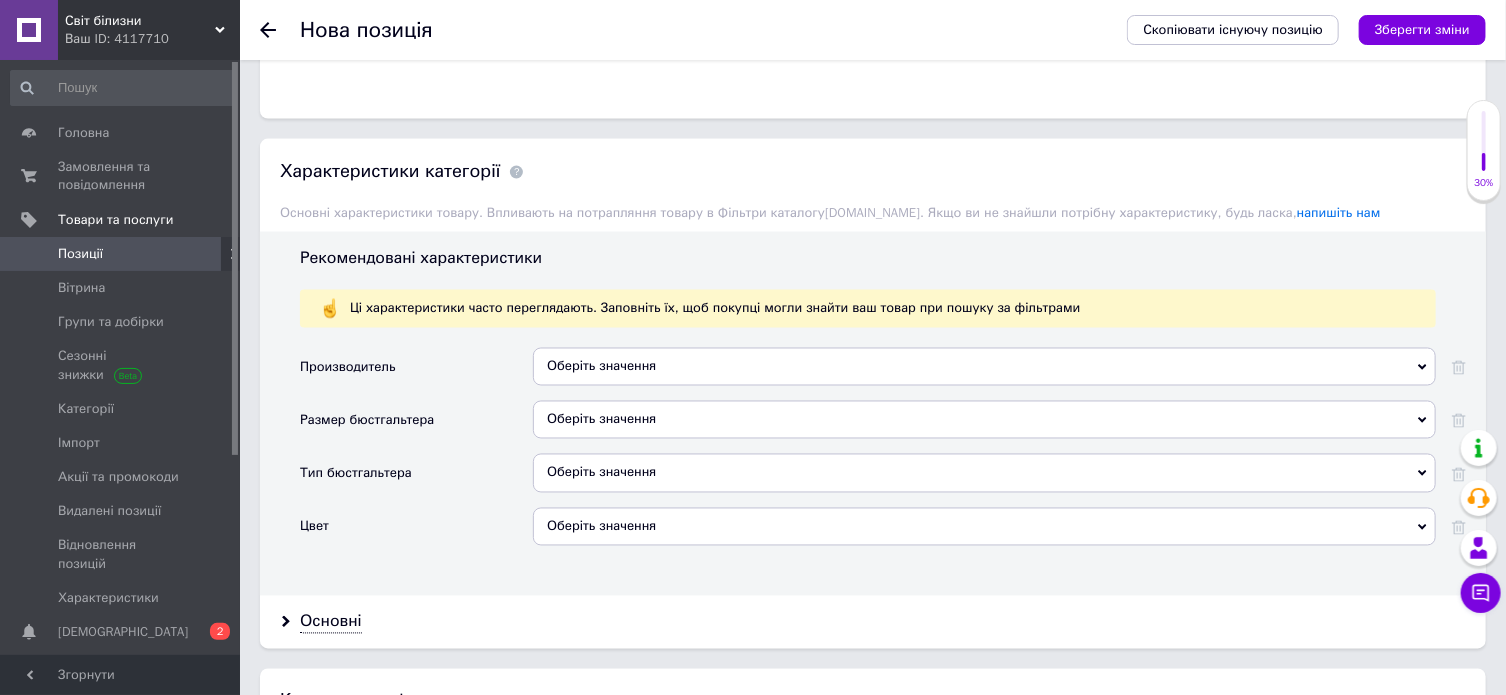 click on "Размер бюстгальтера" at bounding box center (416, 427) 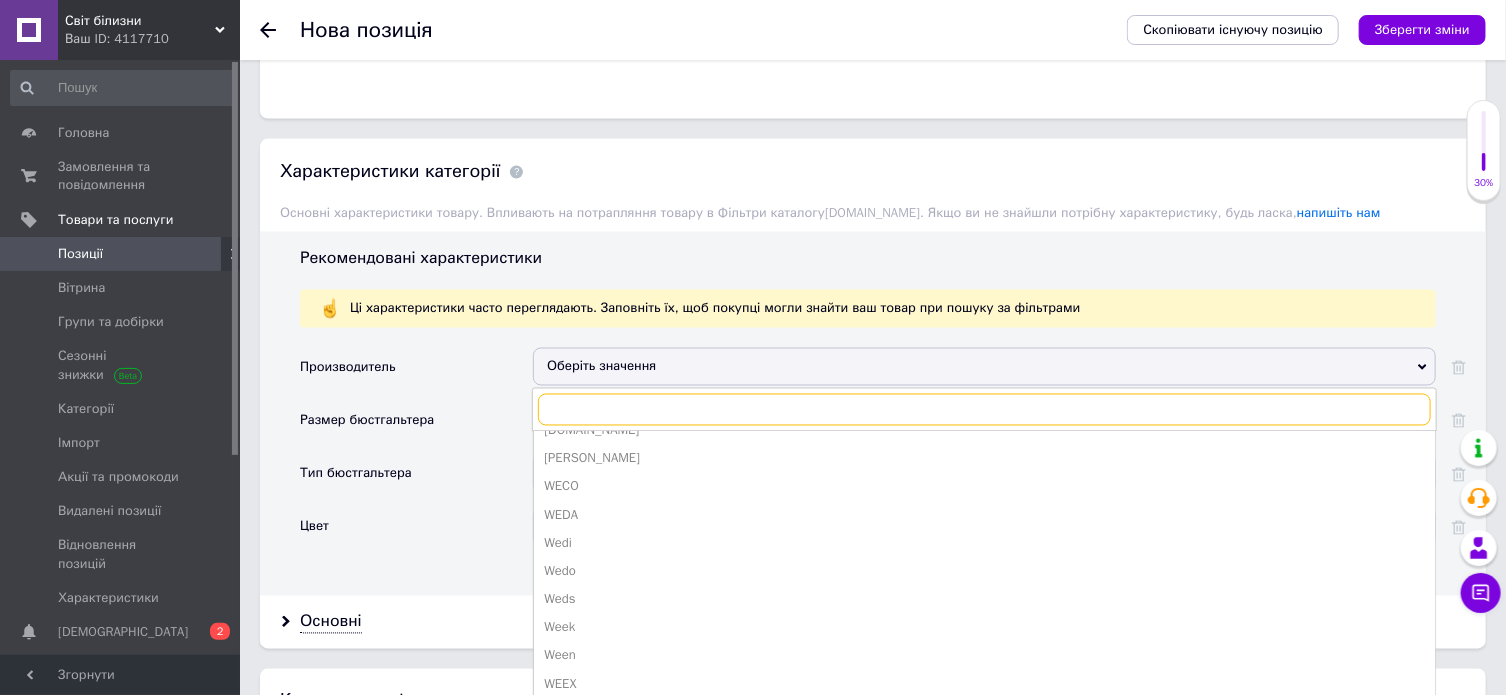 scroll, scrollTop: 695, scrollLeft: 0, axis: vertical 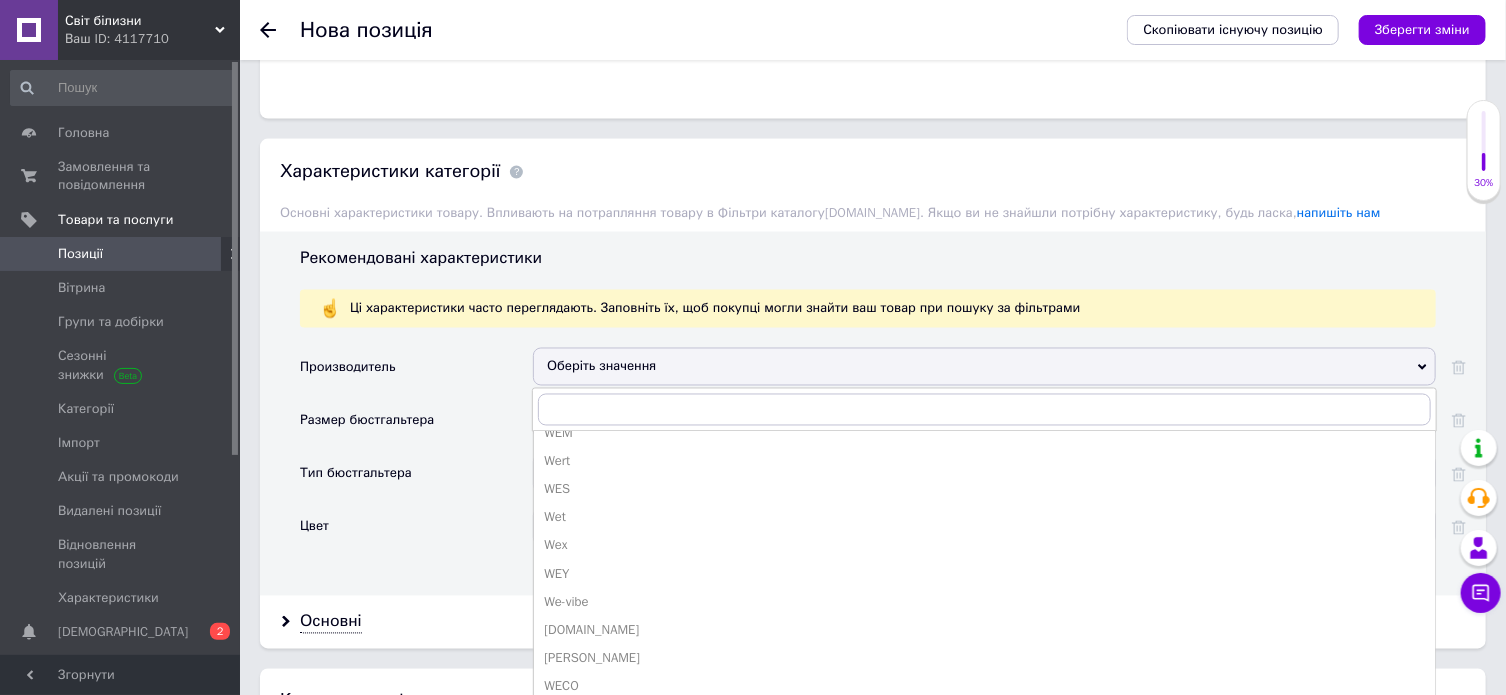 click on "Производитель" at bounding box center [416, 374] 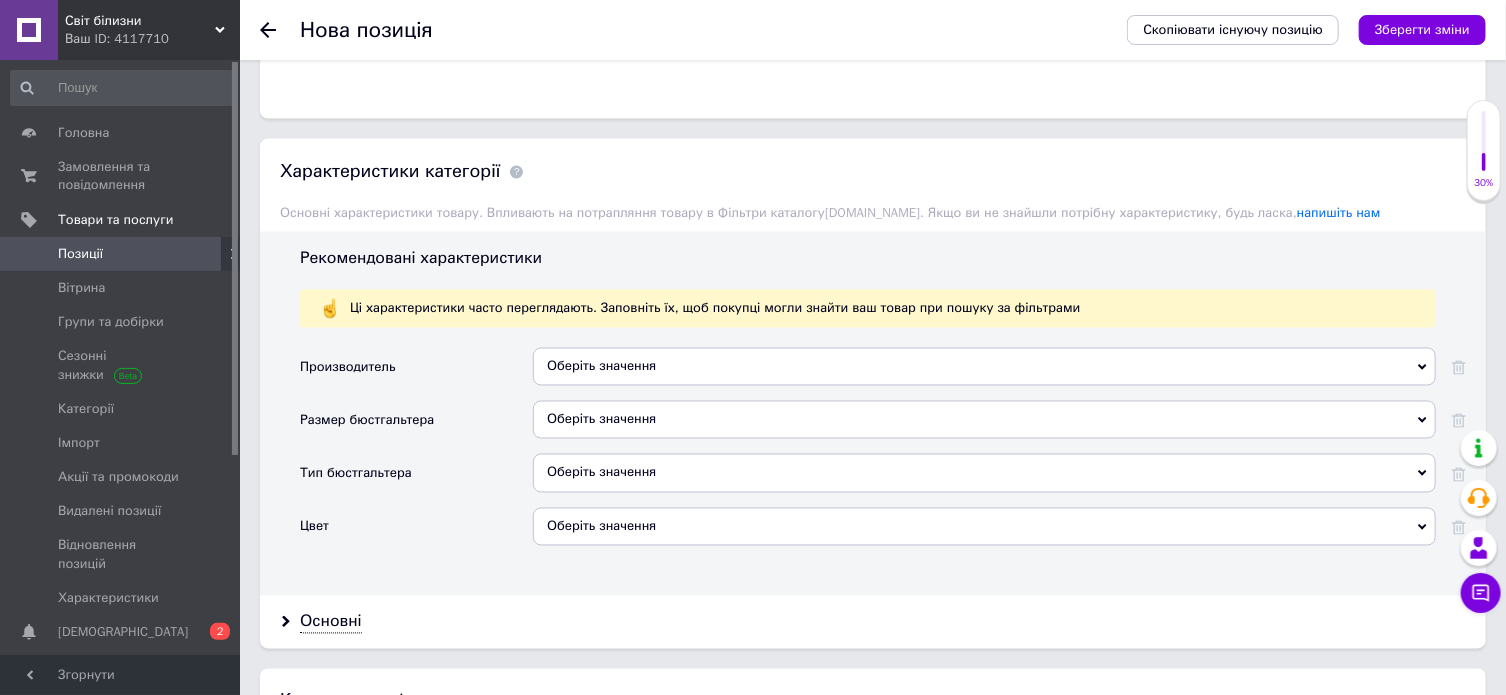 click on "Оберіть значення" at bounding box center (984, 367) 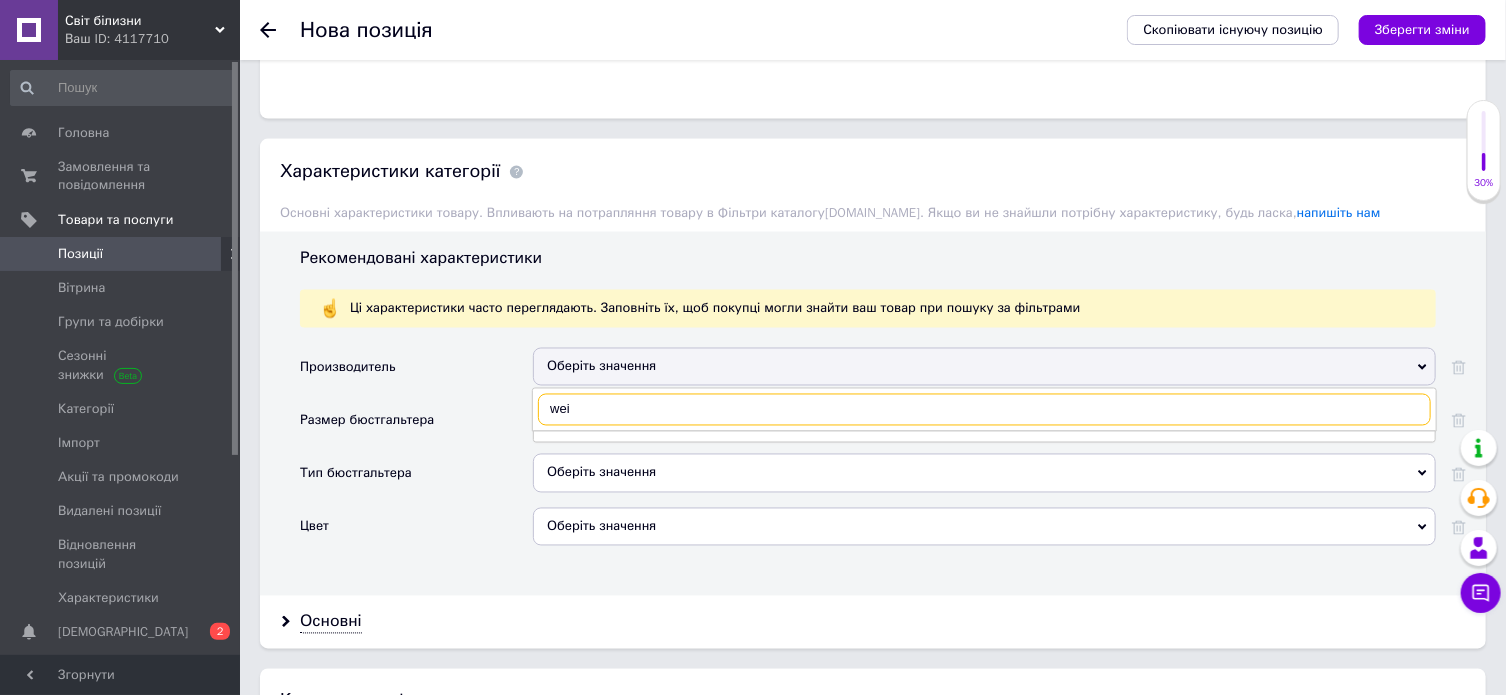 scroll, scrollTop: 0, scrollLeft: 0, axis: both 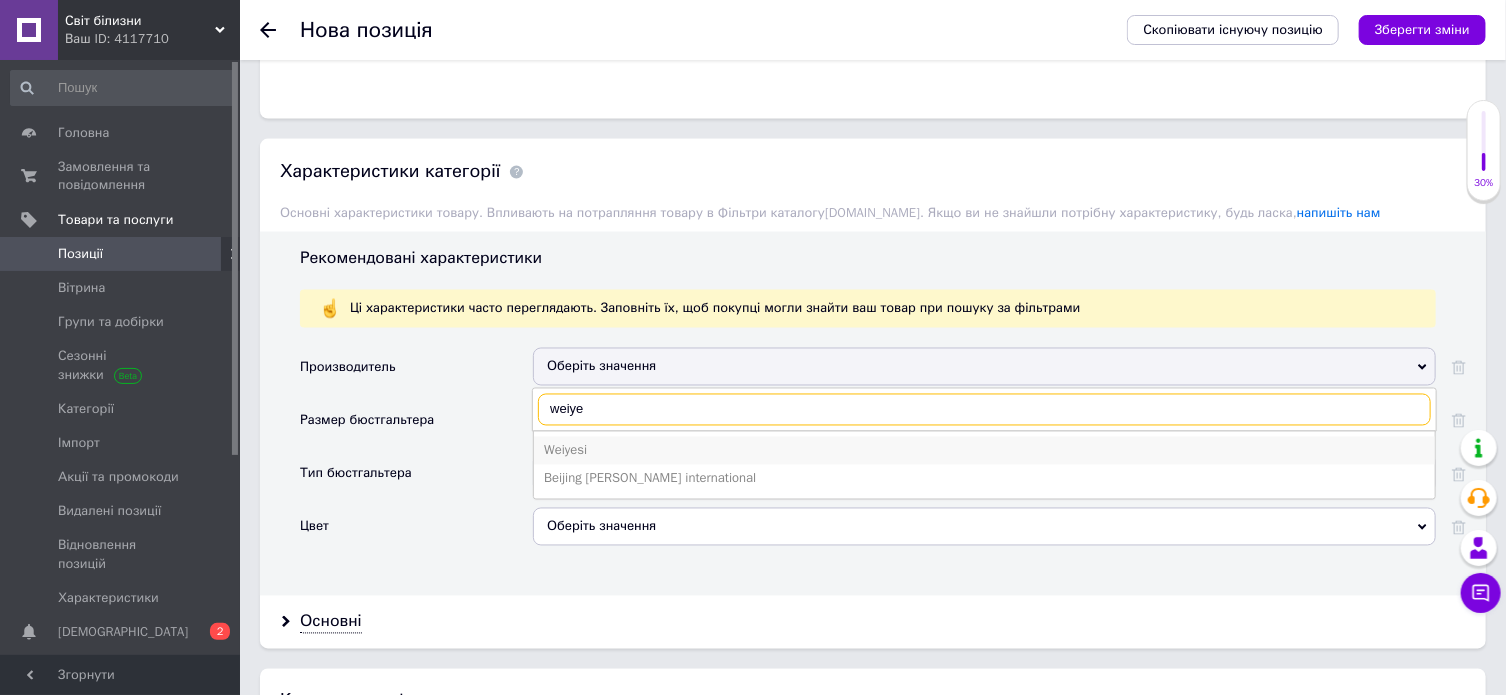 type on "weiye" 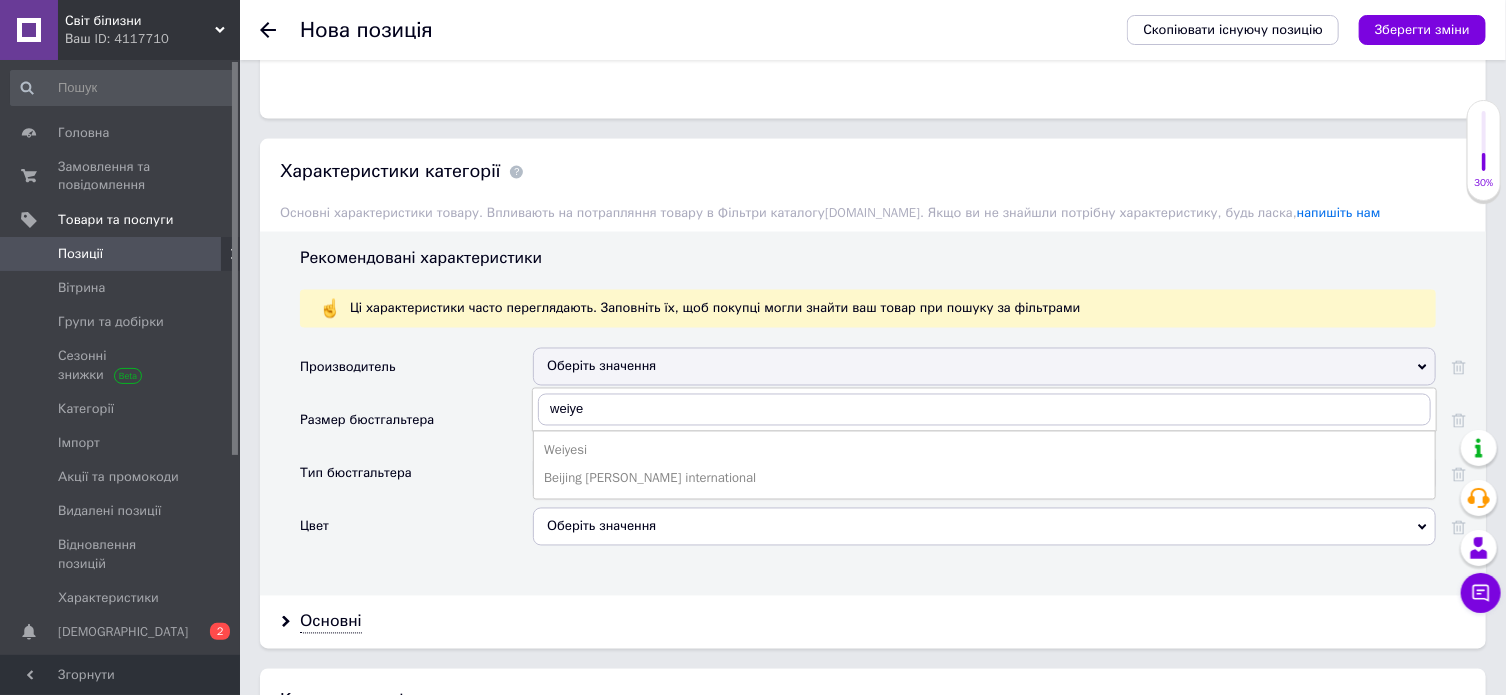 click on "Weiyesi" at bounding box center [984, 451] 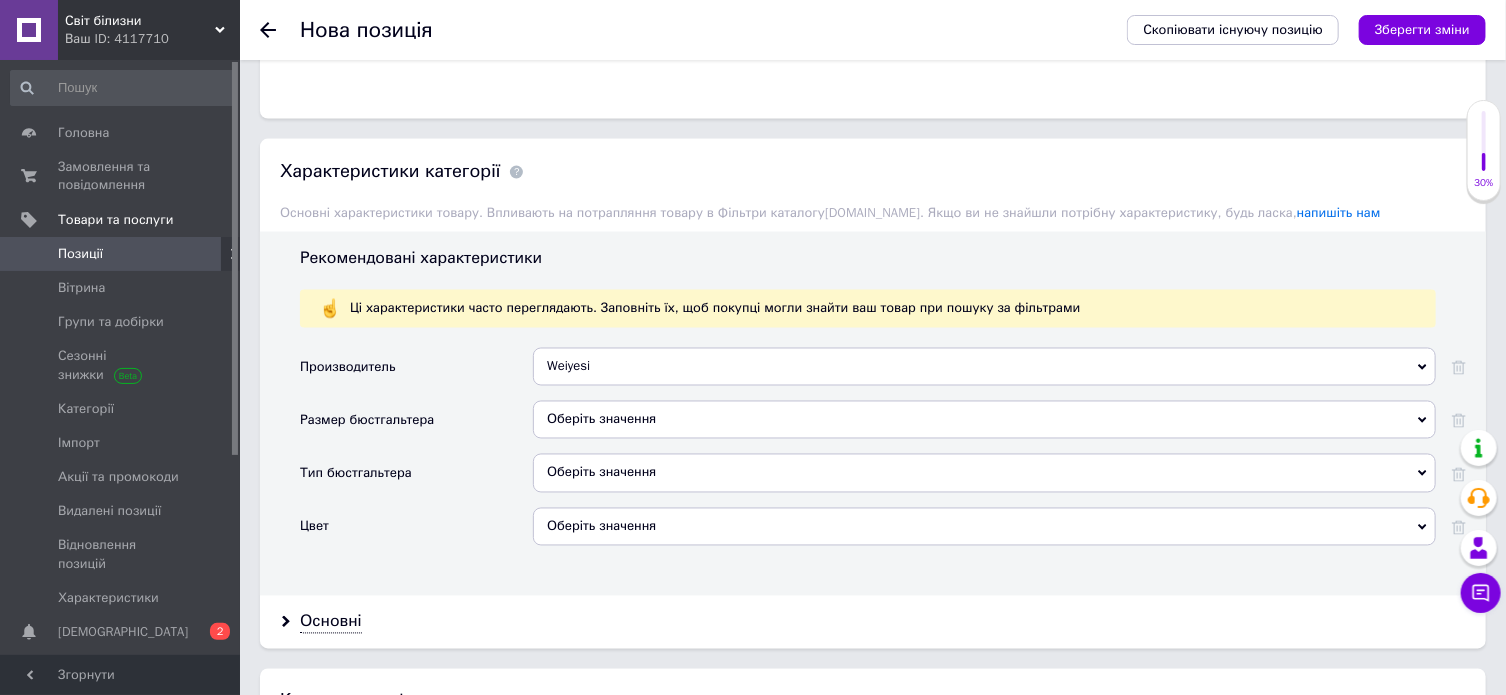 click on "Оберіть значення" at bounding box center (984, 420) 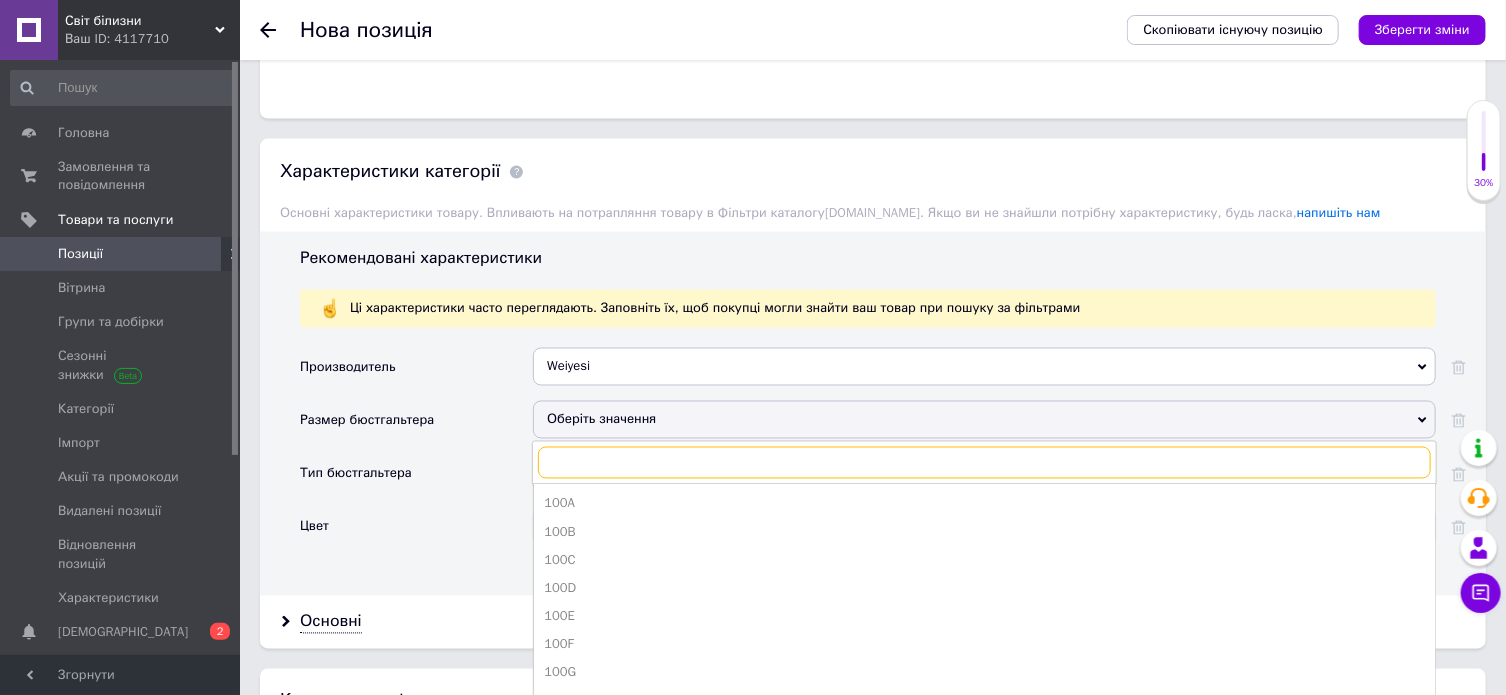 click at bounding box center (984, 463) 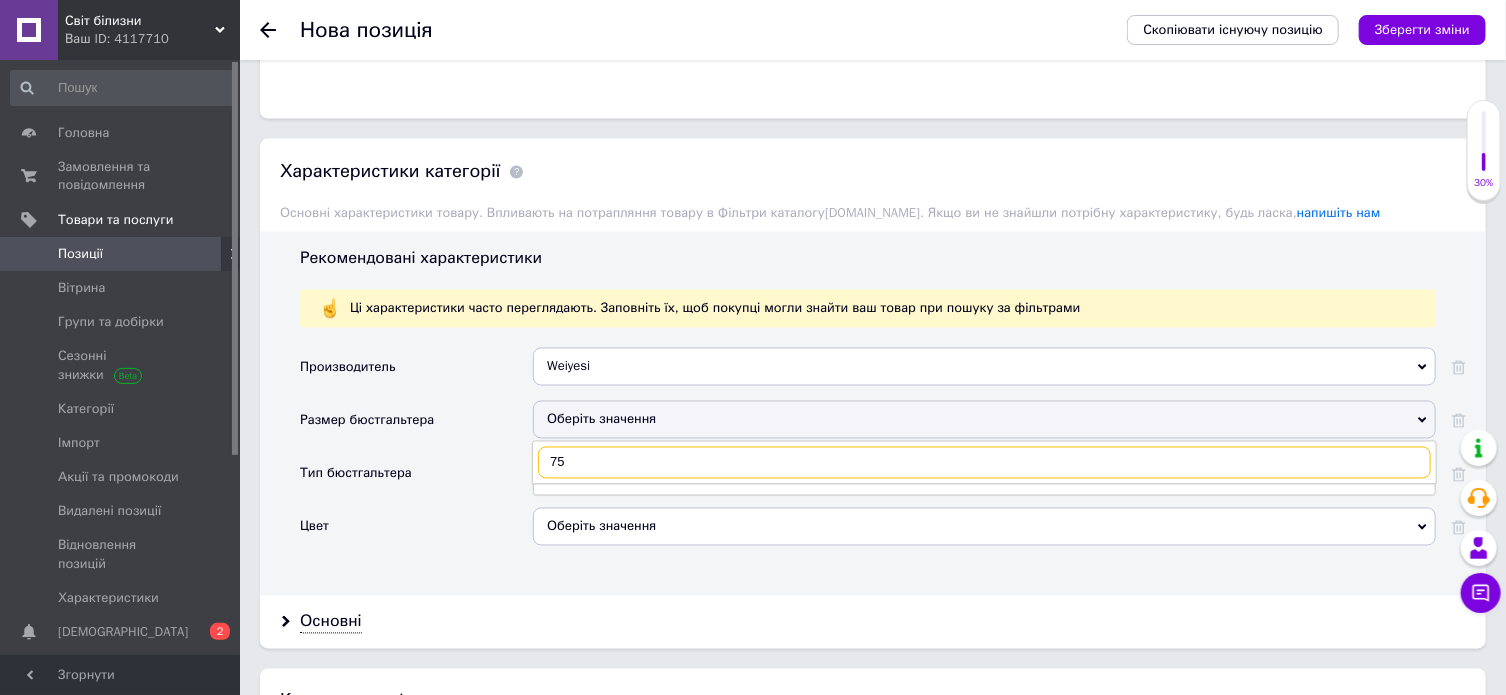 type on "75В" 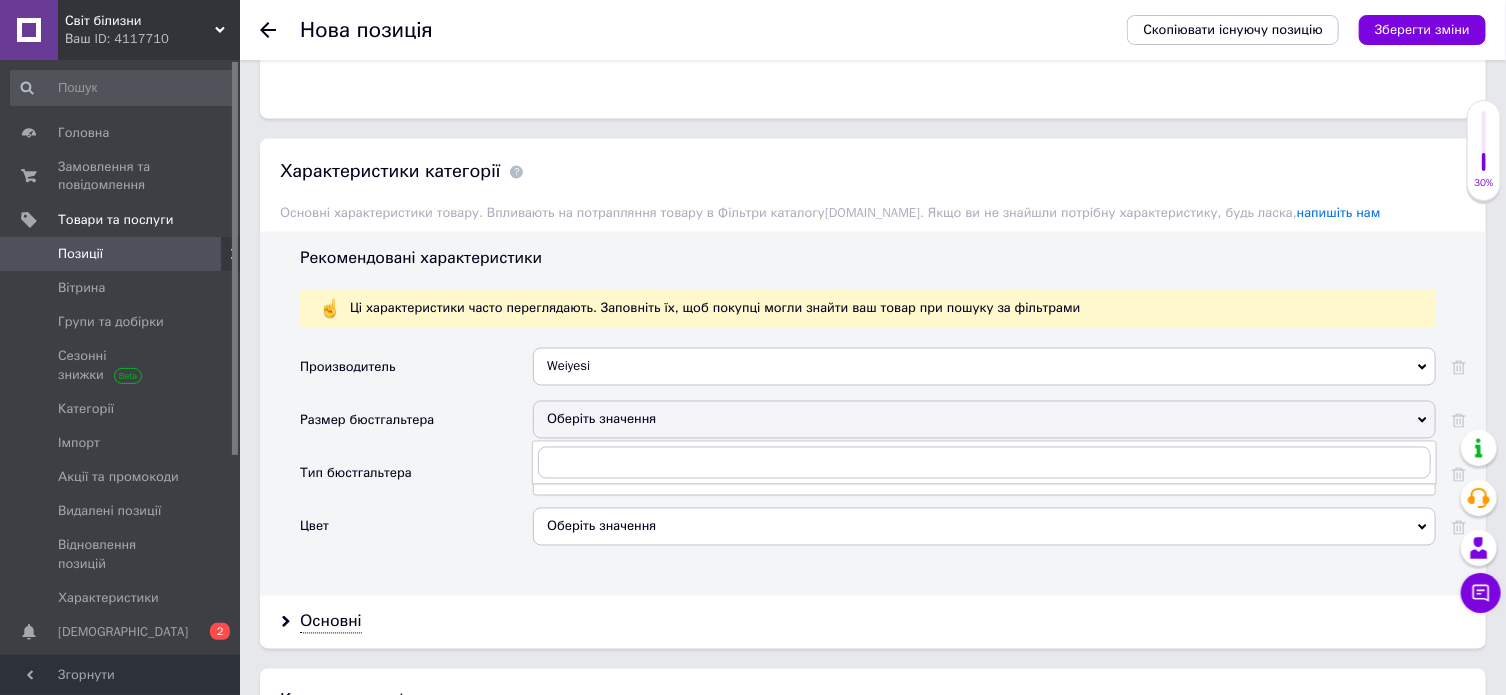 click on "Оберіть значення" at bounding box center (984, 527) 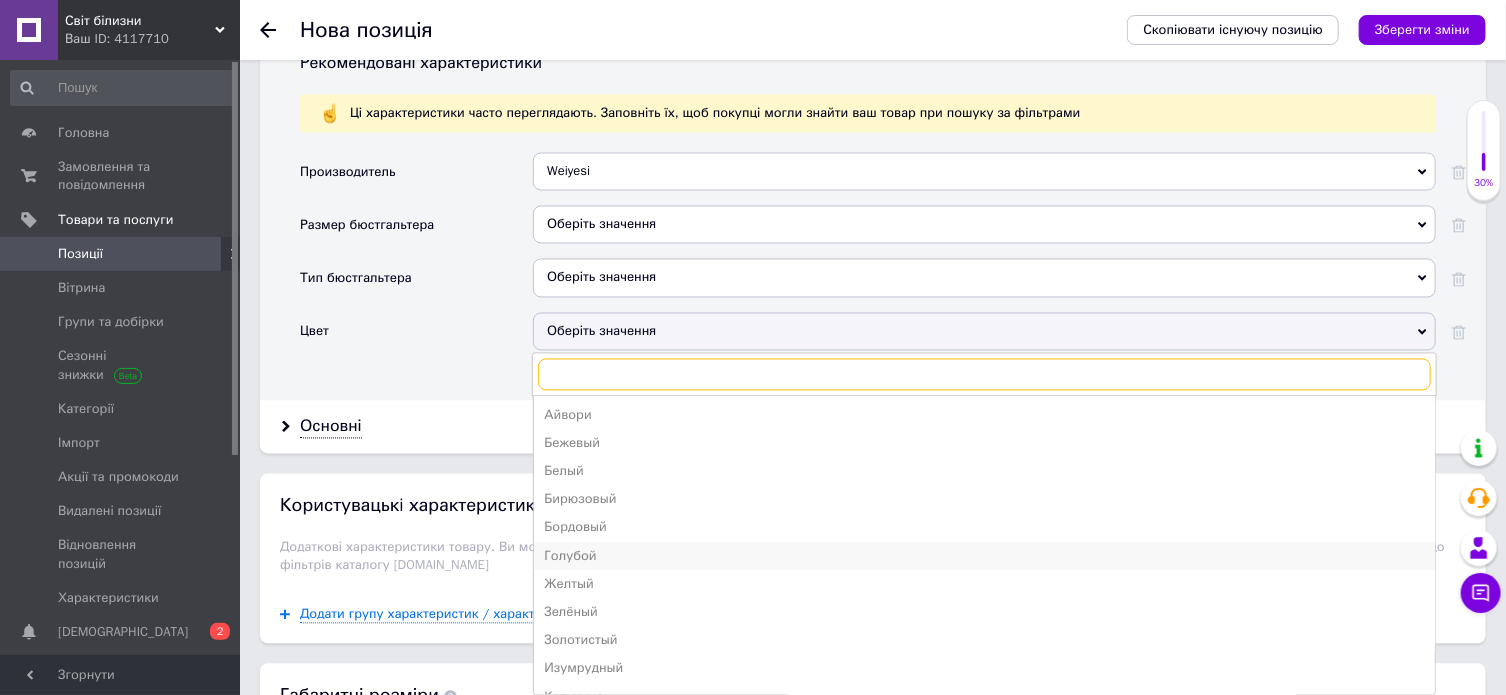 scroll, scrollTop: 1808, scrollLeft: 0, axis: vertical 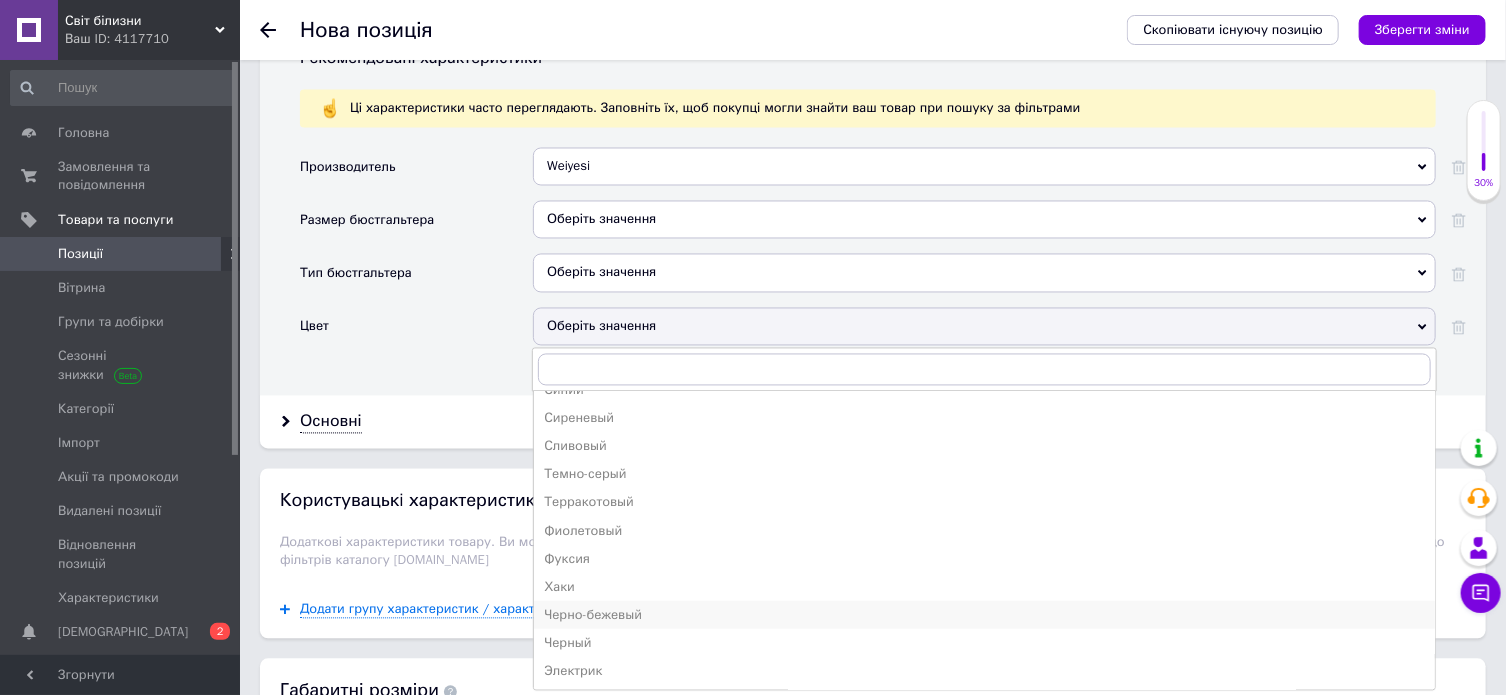 click on "Черно-бежевый" at bounding box center (984, 615) 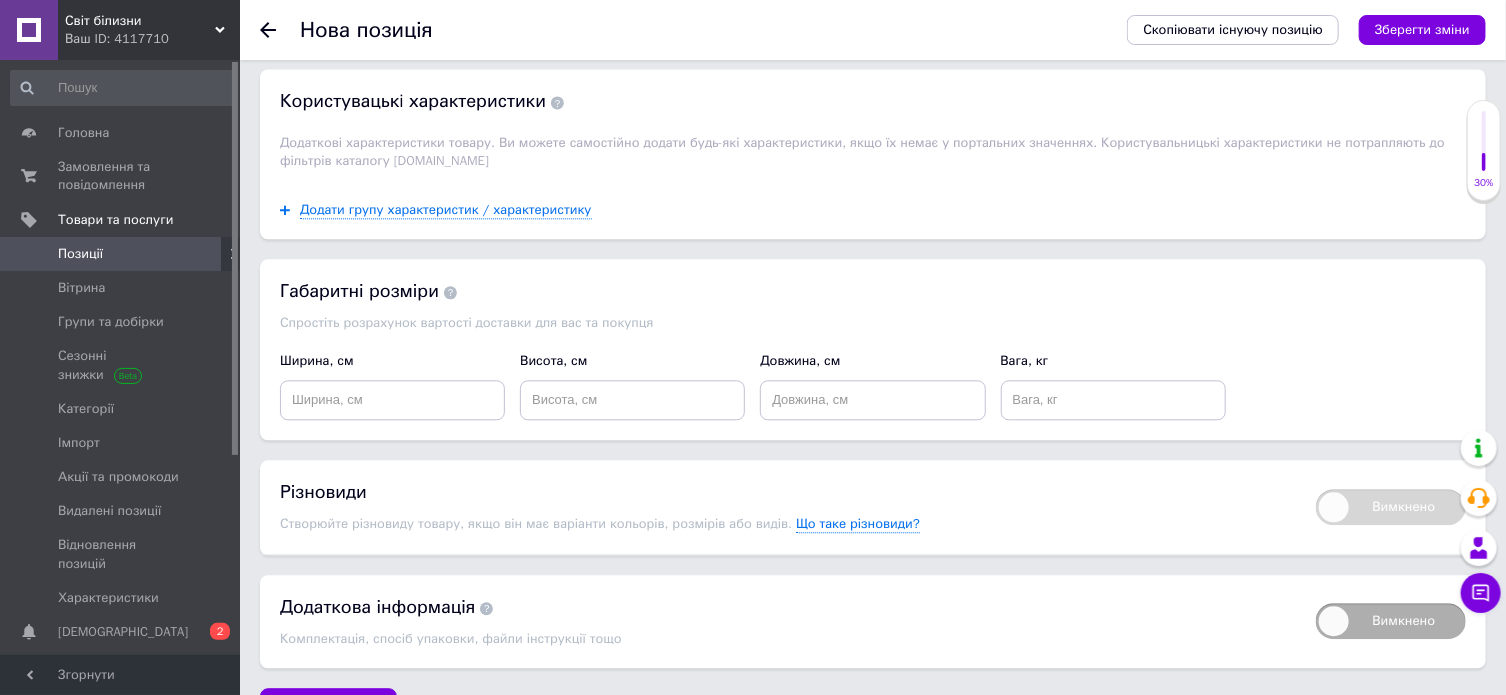 scroll, scrollTop: 2251, scrollLeft: 0, axis: vertical 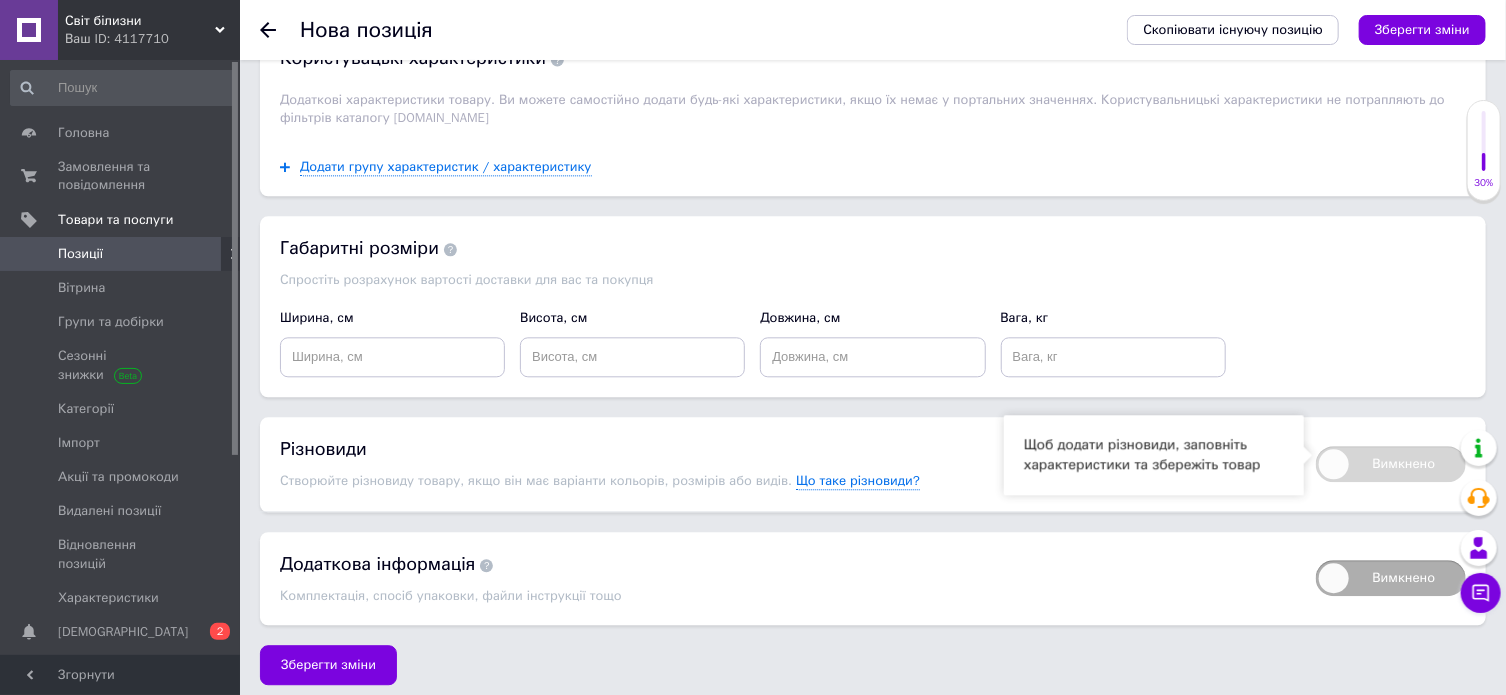 click on "Вимкнено" at bounding box center [1391, 464] 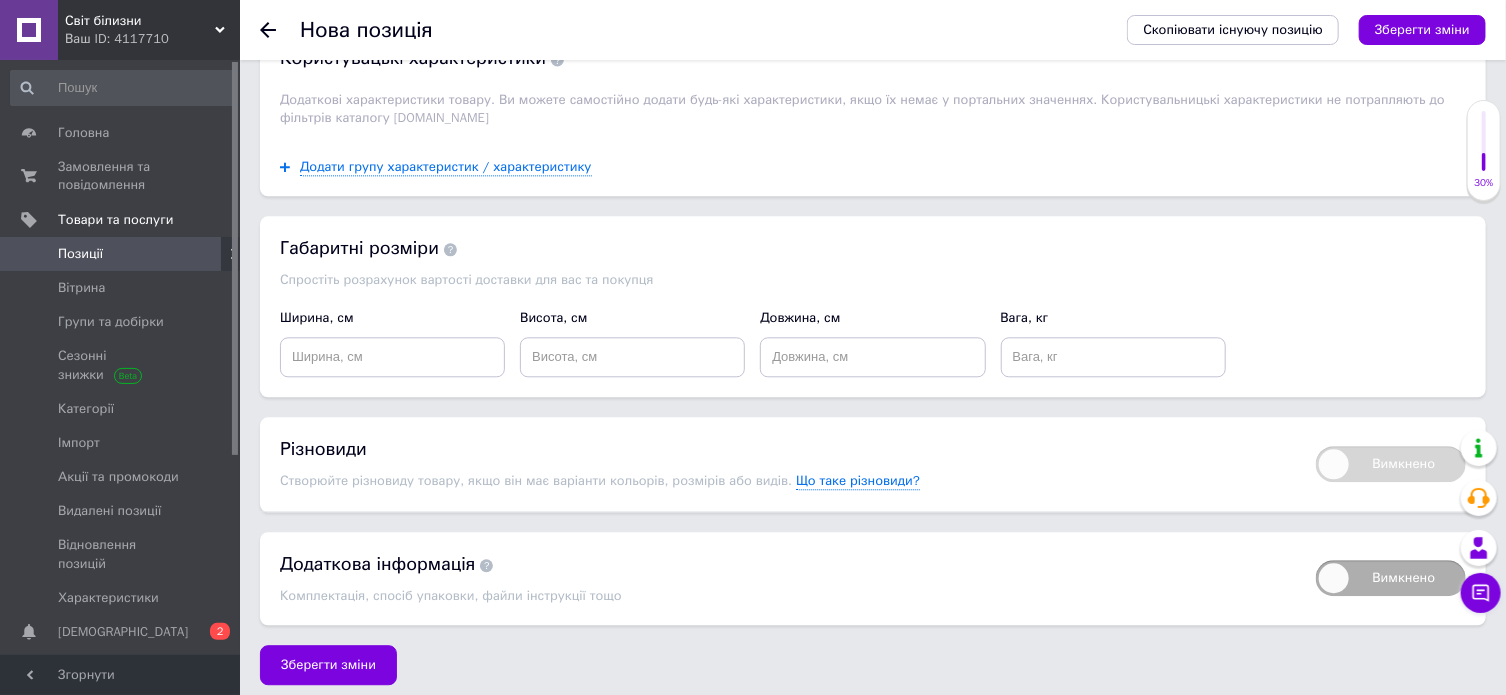 click on "Вимкнено" at bounding box center [1391, 464] 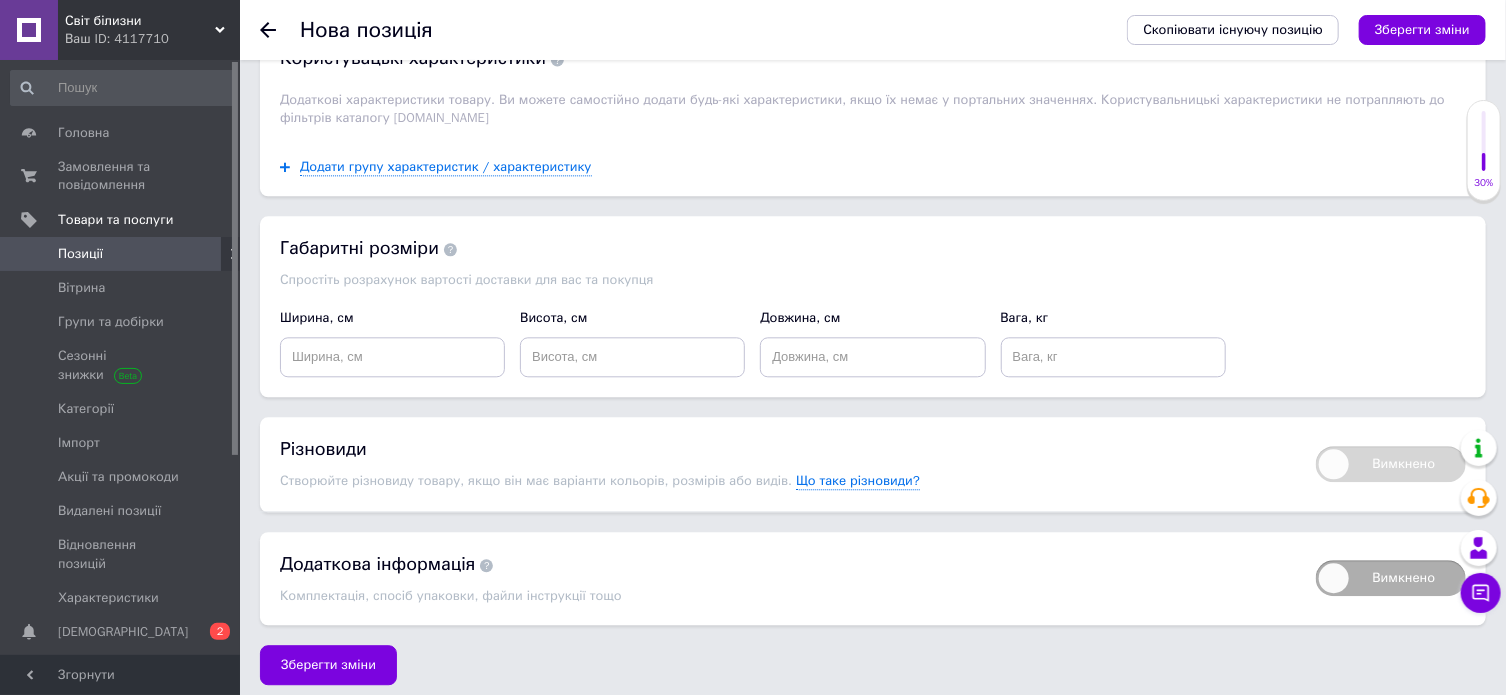 click on "Зберегти зміни" at bounding box center (328, 665) 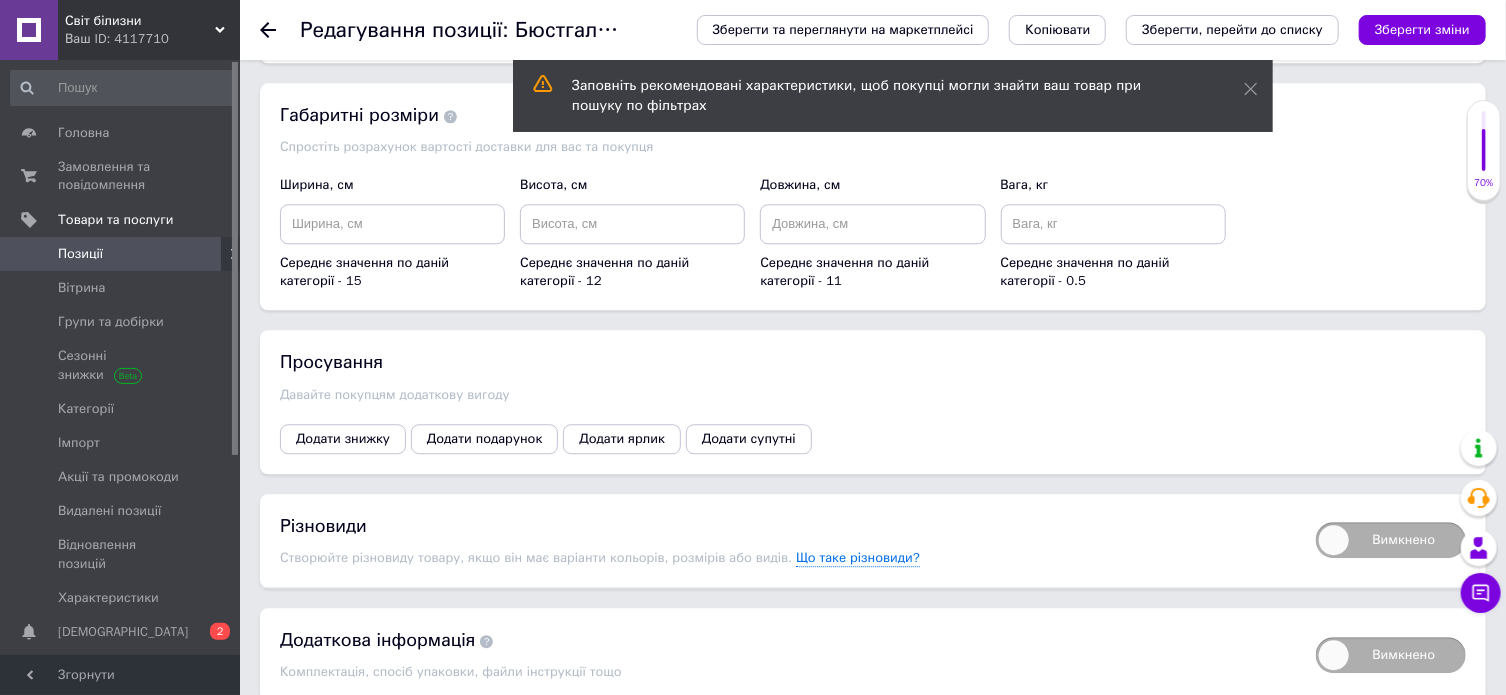 scroll, scrollTop: 2473, scrollLeft: 0, axis: vertical 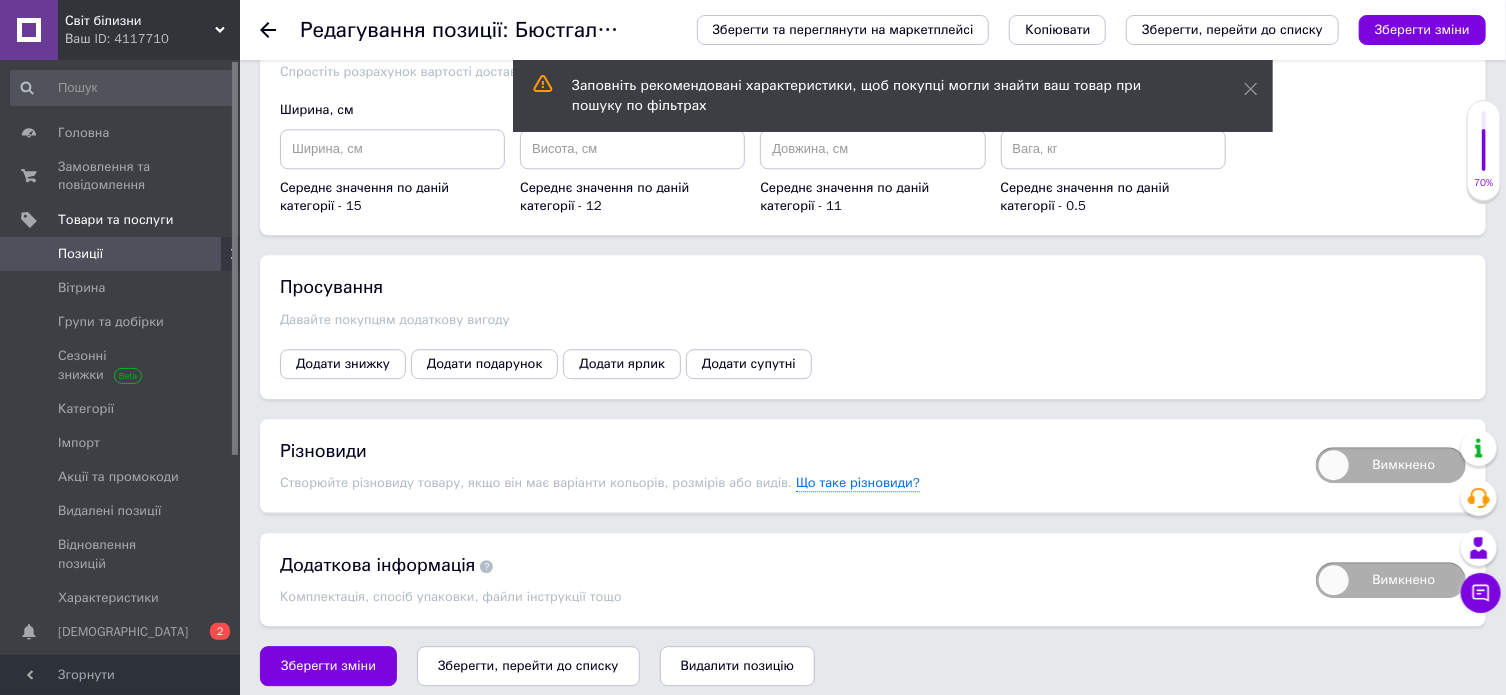 click on "Вимкнено" at bounding box center [1391, 465] 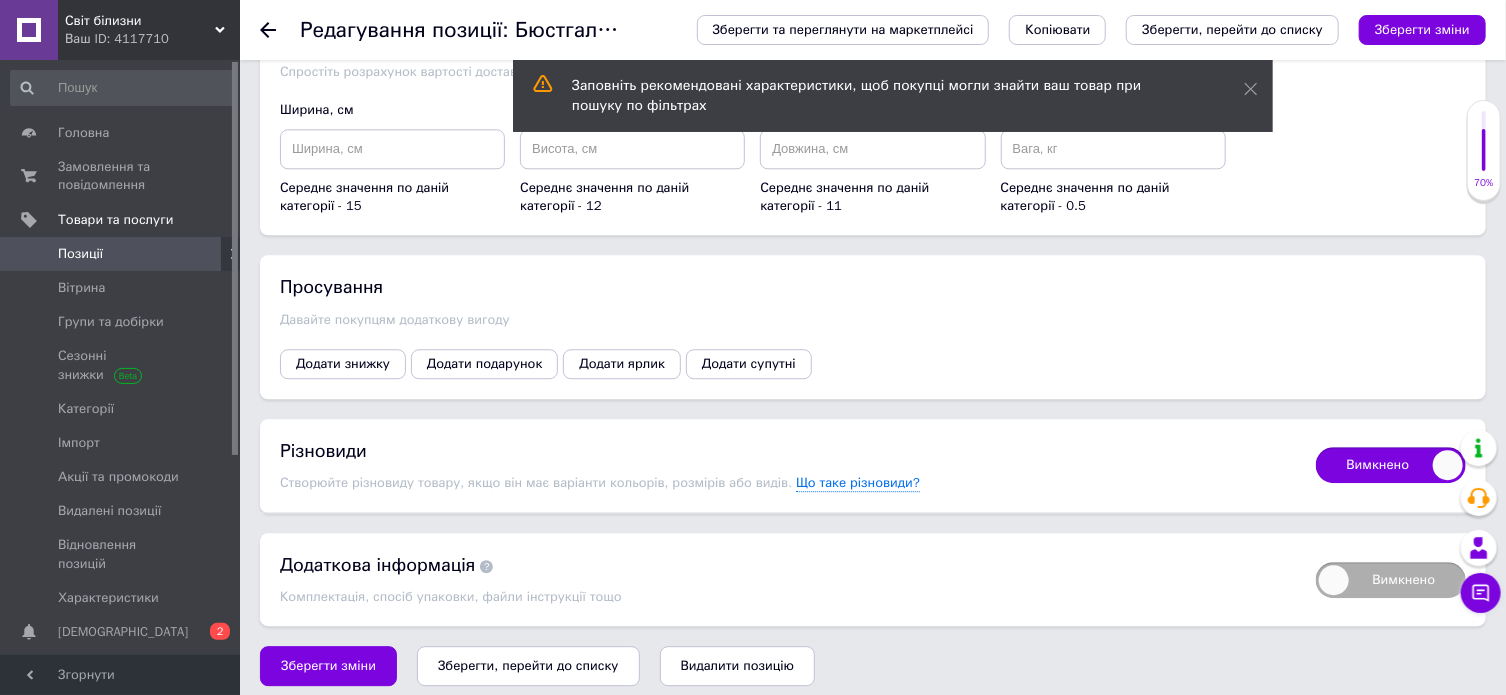 checkbox on "true" 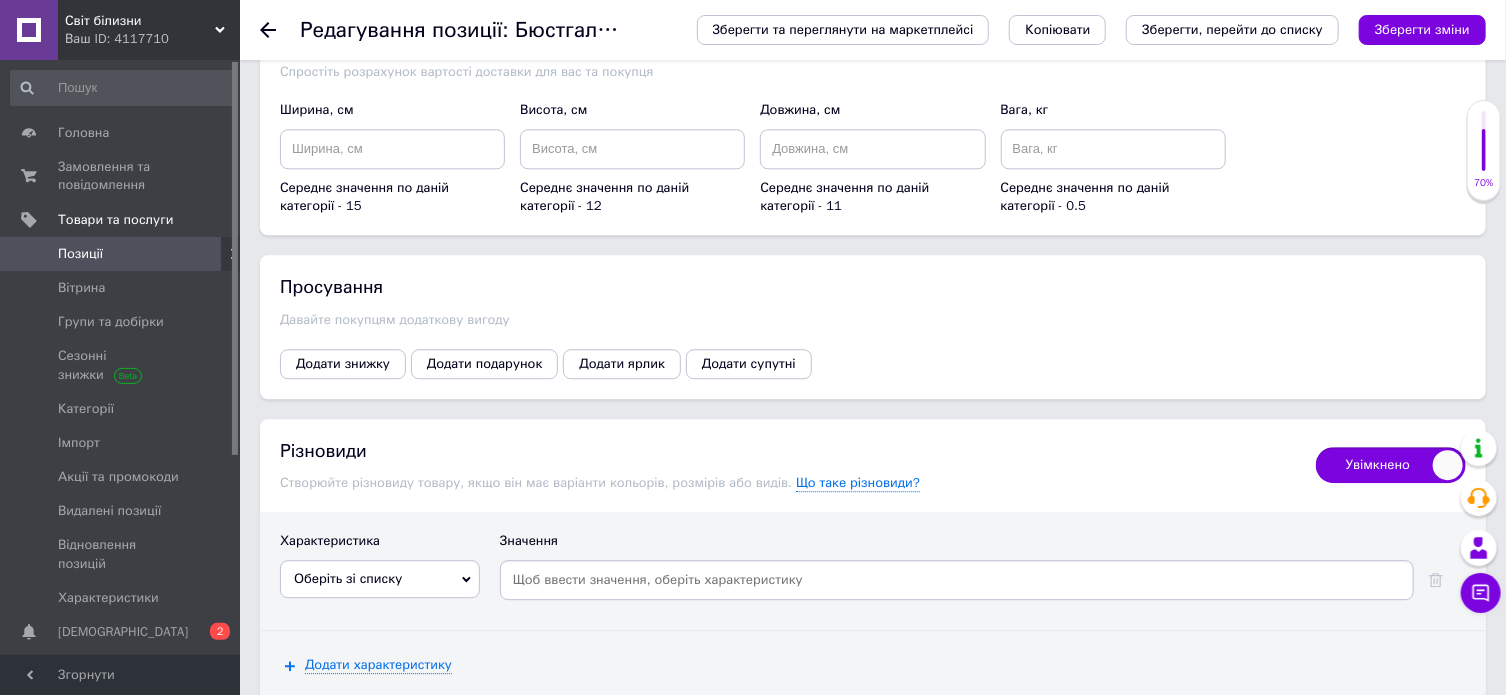 click on "Оберіть зі списку" at bounding box center (380, 579) 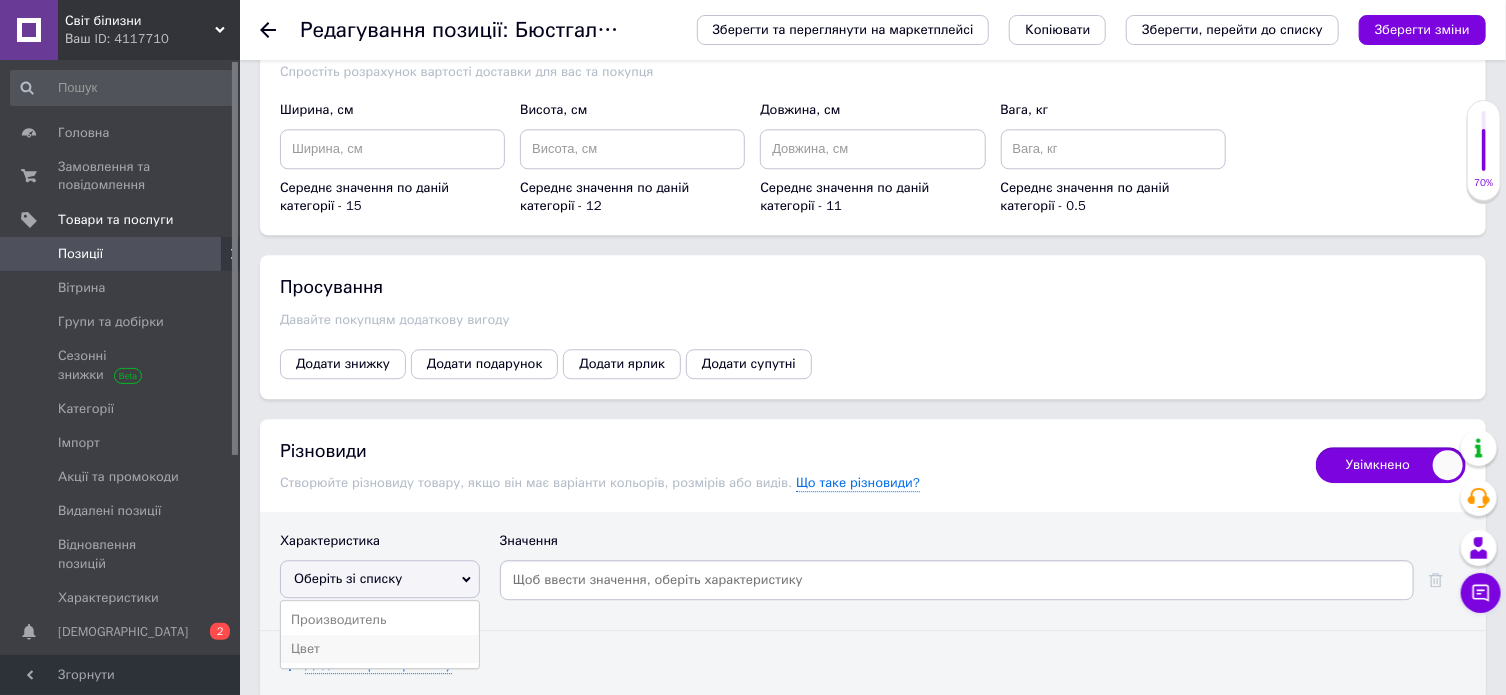 click on "Цвет" at bounding box center [380, 649] 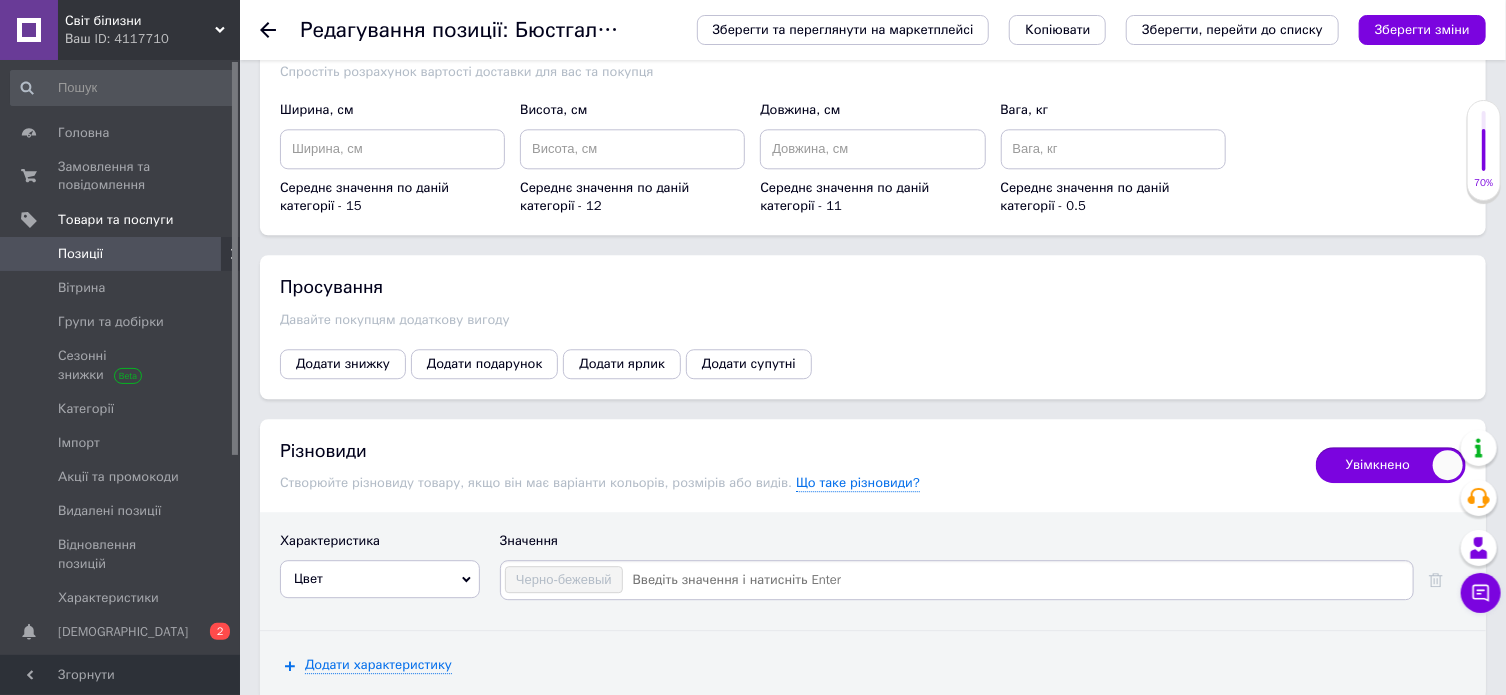 click at bounding box center [1017, 580] 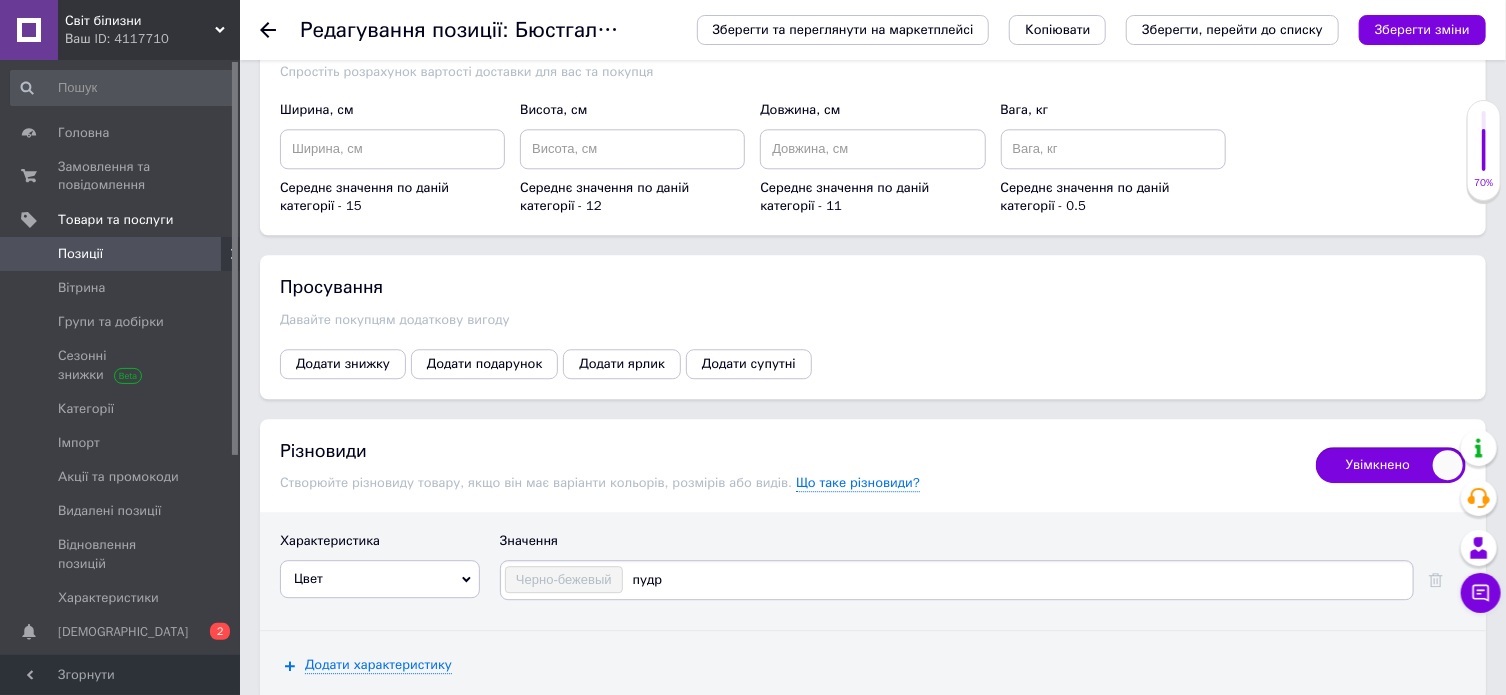 type on "пудра" 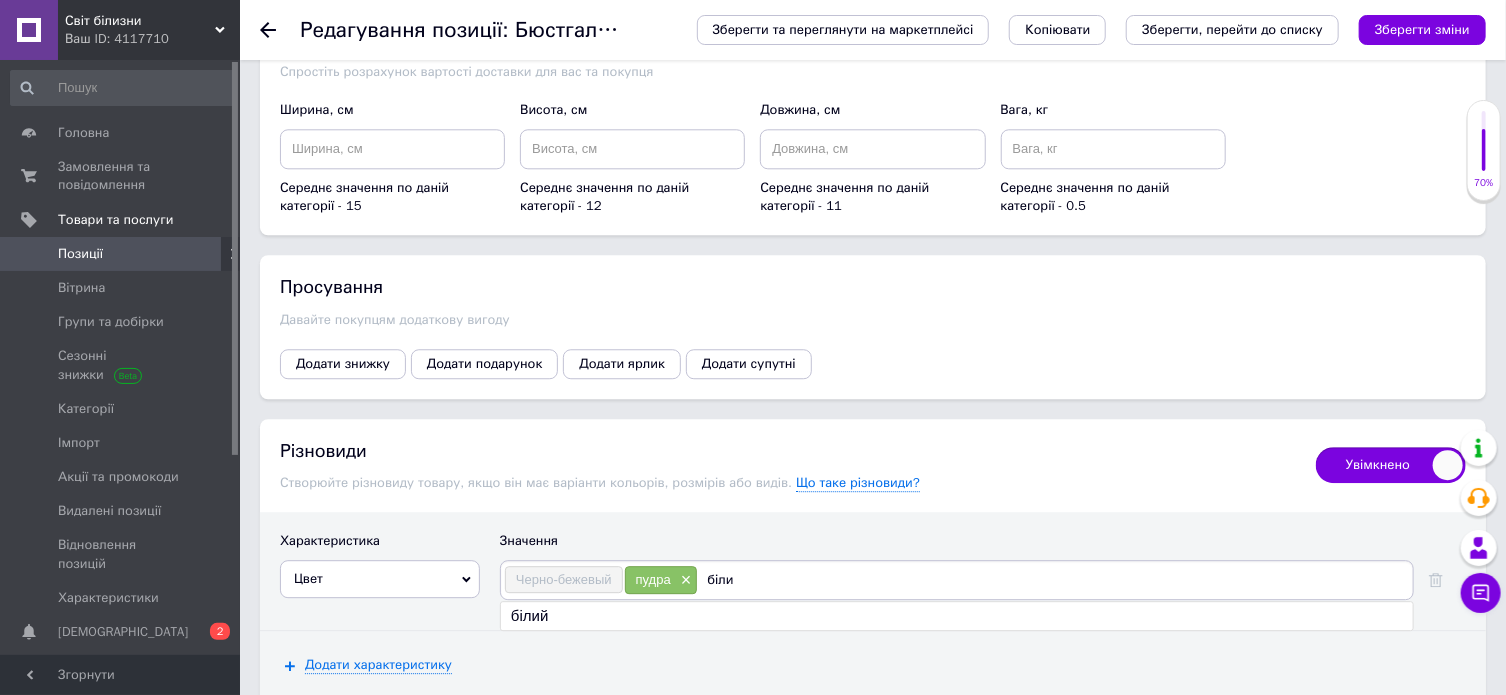 type on "білий" 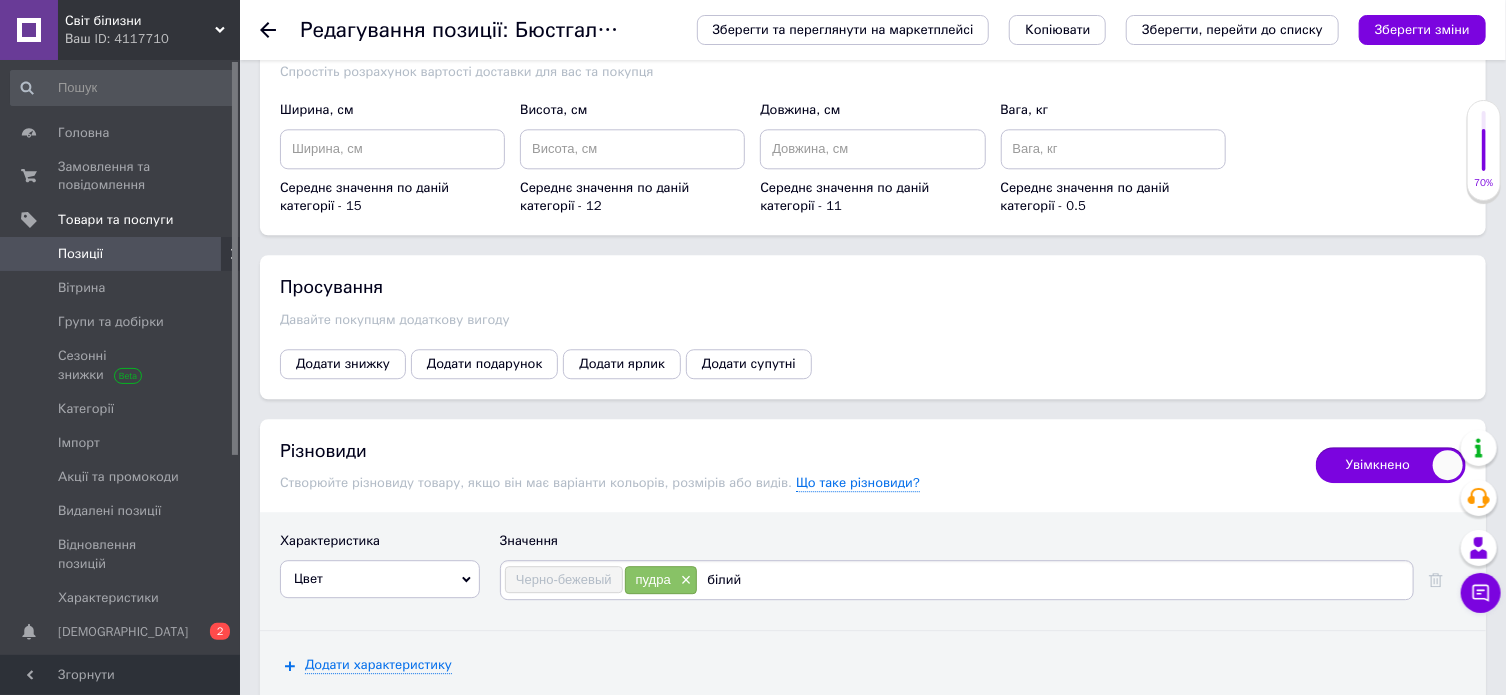 type 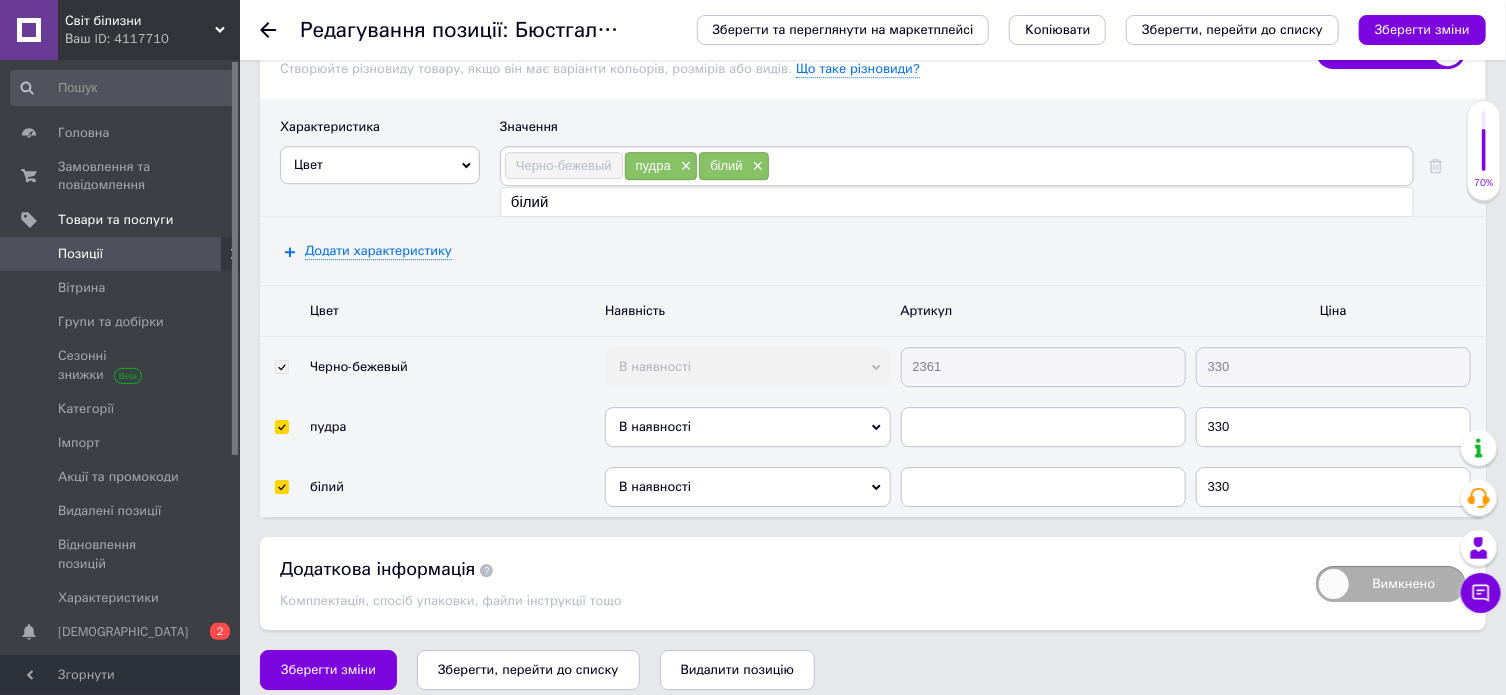 scroll, scrollTop: 2889, scrollLeft: 0, axis: vertical 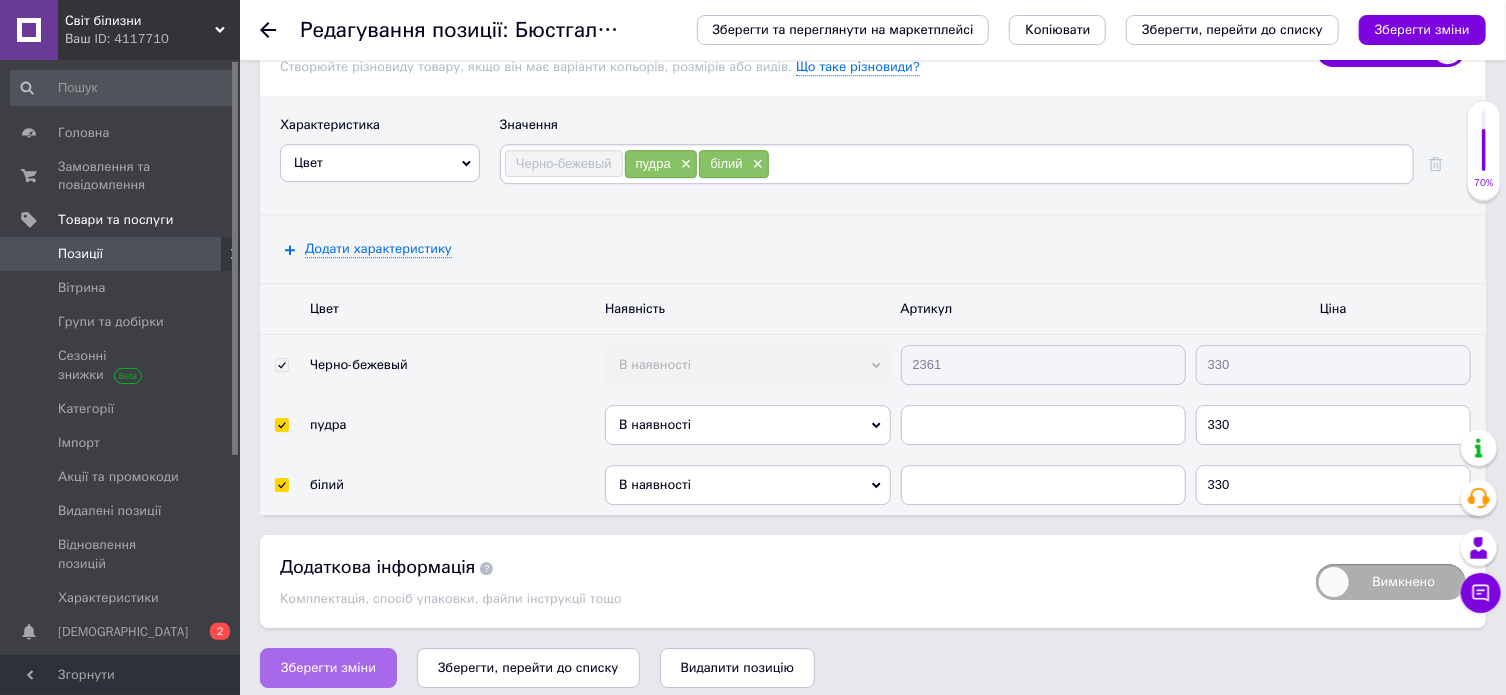 click on "Зберегти зміни" at bounding box center [328, 668] 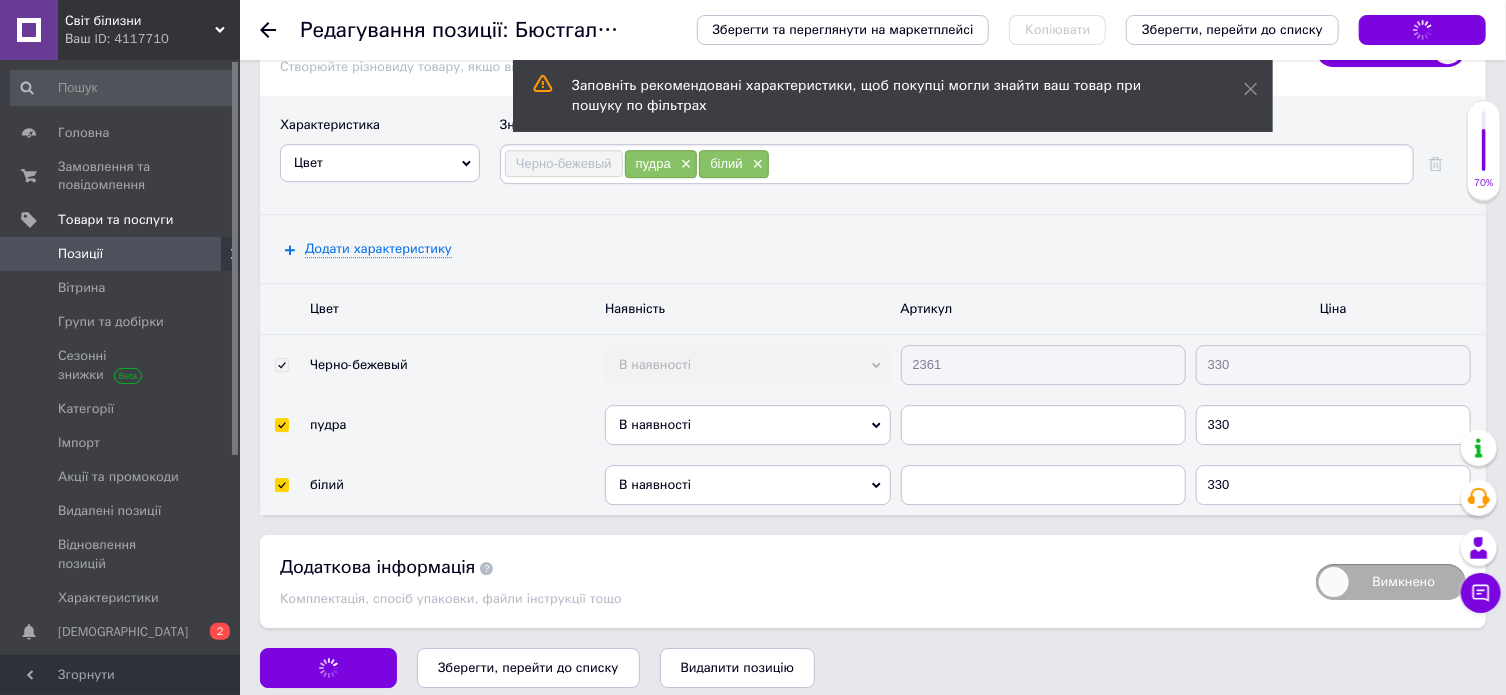 scroll, scrollTop: 2864, scrollLeft: 0, axis: vertical 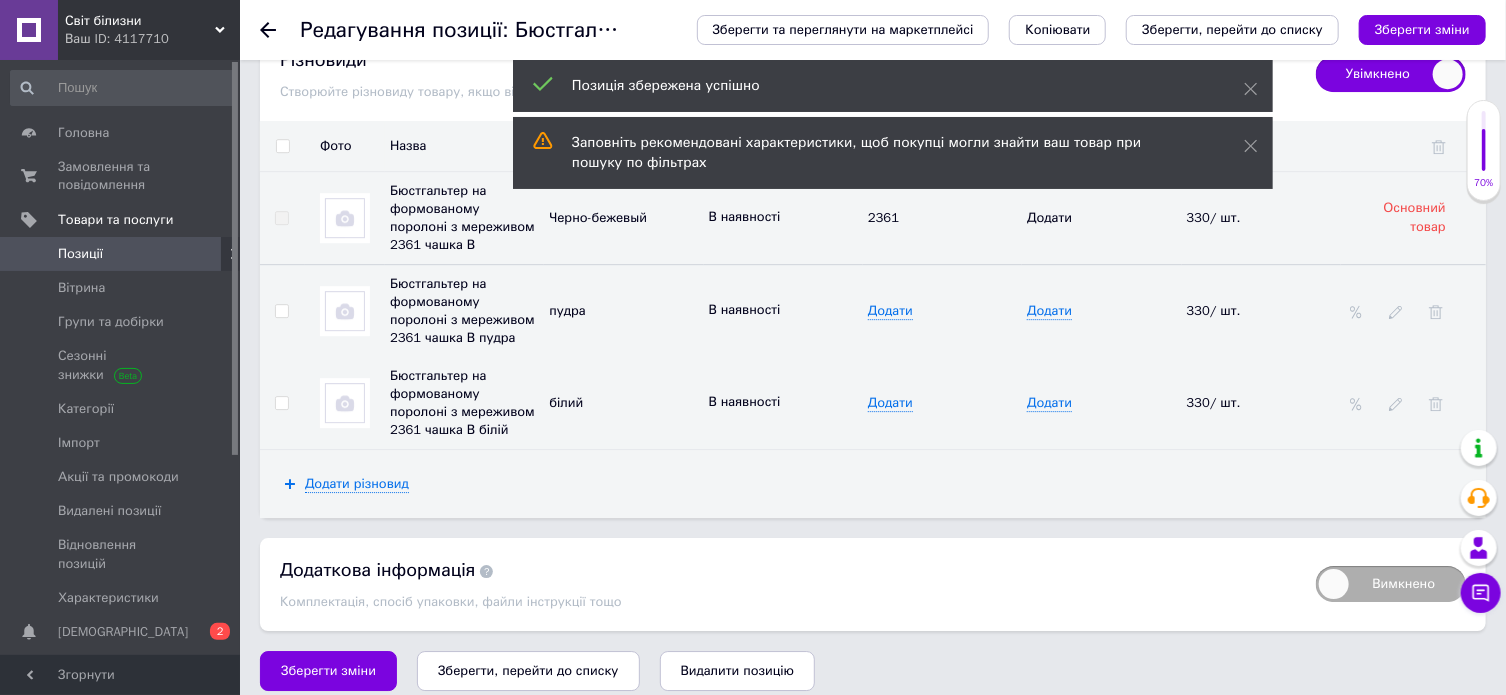 click at bounding box center (345, 218) 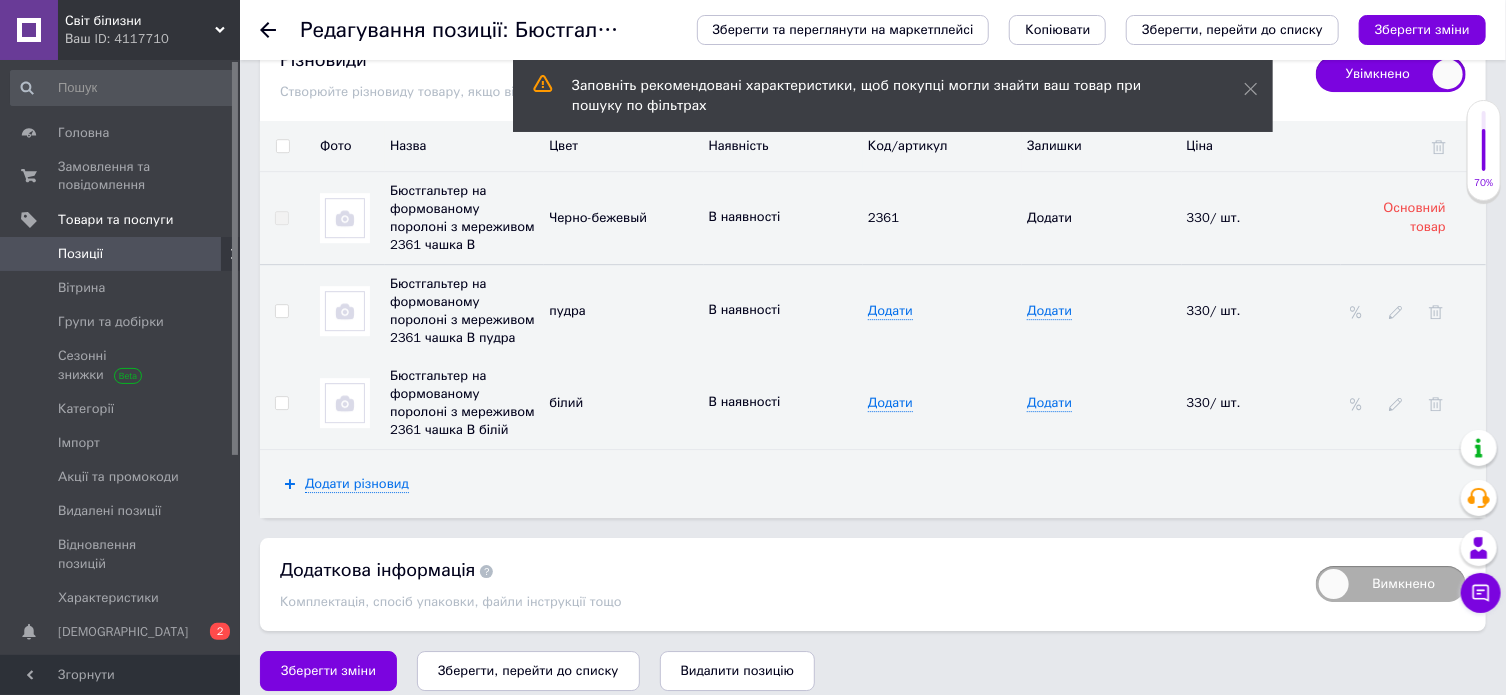 click at bounding box center (345, 218) 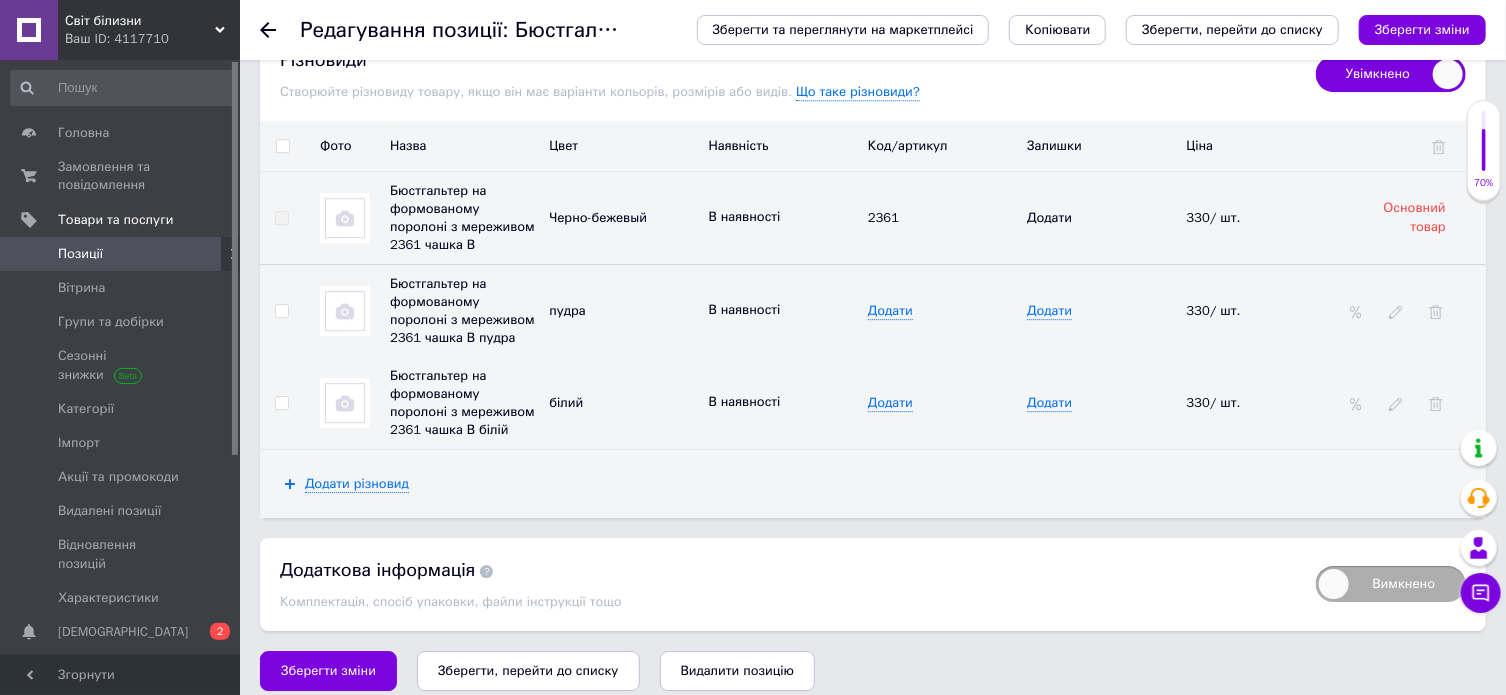 click at bounding box center [345, 218] 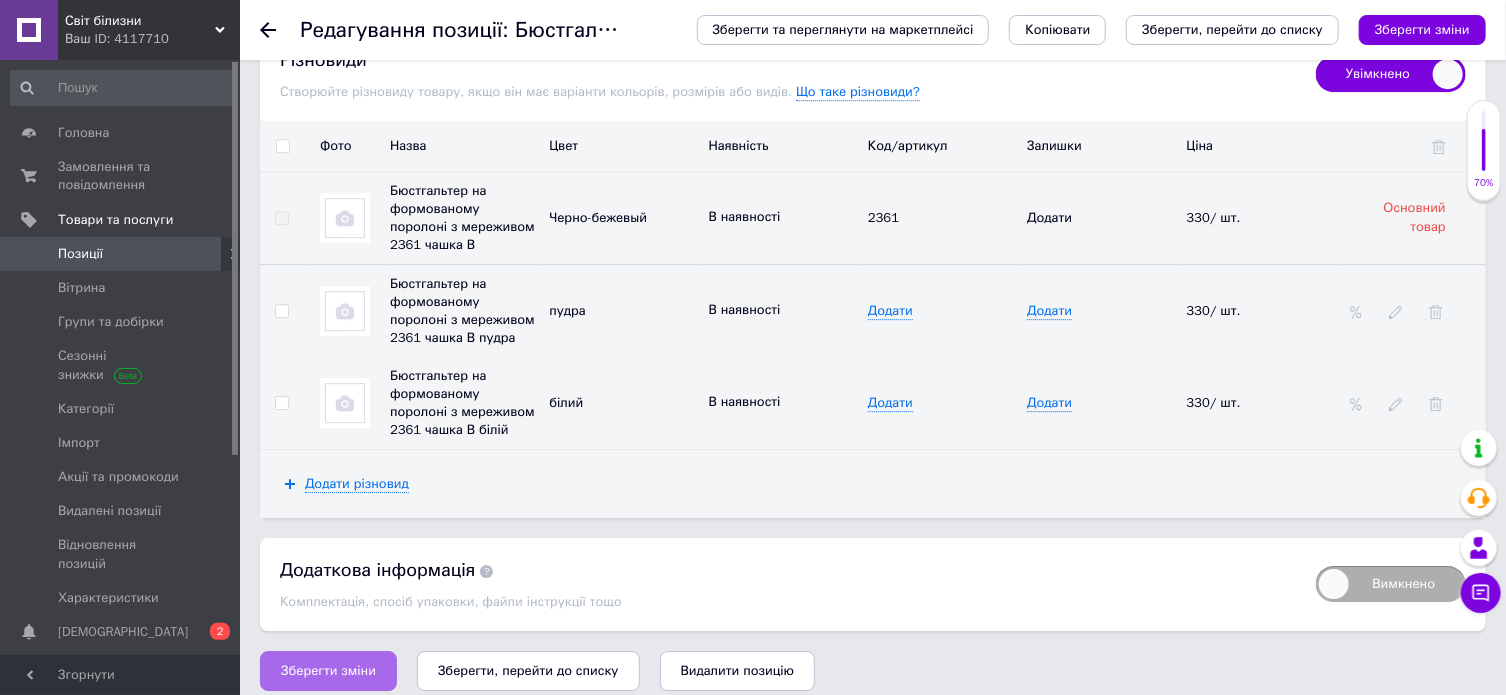 click on "Зберегти зміни" at bounding box center (328, 671) 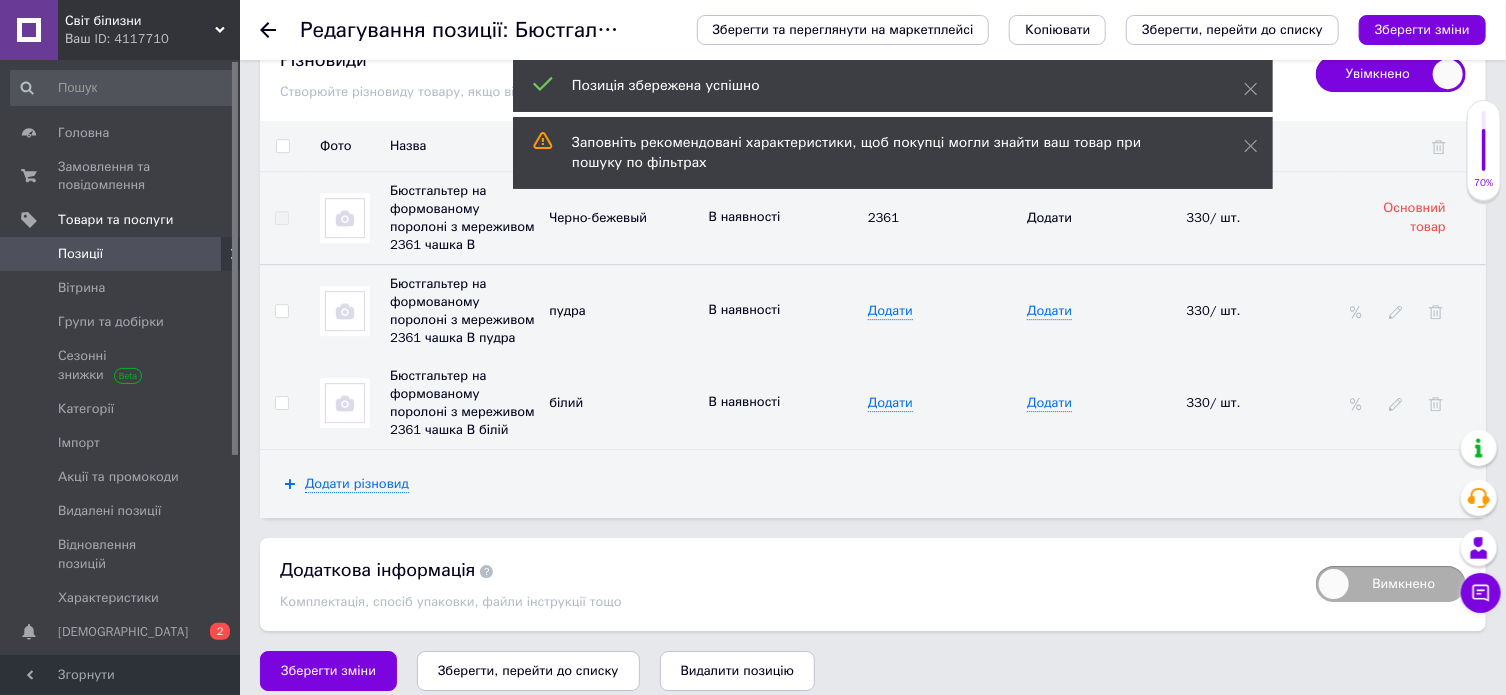 click at bounding box center (345, 218) 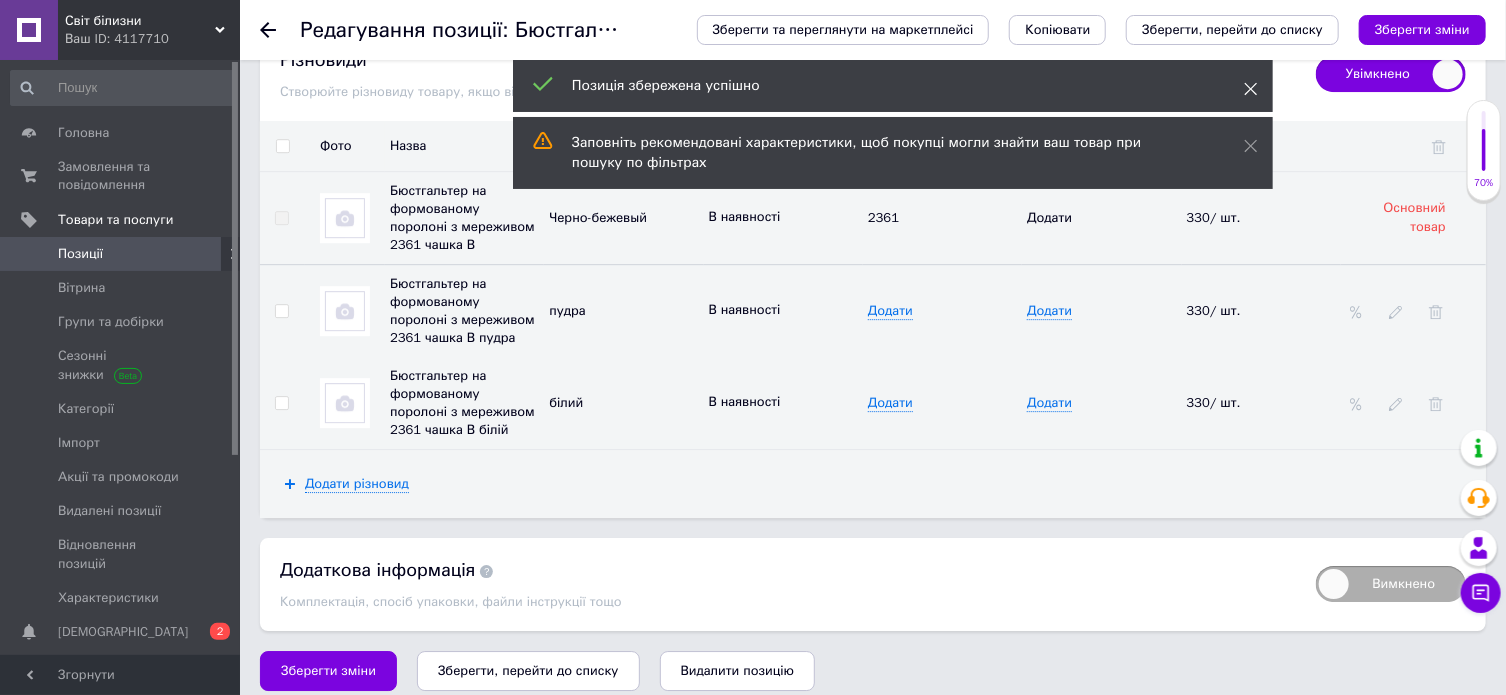 click 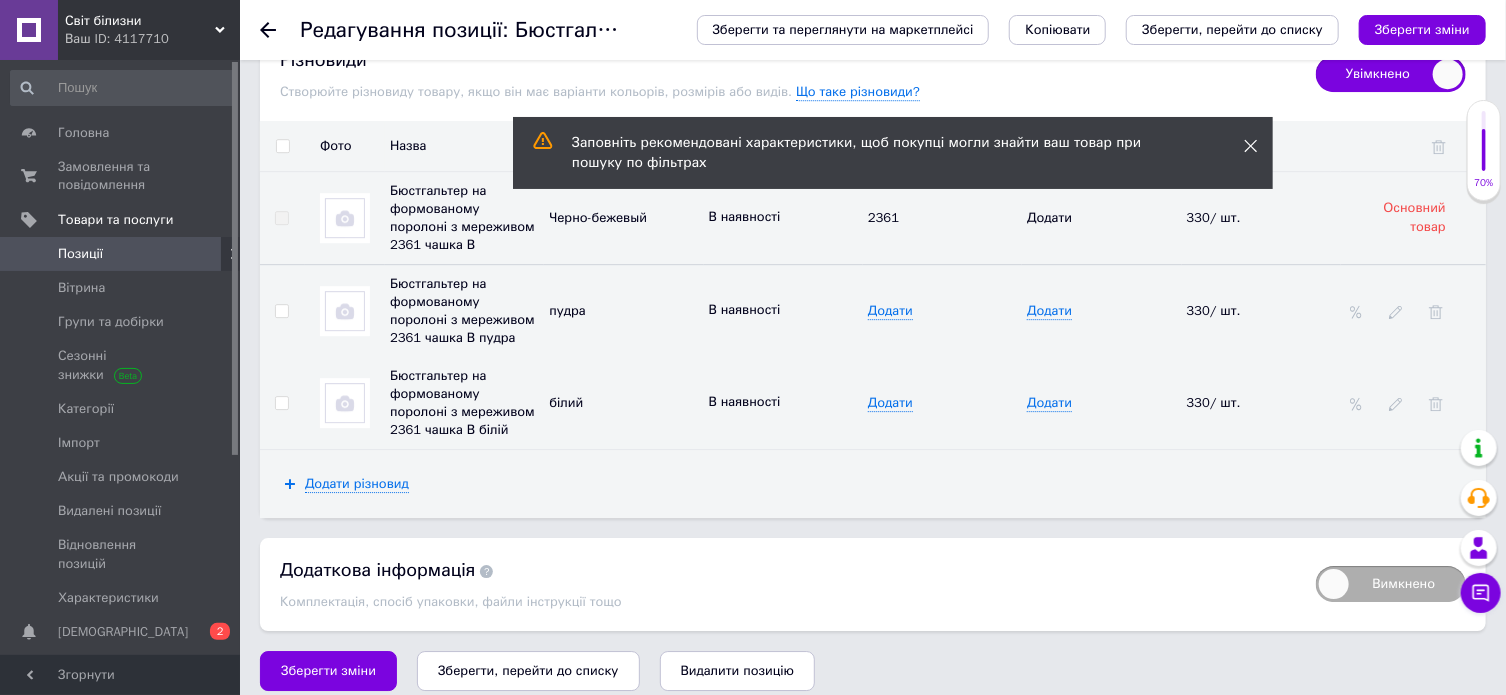 click on "Ціна" at bounding box center [1261, 146] 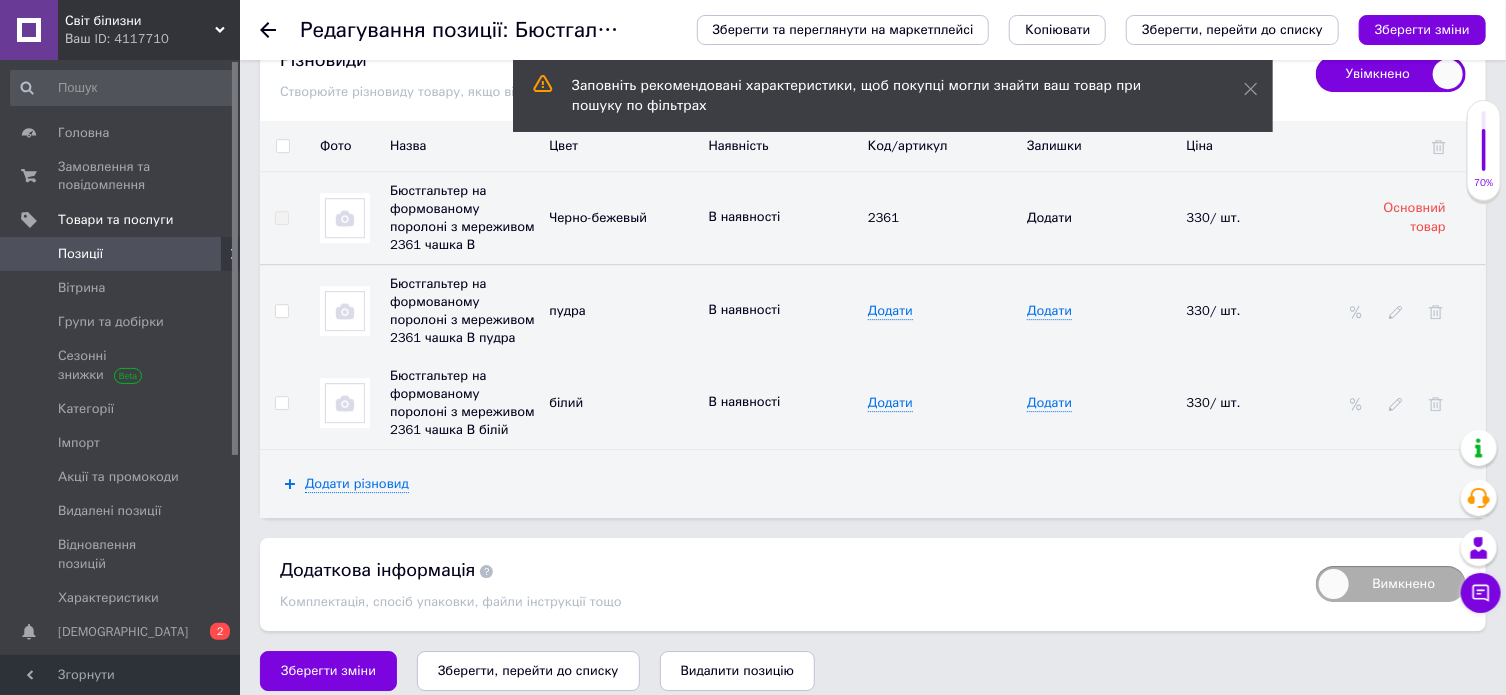 click at bounding box center (345, 218) 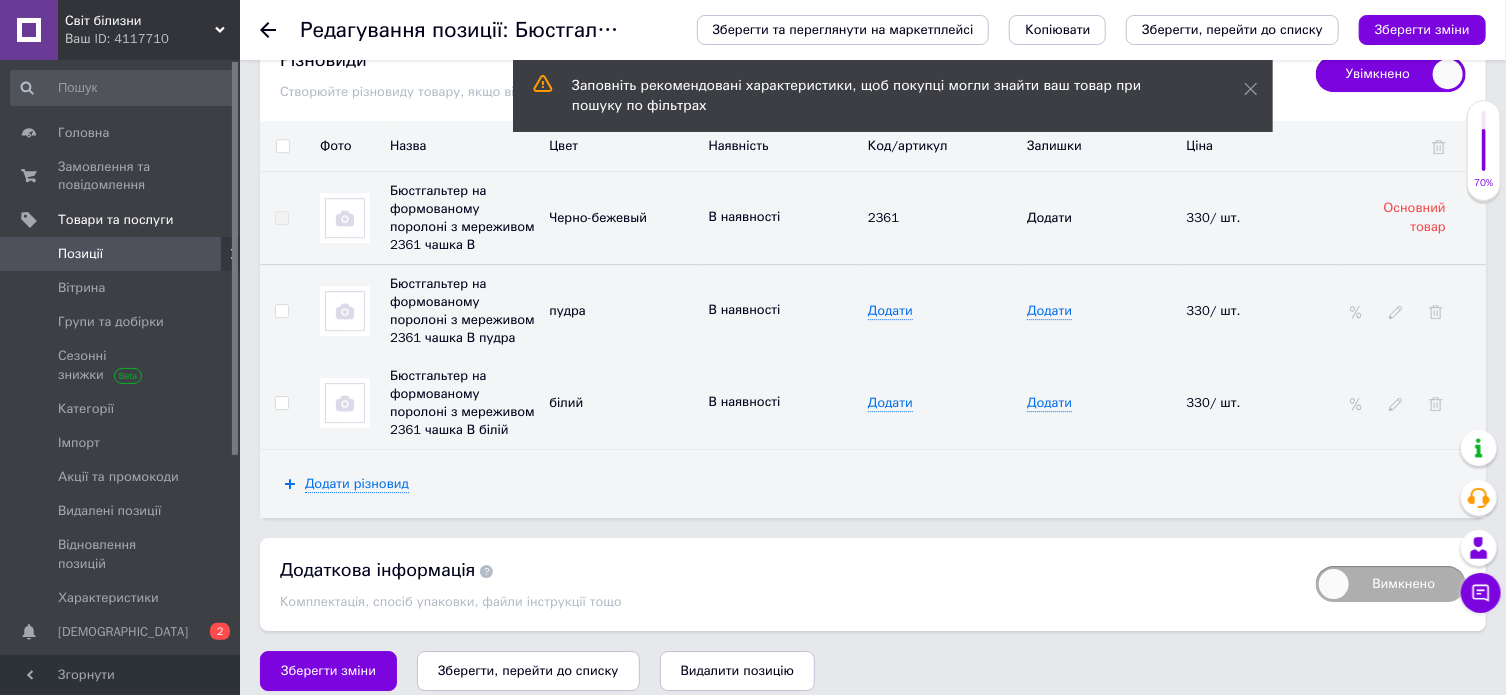 click on "Бюстгальтер на формованому поролоні з мереживом 2361 чашка В" at bounding box center [462, 217] 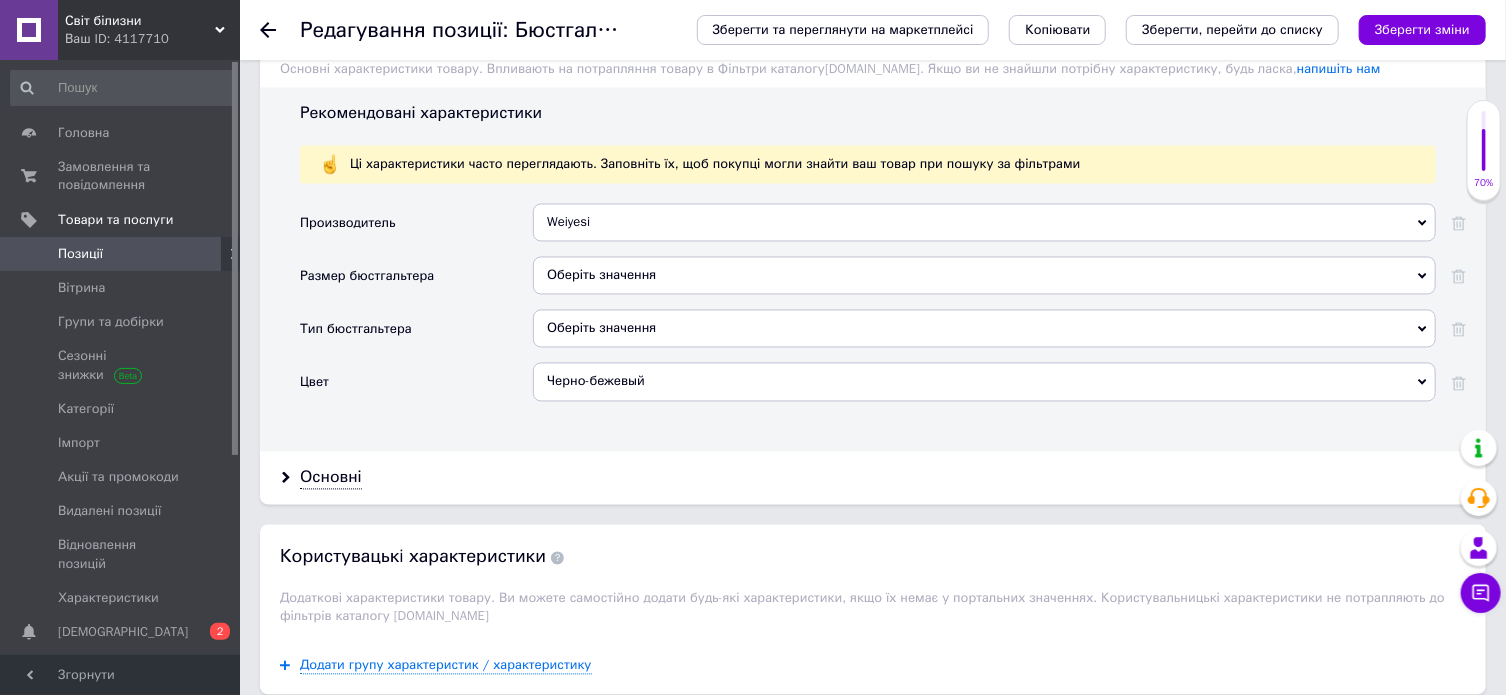 scroll, scrollTop: 1764, scrollLeft: 0, axis: vertical 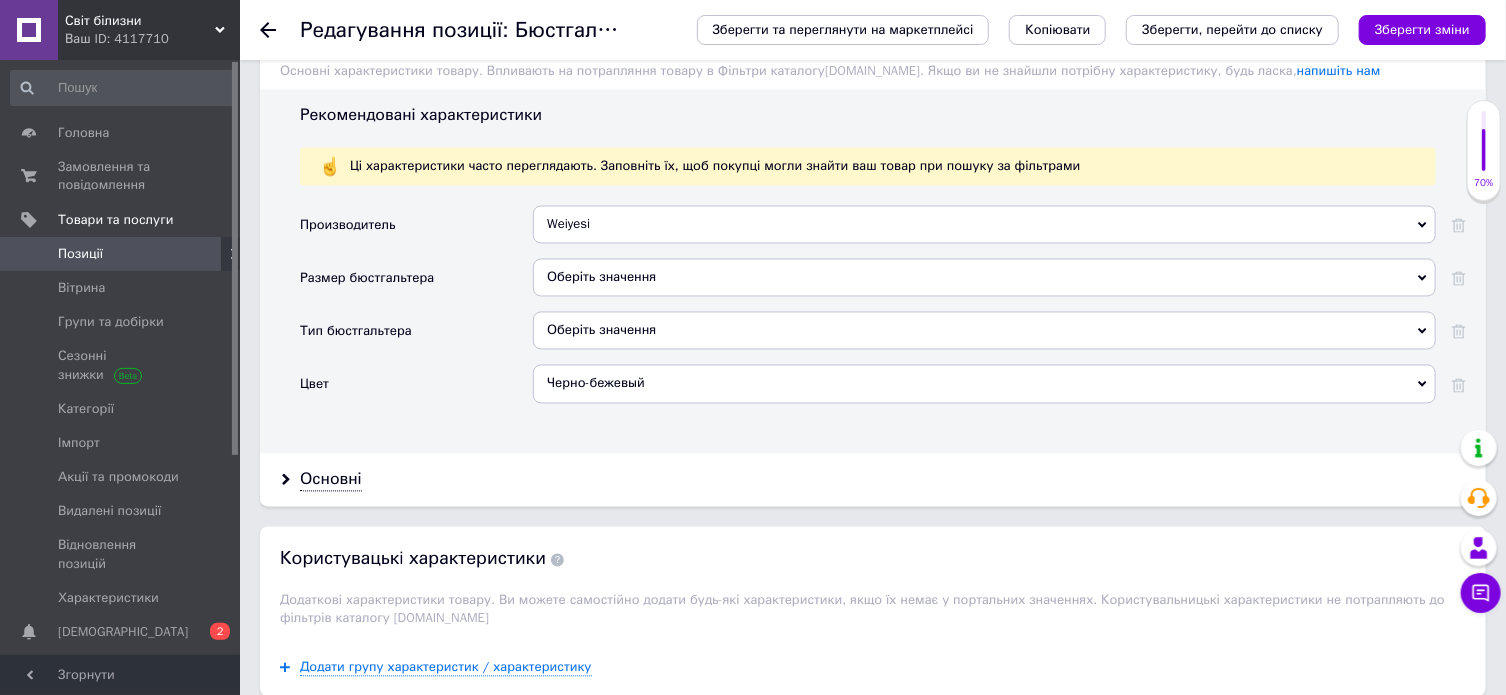 click on "Оберіть значення" at bounding box center [984, 331] 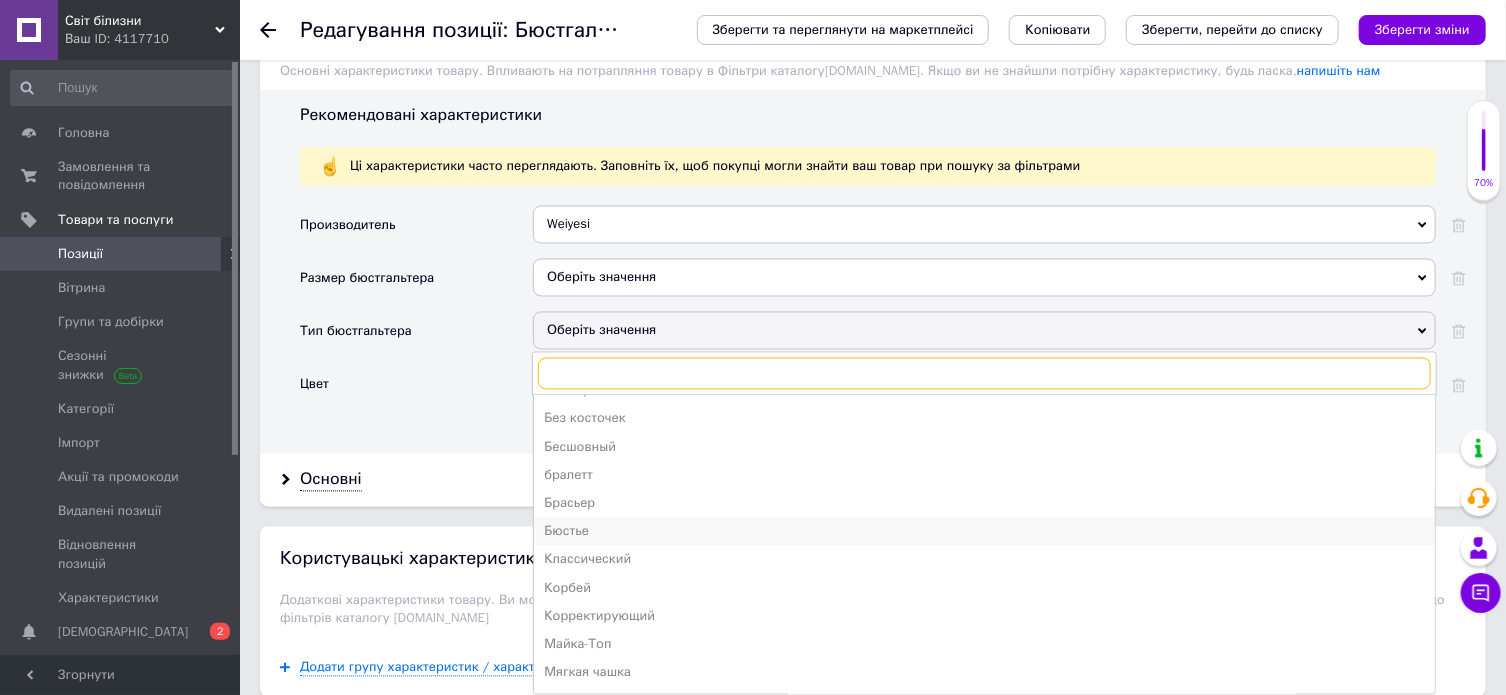scroll, scrollTop: 200, scrollLeft: 0, axis: vertical 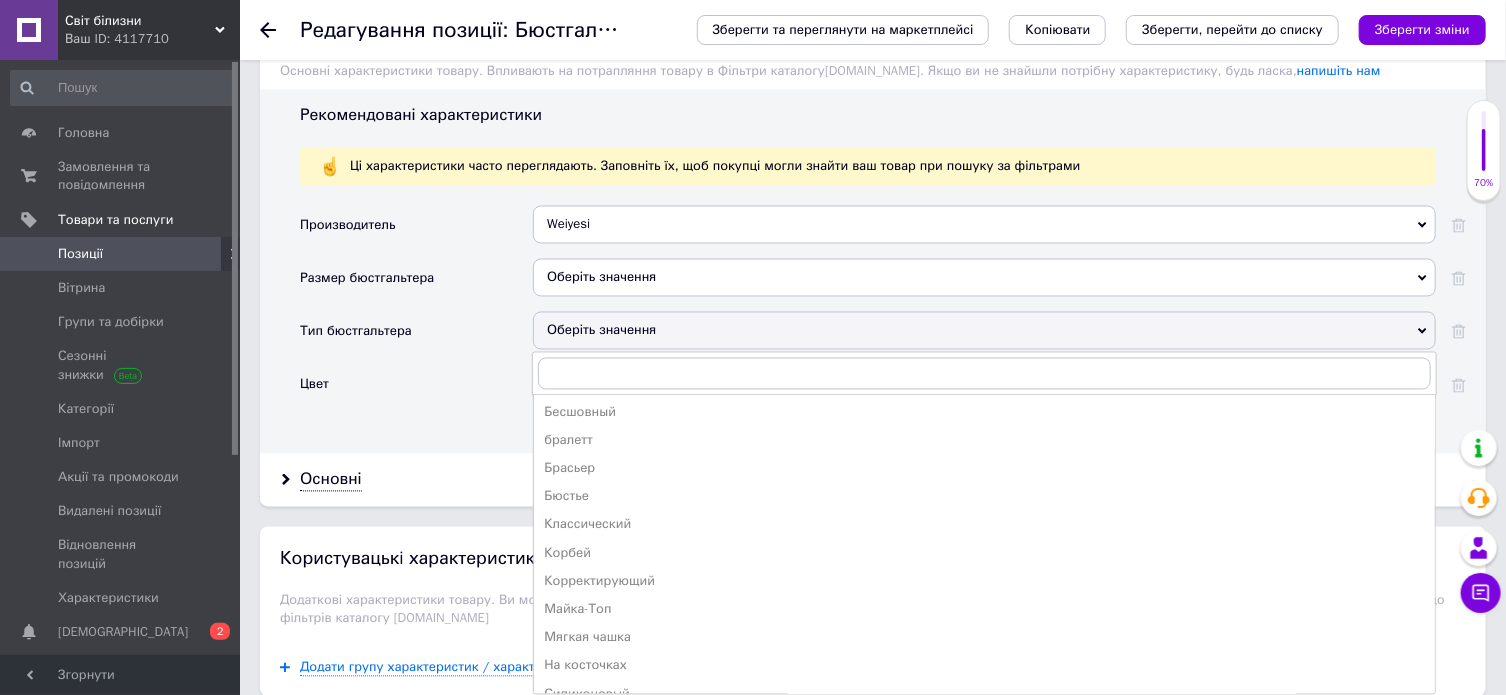 click on "На косточках" at bounding box center [984, 666] 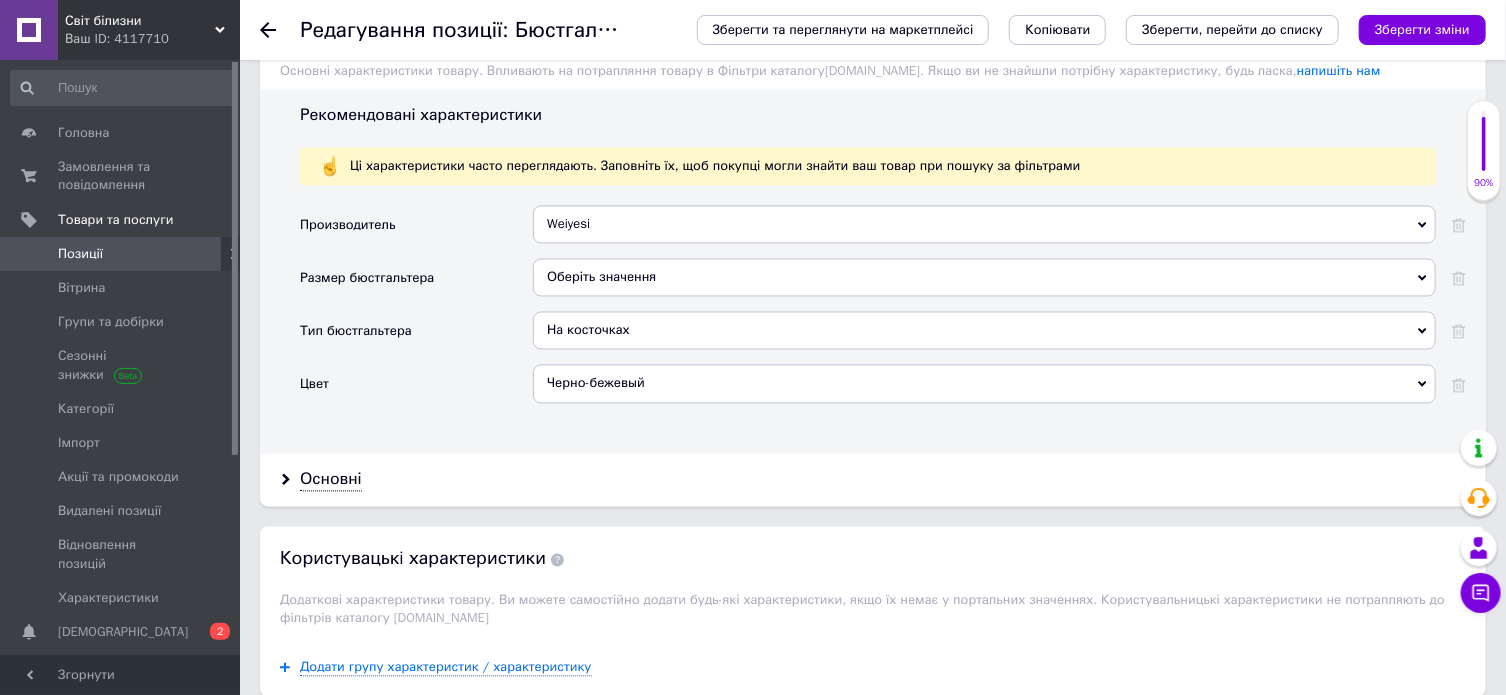 click on "Оберіть значення" at bounding box center (984, 278) 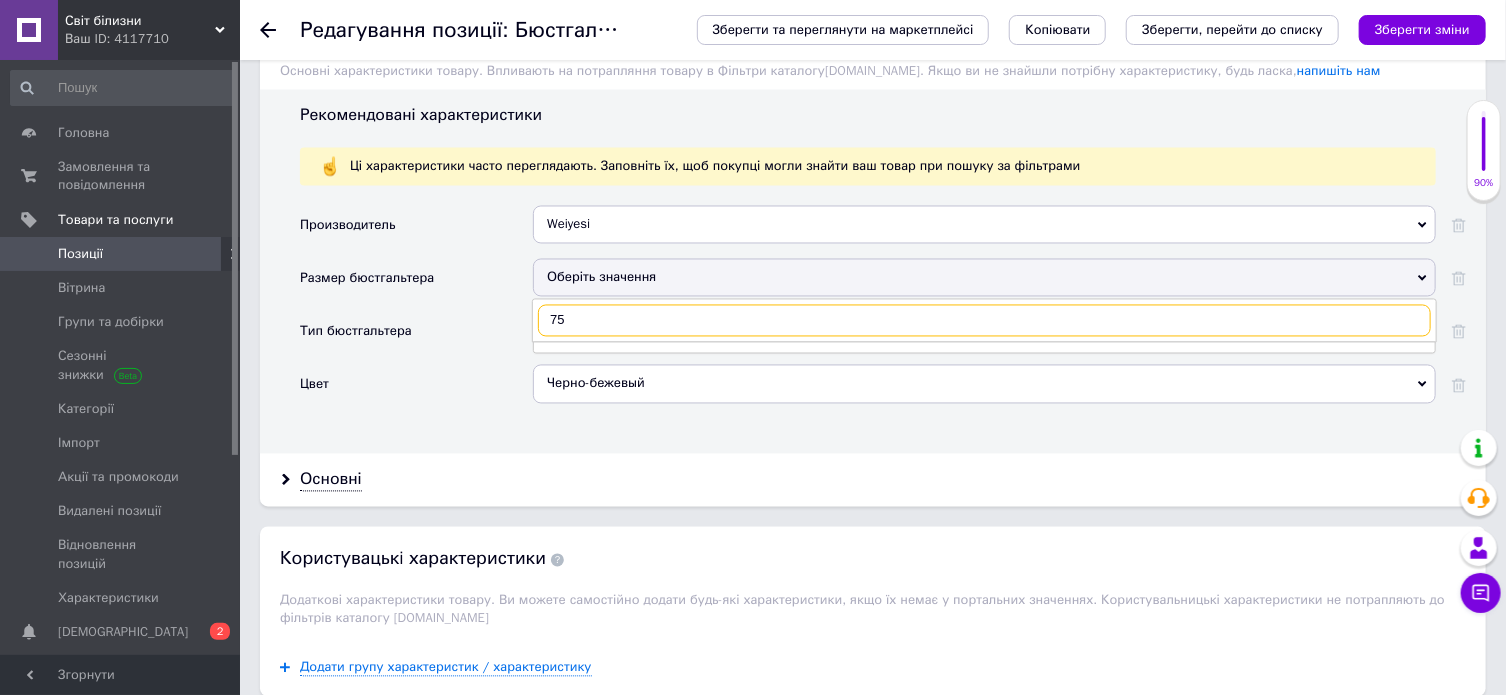 type on "75В" 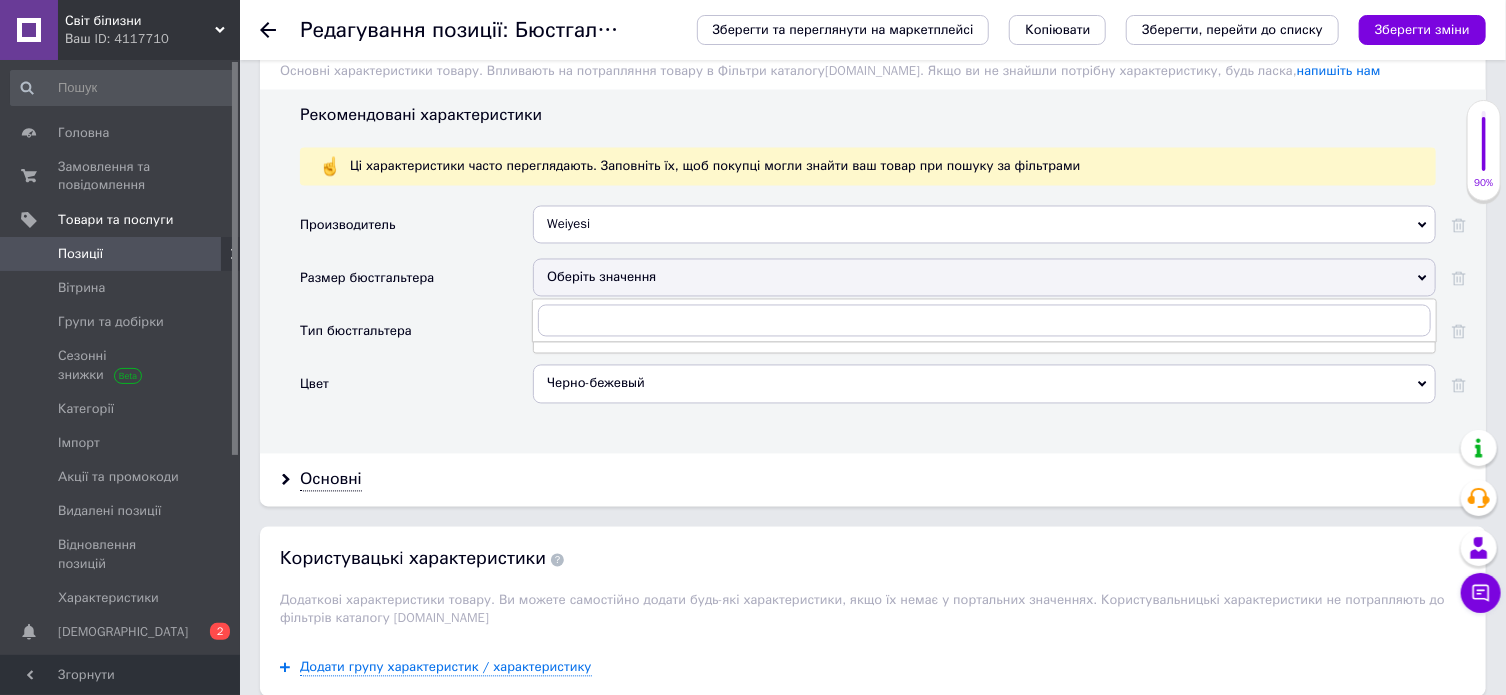 click on "Производитель Weiyesi Weiyesi Размер бюстгальтера Оберіть значення Тип бюстгальтера На косточках Bra Push up [PERSON_NAME] Балконет Бандо Без каркасов Без косточек Бесшовный бралетт Брасьер Бюстье Классический Корбей Корректирующий Майка-Топ Мягкая чашка На косточках Силиконовый [PERSON_NAME] Спортивный Топ Уменьшающий Уплотненная чашка Цвет Черно-бежевый Черно-бежевый" at bounding box center [883, 322] 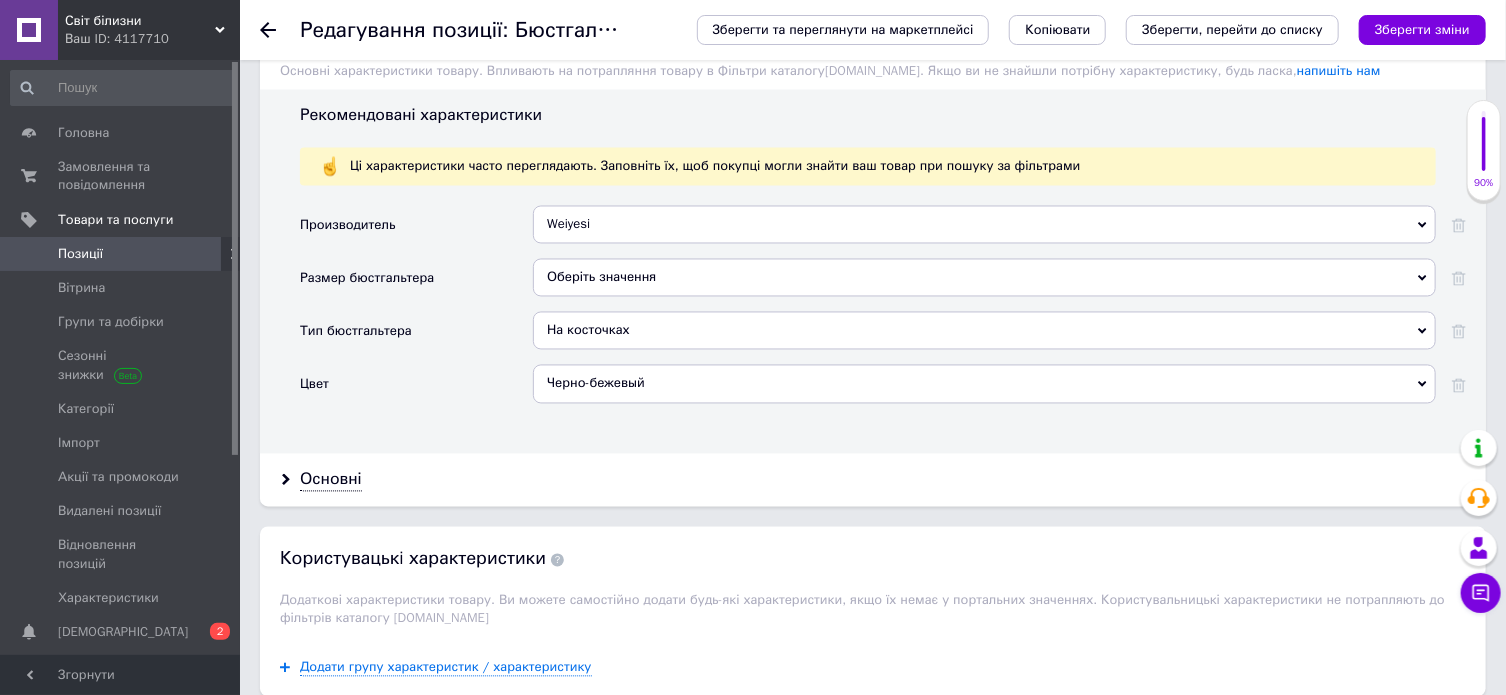 click on "Оберіть значення" at bounding box center (984, 278) 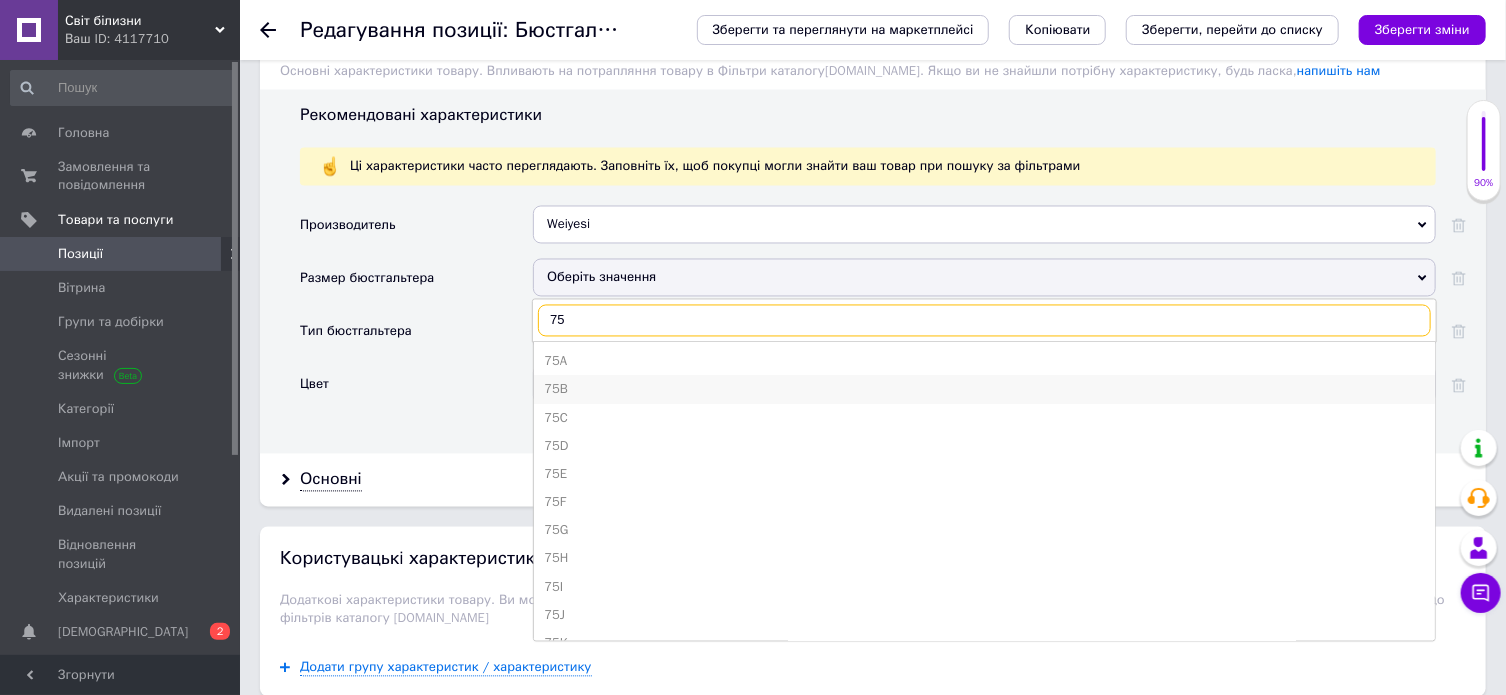 type on "75" 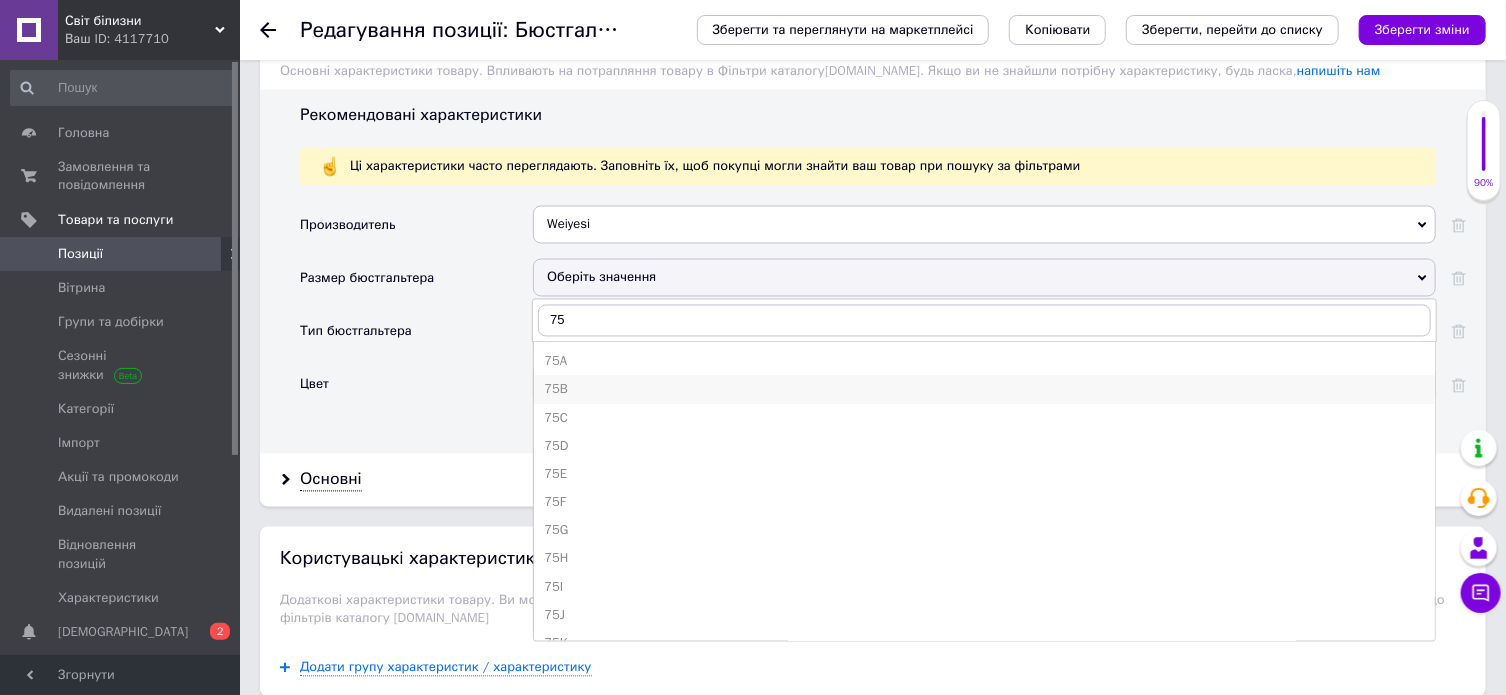 click on "75B" at bounding box center [984, 390] 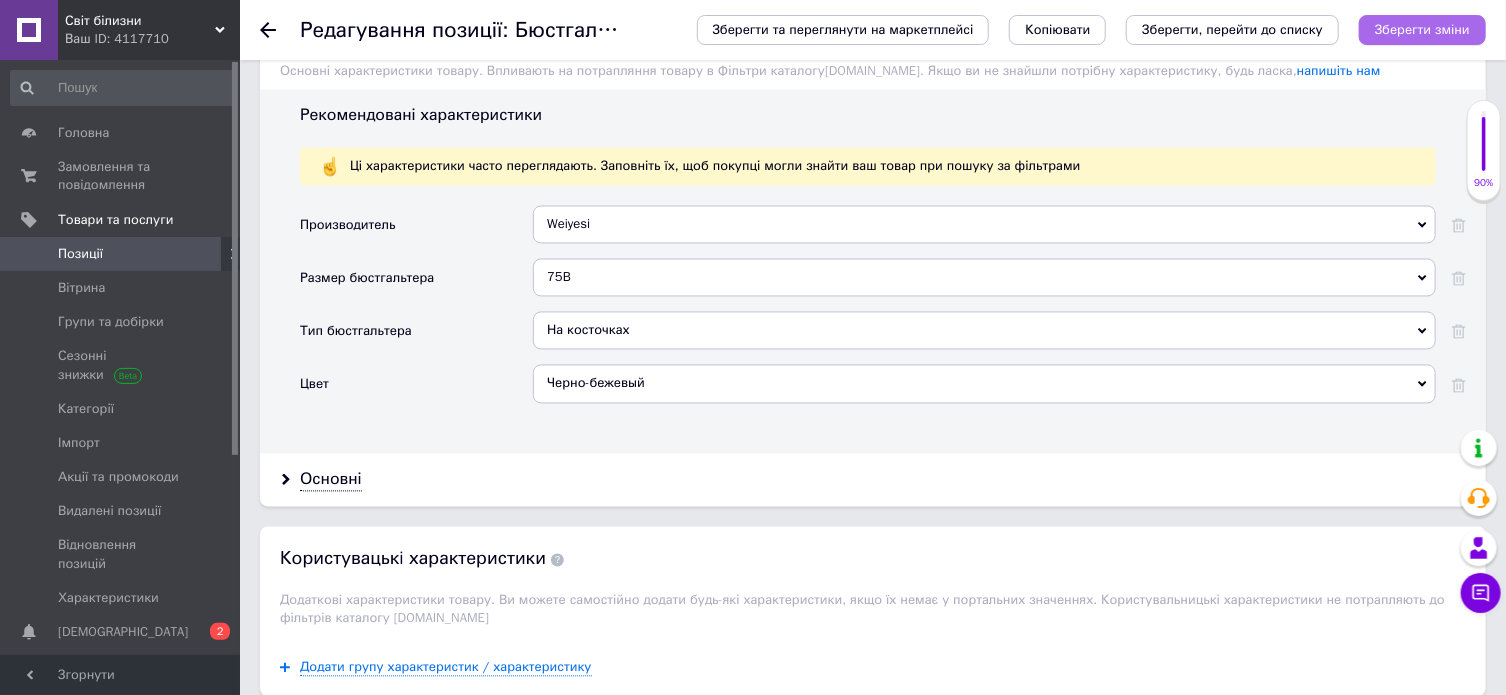 click on "Зберегти зміни" at bounding box center [1422, 29] 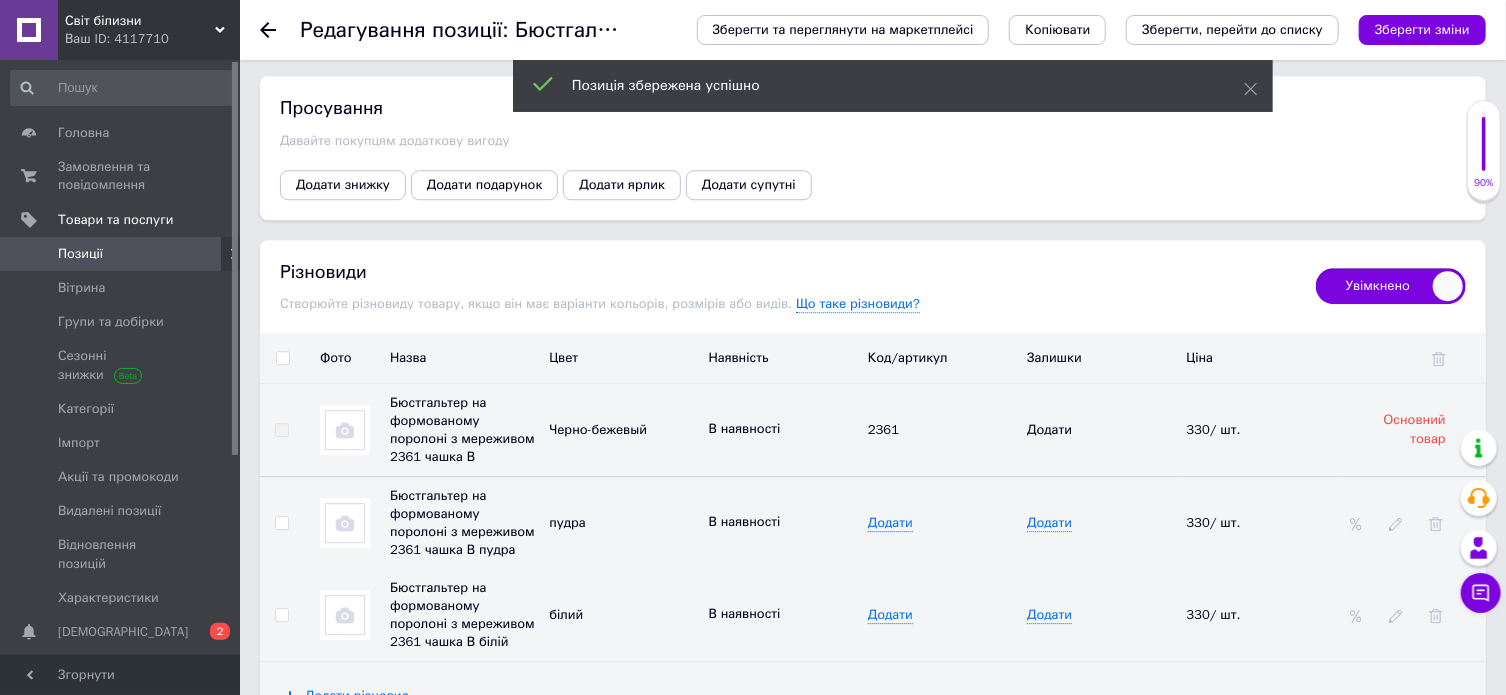 scroll, scrollTop: 2864, scrollLeft: 0, axis: vertical 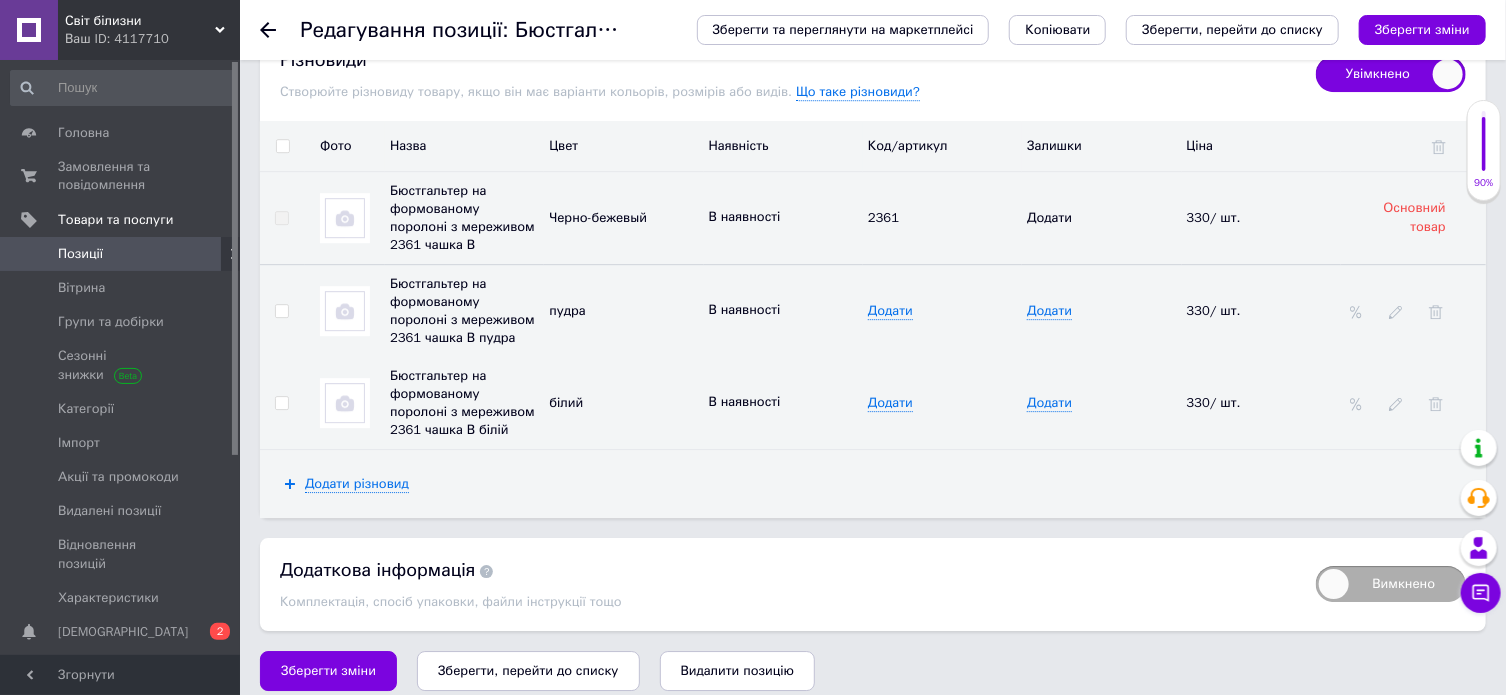 click at bounding box center (345, 218) 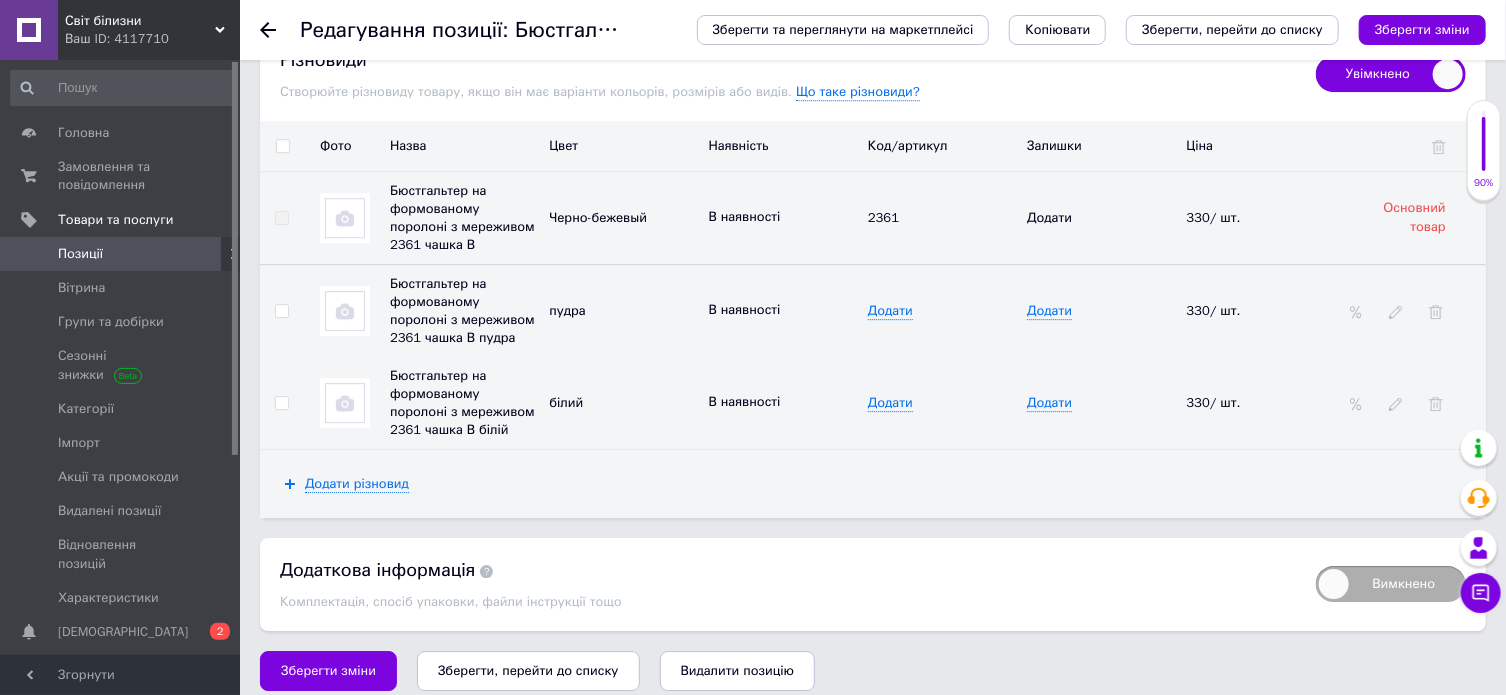 click on "Зберегти зміни" at bounding box center (328, 671) 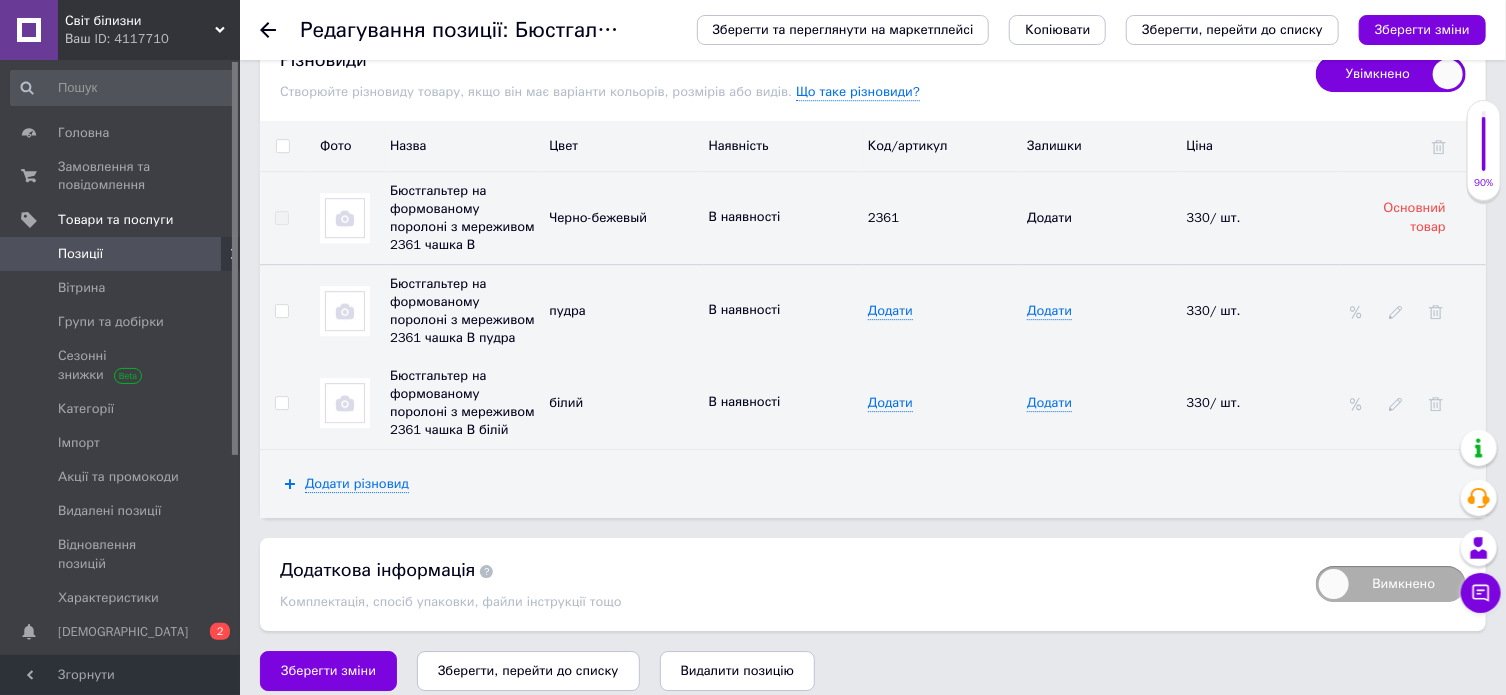 click at bounding box center (345, 218) 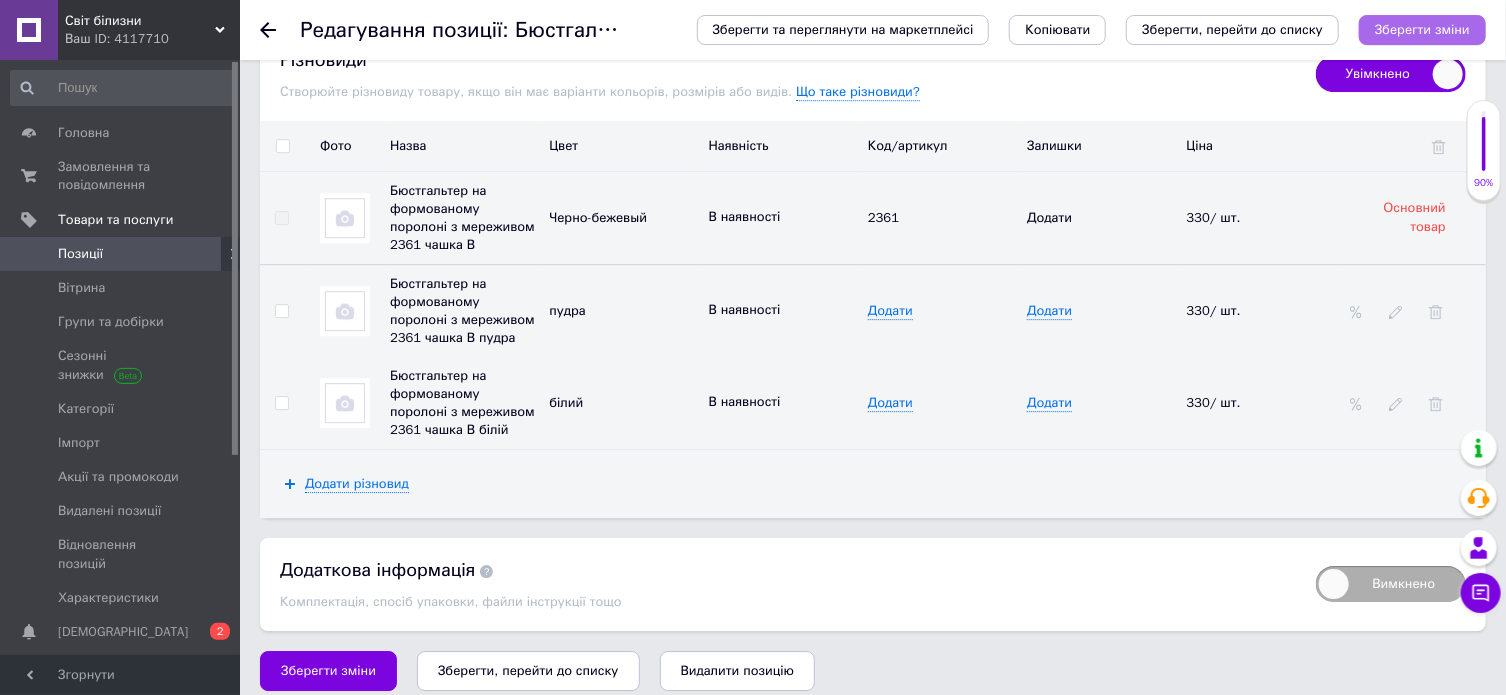click on "Зберегти зміни" at bounding box center (1422, 29) 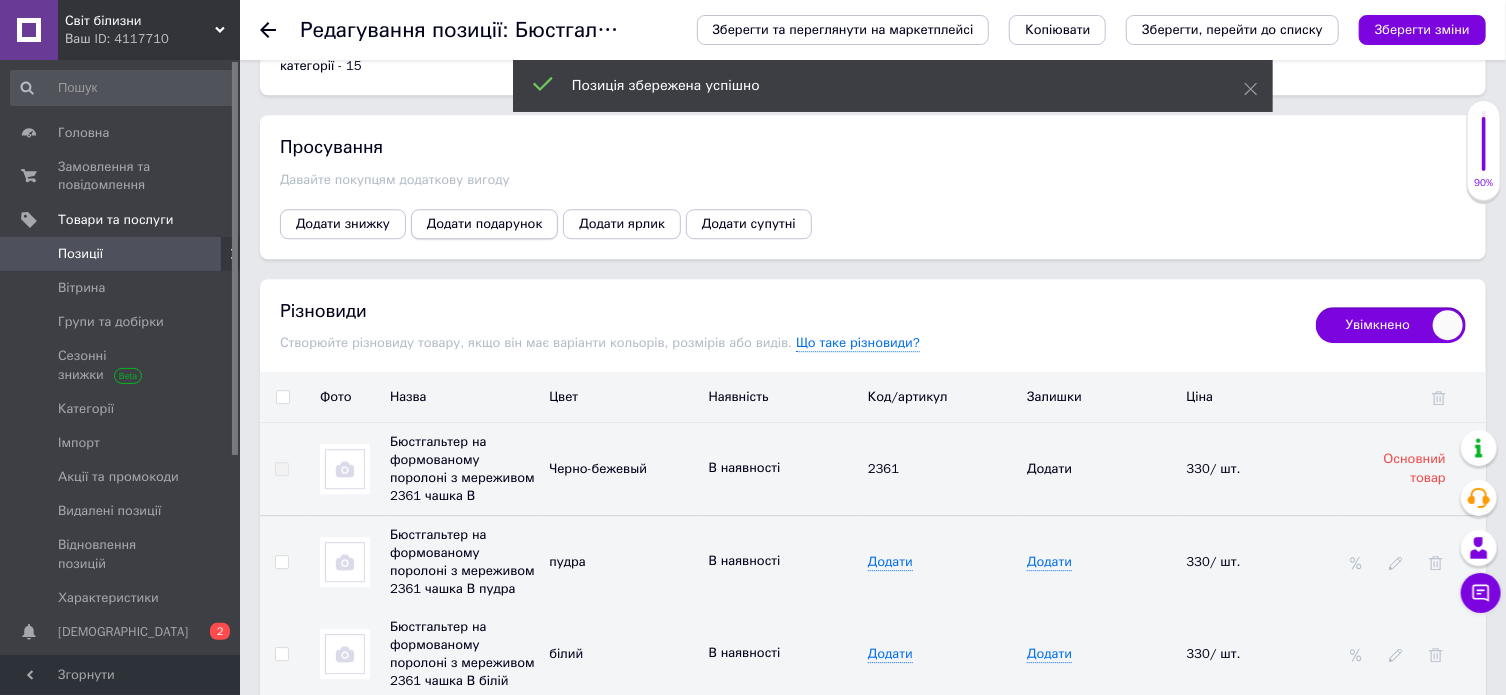 scroll, scrollTop: 2464, scrollLeft: 0, axis: vertical 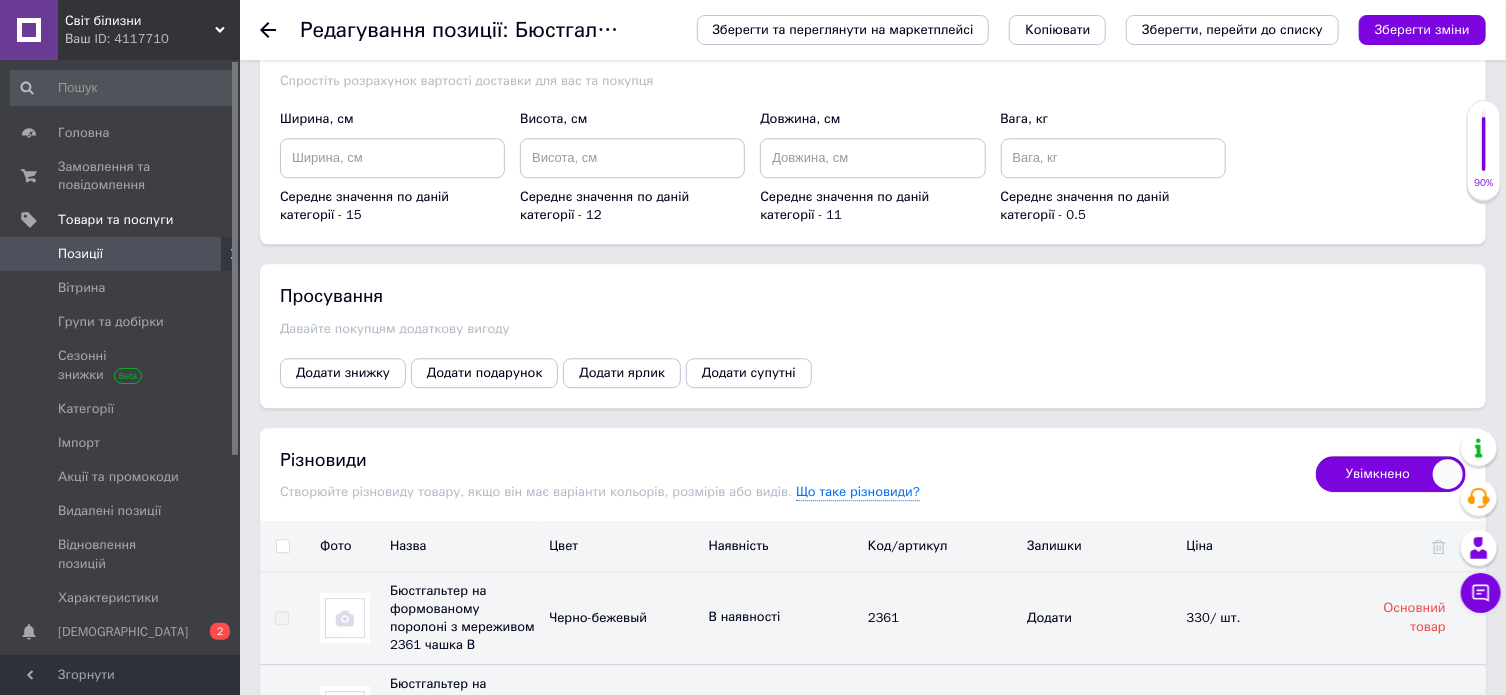 click at bounding box center [345, 618] 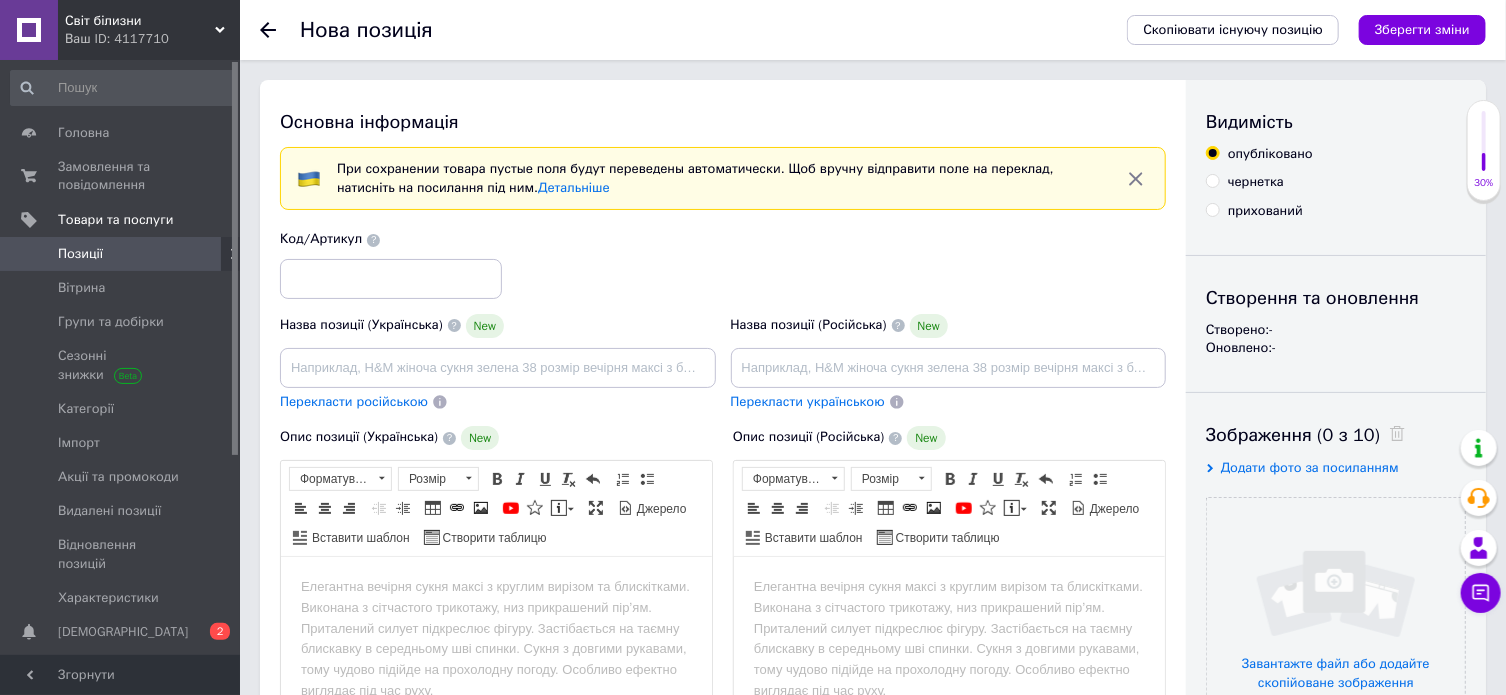 scroll, scrollTop: 0, scrollLeft: 0, axis: both 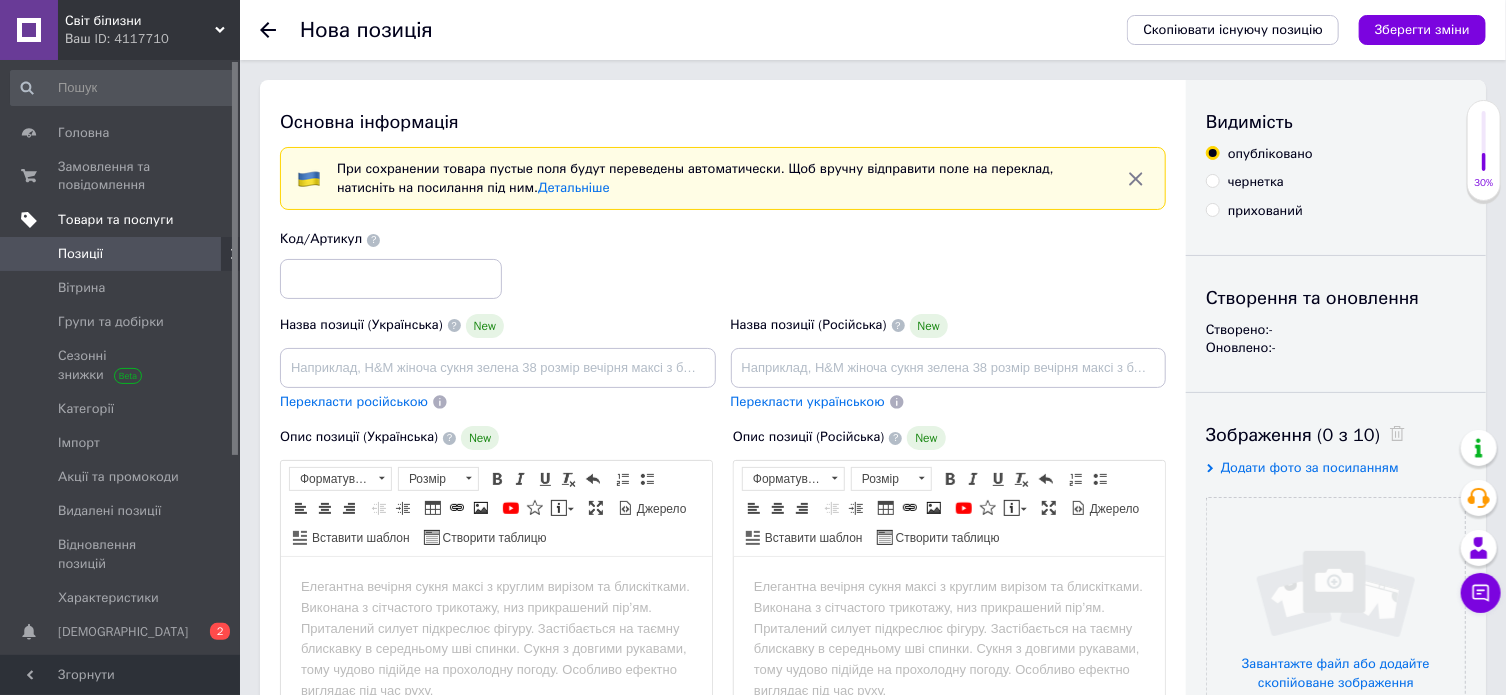 click on "Товари та послуги" at bounding box center (149, 220) 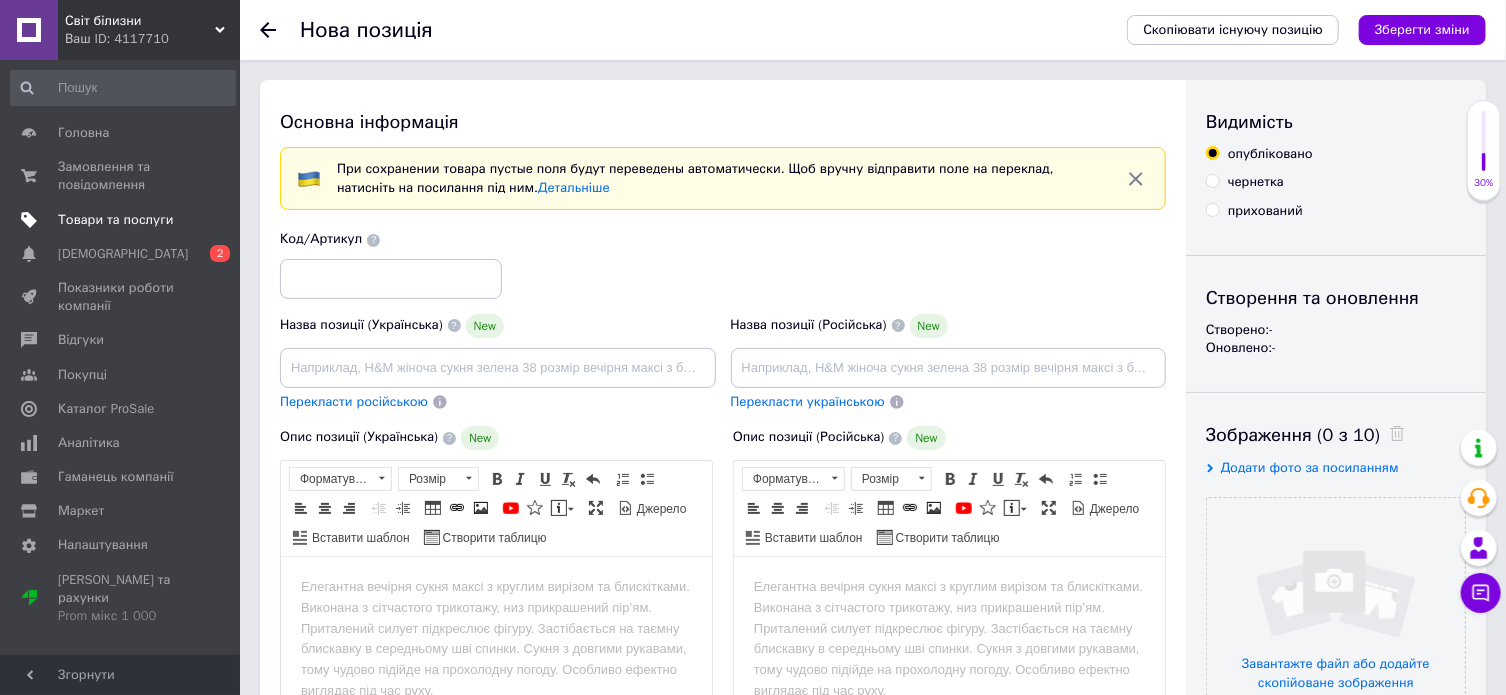 click on "Товари та послуги" at bounding box center [115, 220] 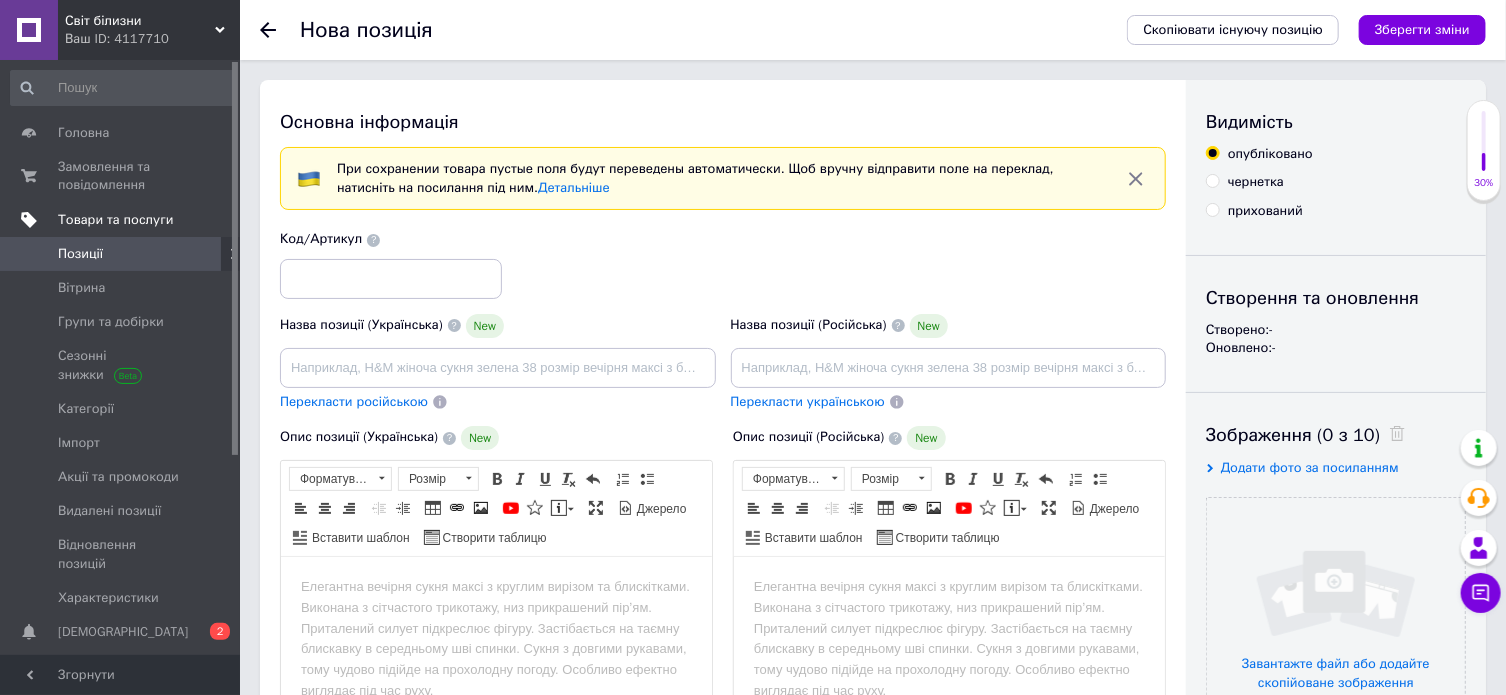 click on "Товари та послуги" at bounding box center [115, 220] 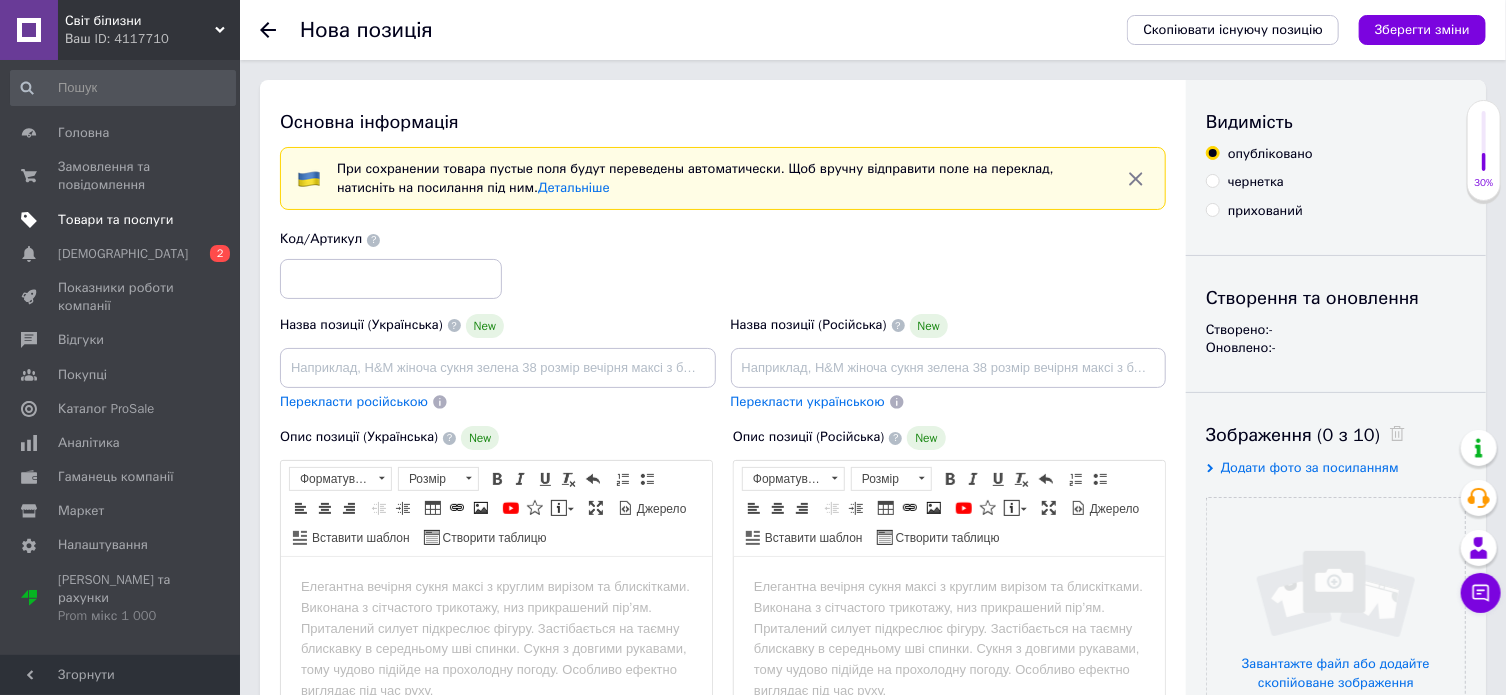 click on "Товари та послуги" at bounding box center [115, 220] 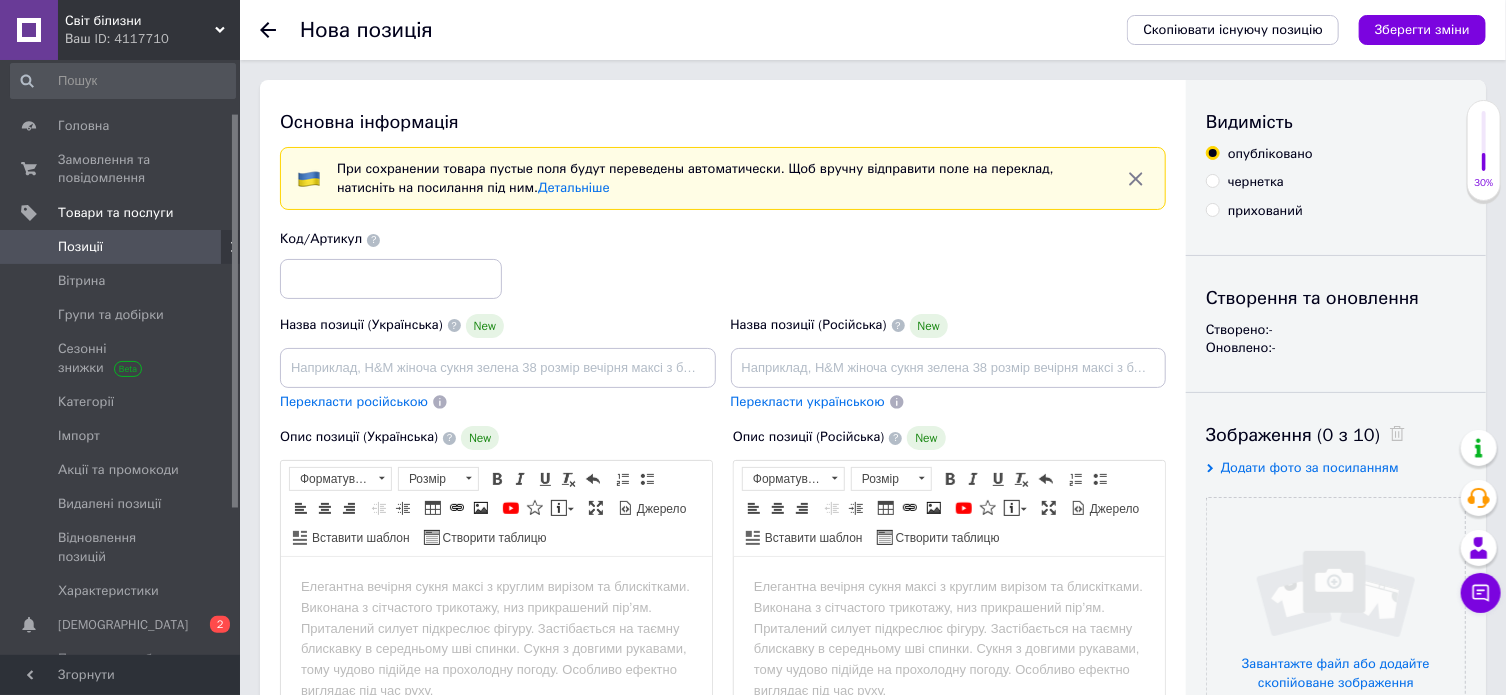 scroll, scrollTop: 0, scrollLeft: 0, axis: both 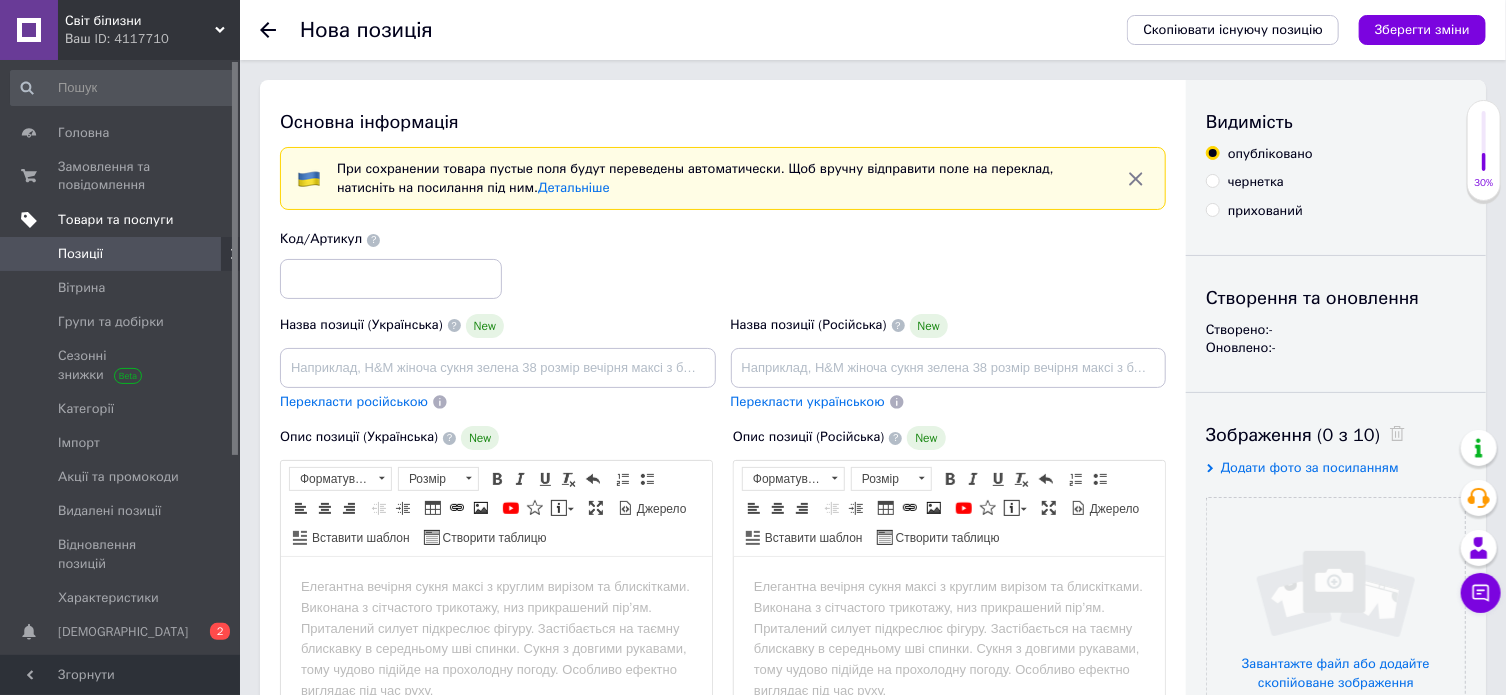 click on "Товари та послуги" at bounding box center (115, 220) 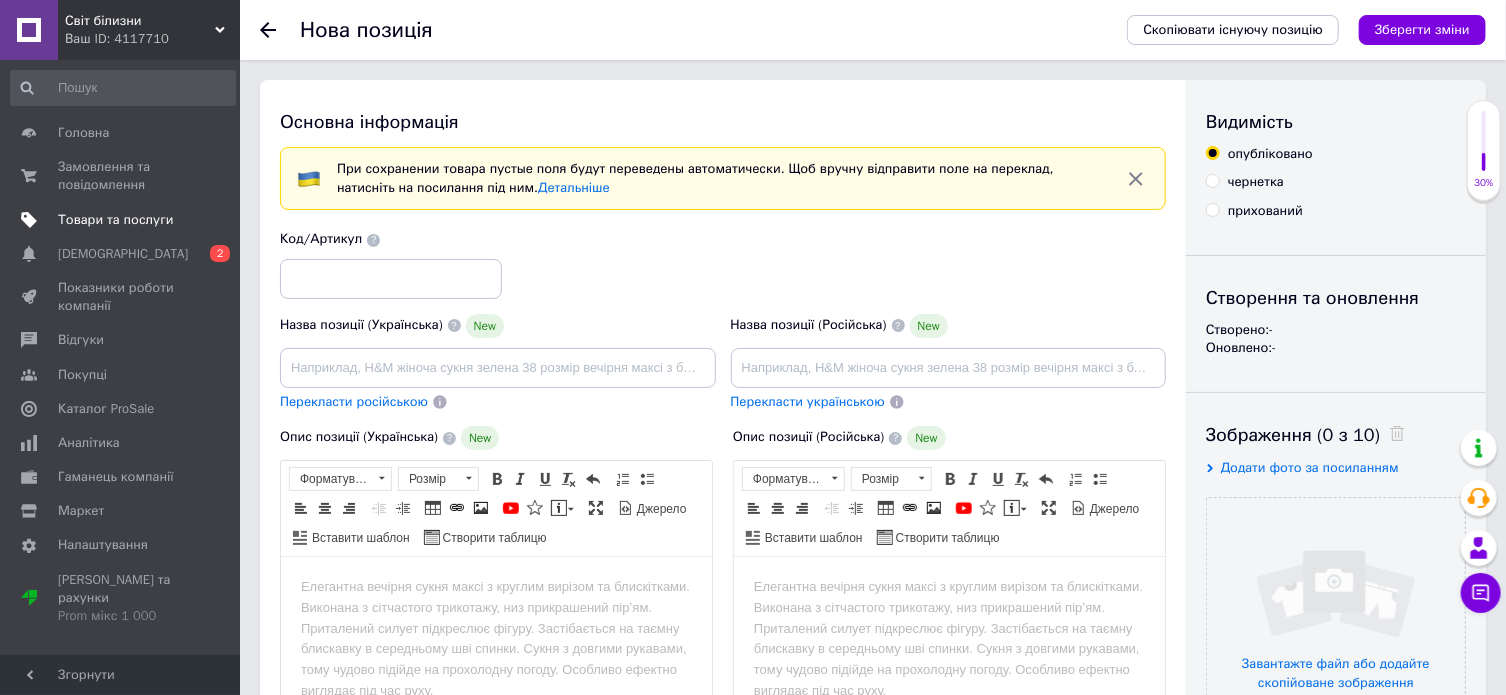 click on "Товари та послуги" at bounding box center (115, 220) 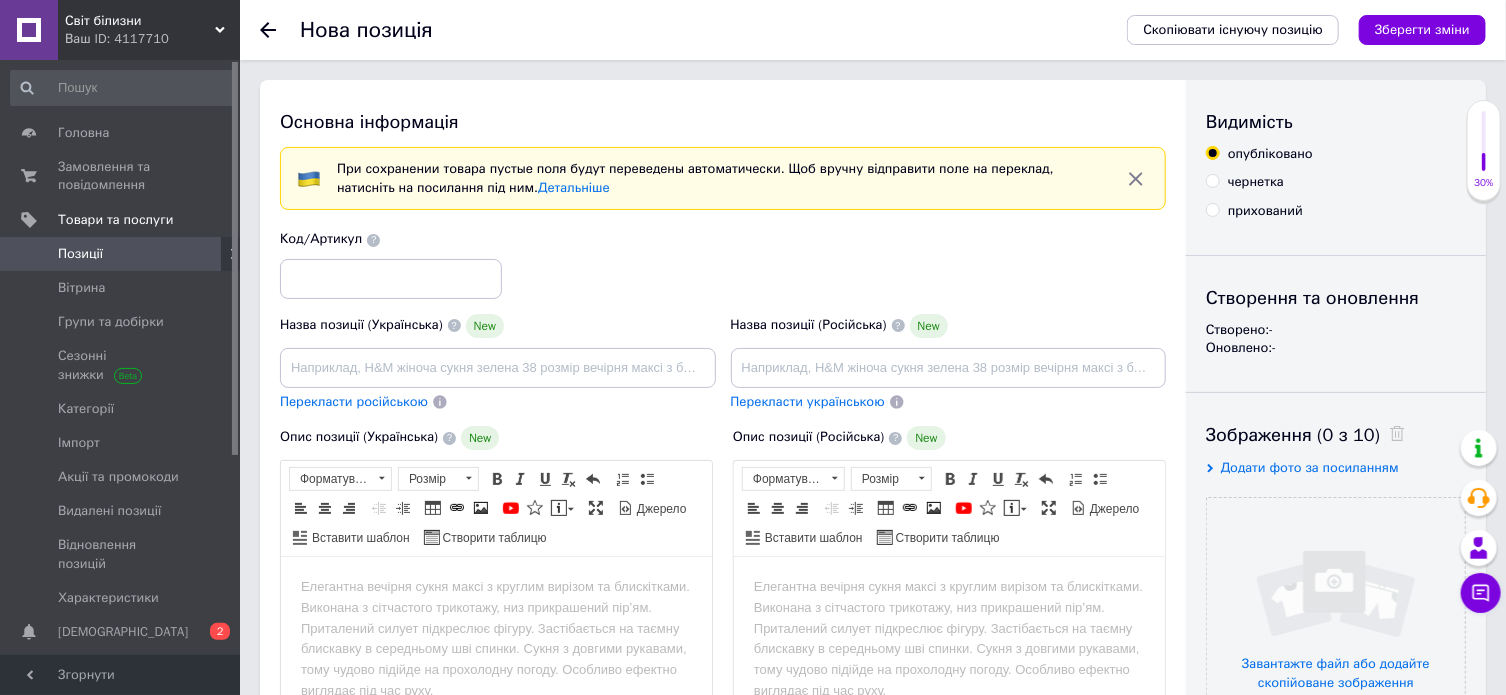 click on "Позиції" at bounding box center (80, 254) 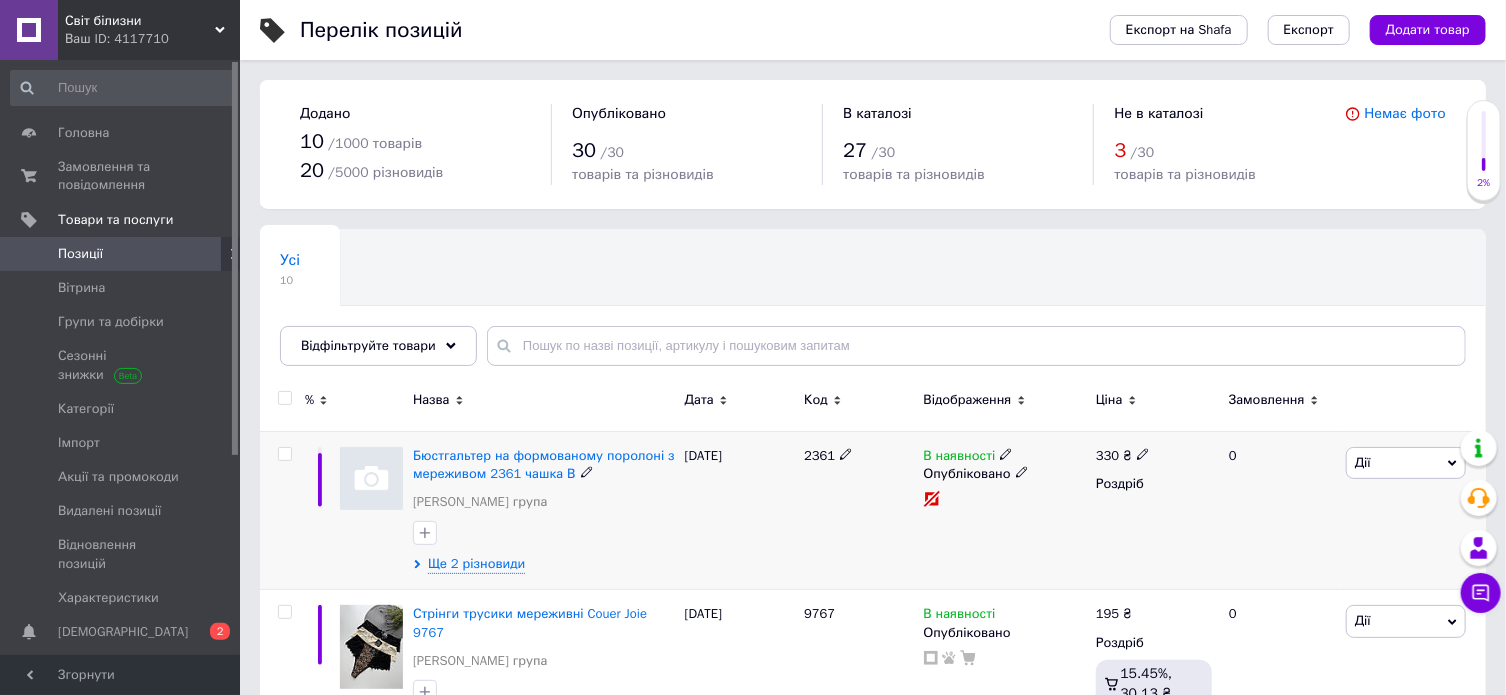 click at bounding box center (371, 478) 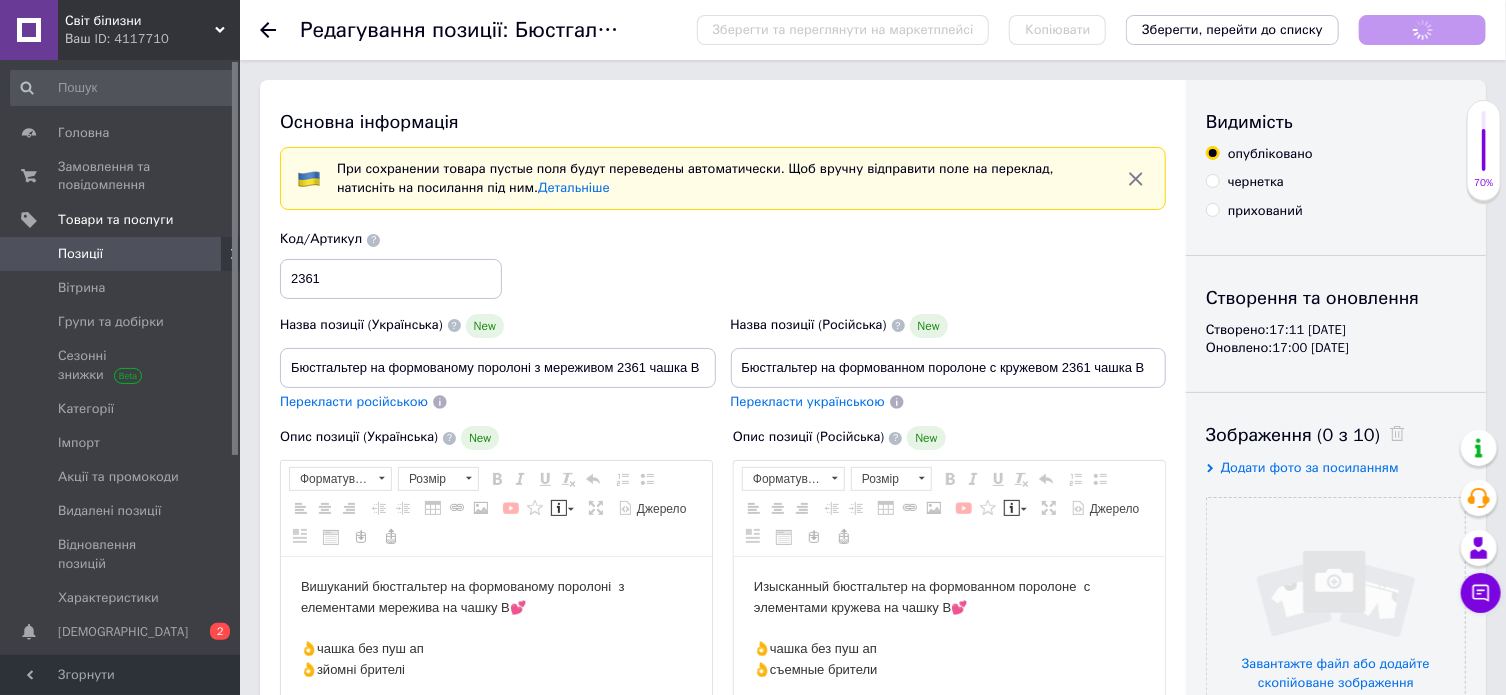 scroll, scrollTop: 0, scrollLeft: 0, axis: both 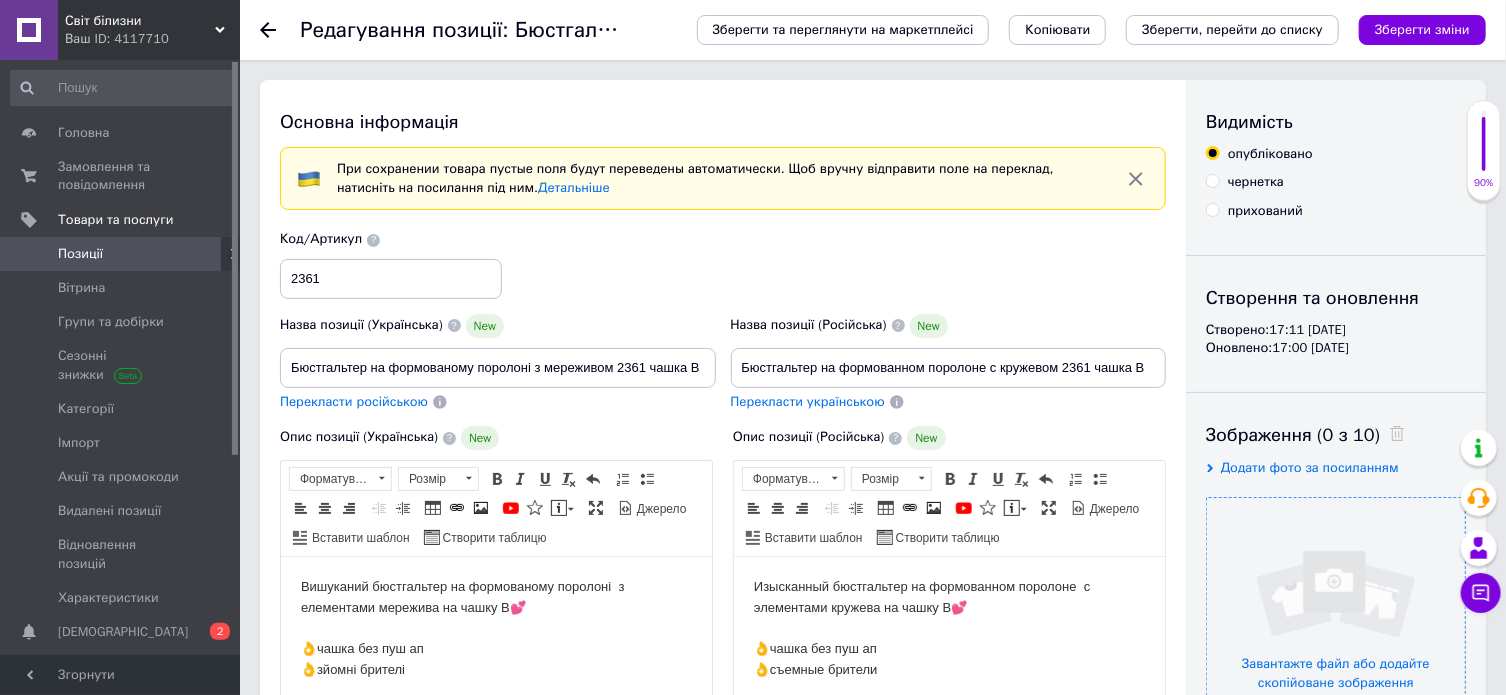 click at bounding box center [1336, 627] 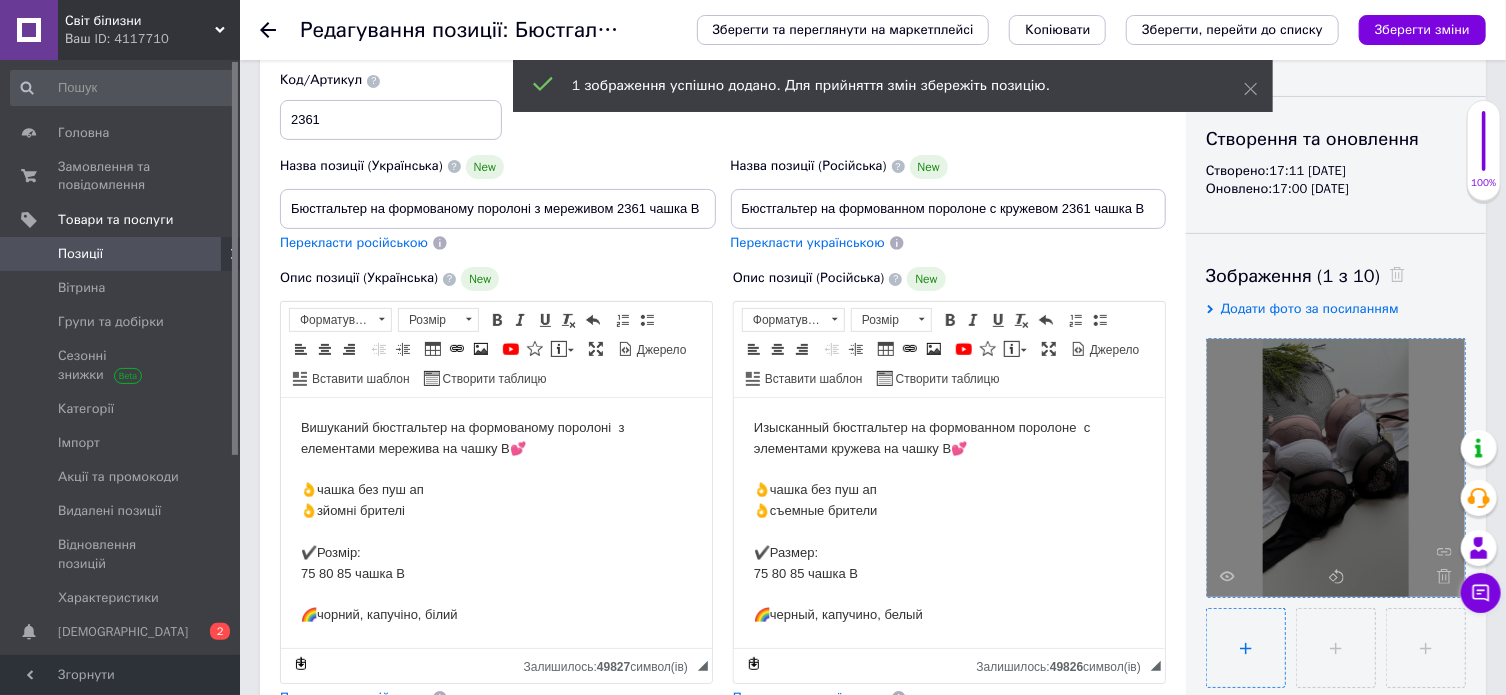 scroll, scrollTop: 200, scrollLeft: 0, axis: vertical 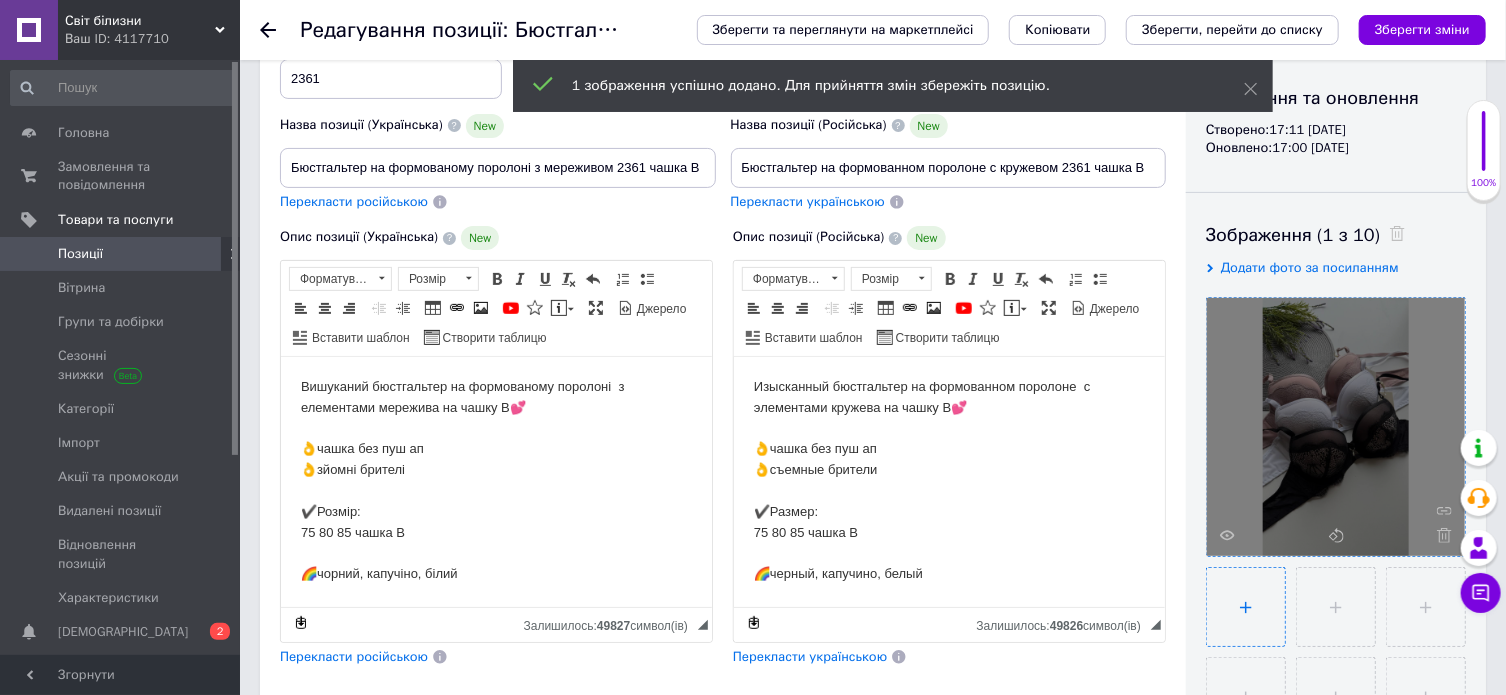click at bounding box center [1246, 607] 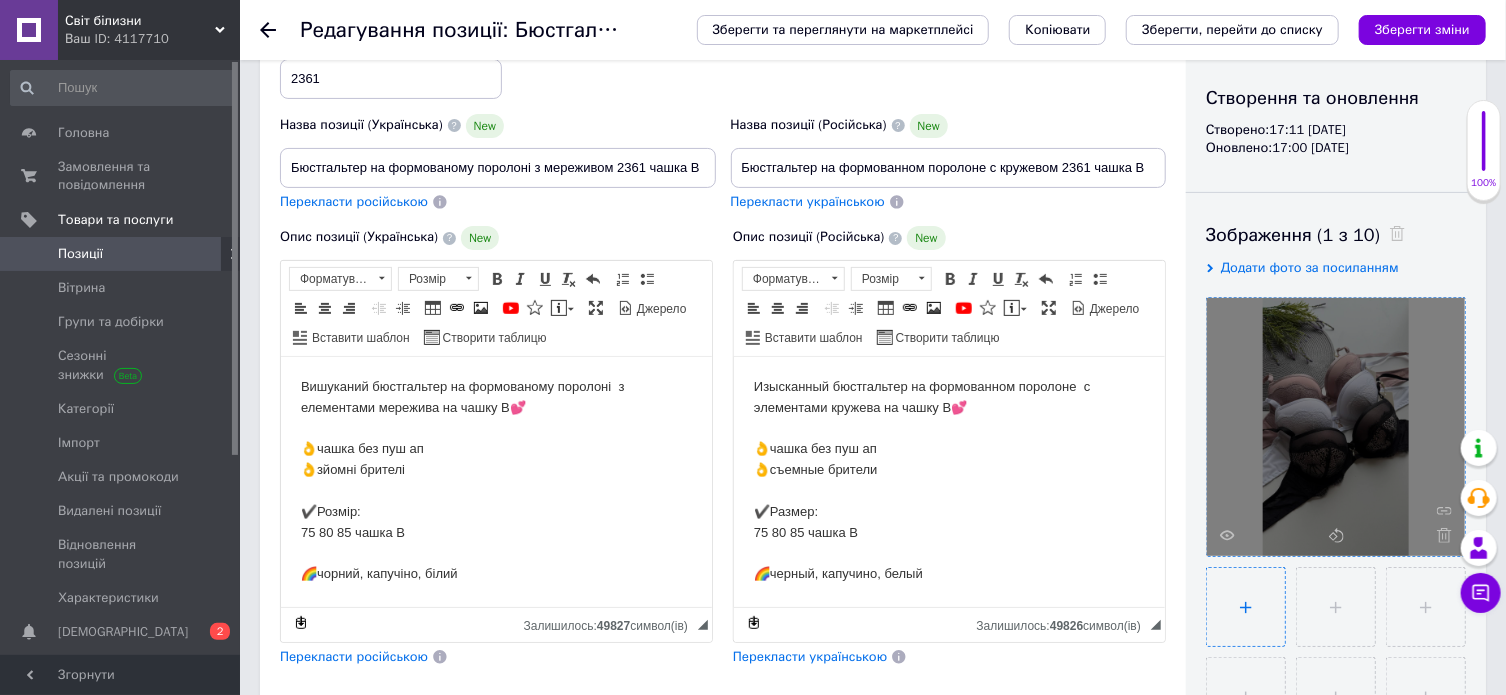type on "C:\fakepath\photo_2025-07-12_17-00-38 (3).jpg" 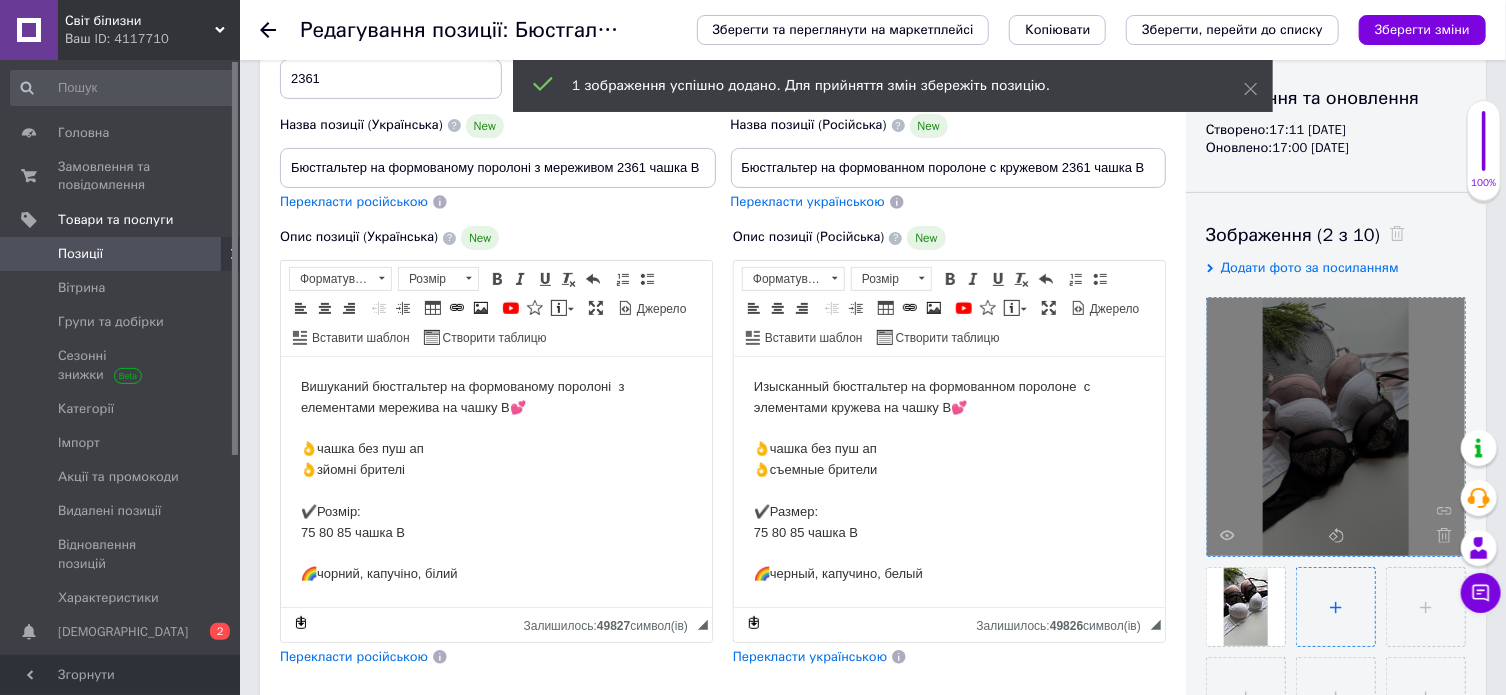 click at bounding box center [1336, 607] 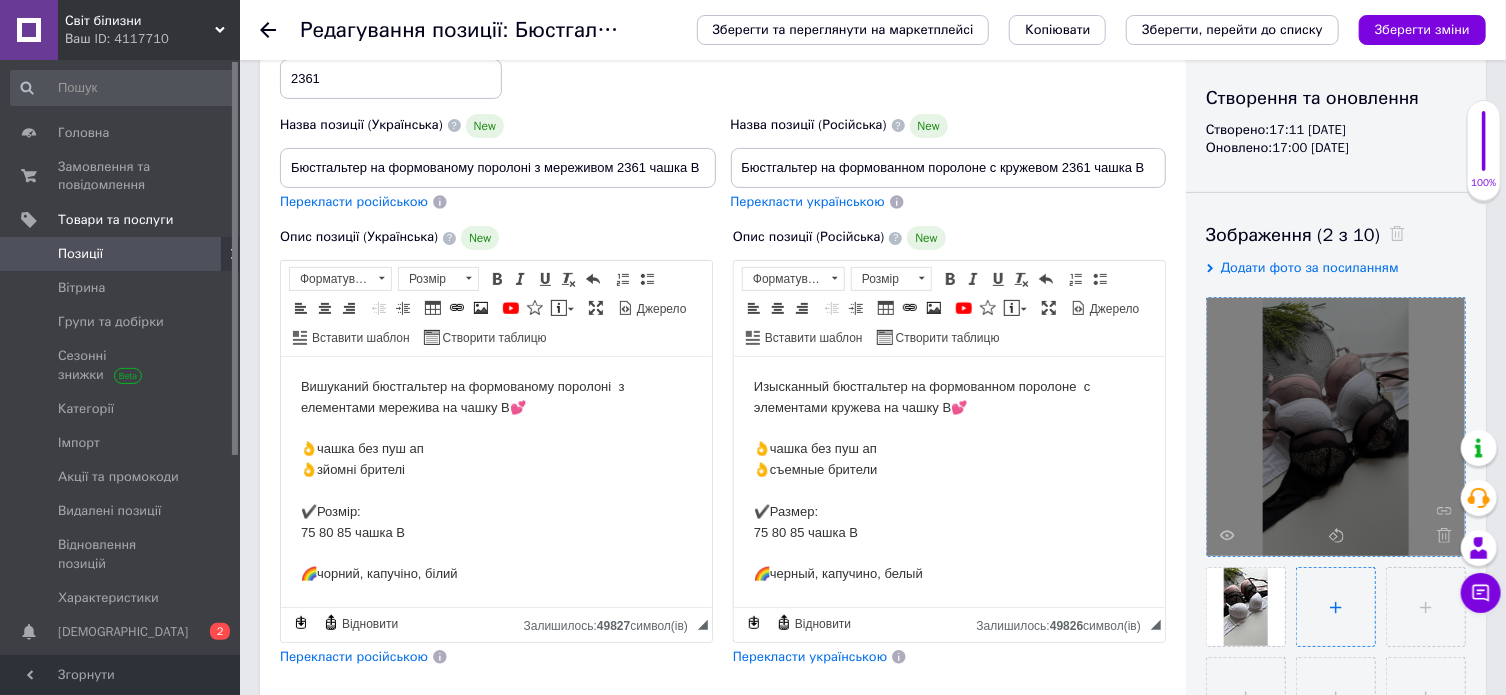 type on "C:\fakepath\photo_2025-07-12_17-00-39.jpg" 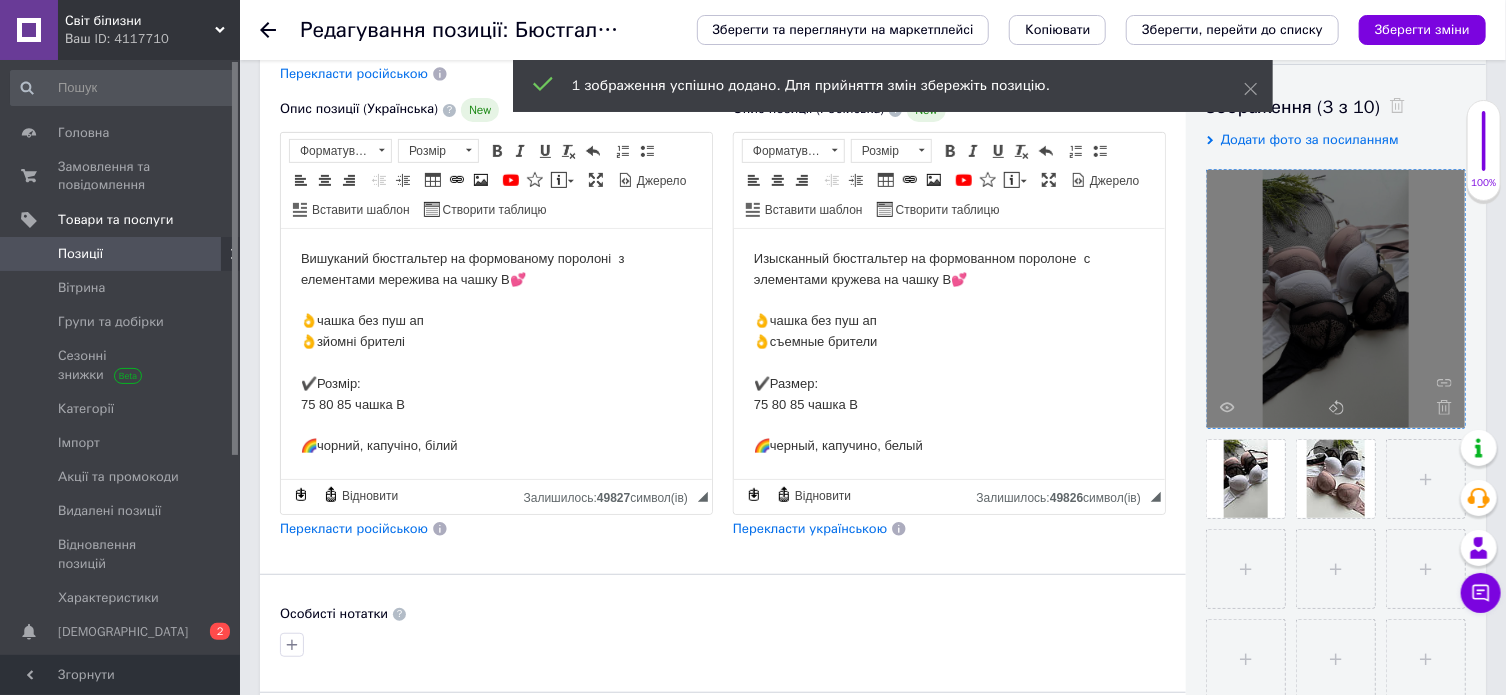 scroll, scrollTop: 500, scrollLeft: 0, axis: vertical 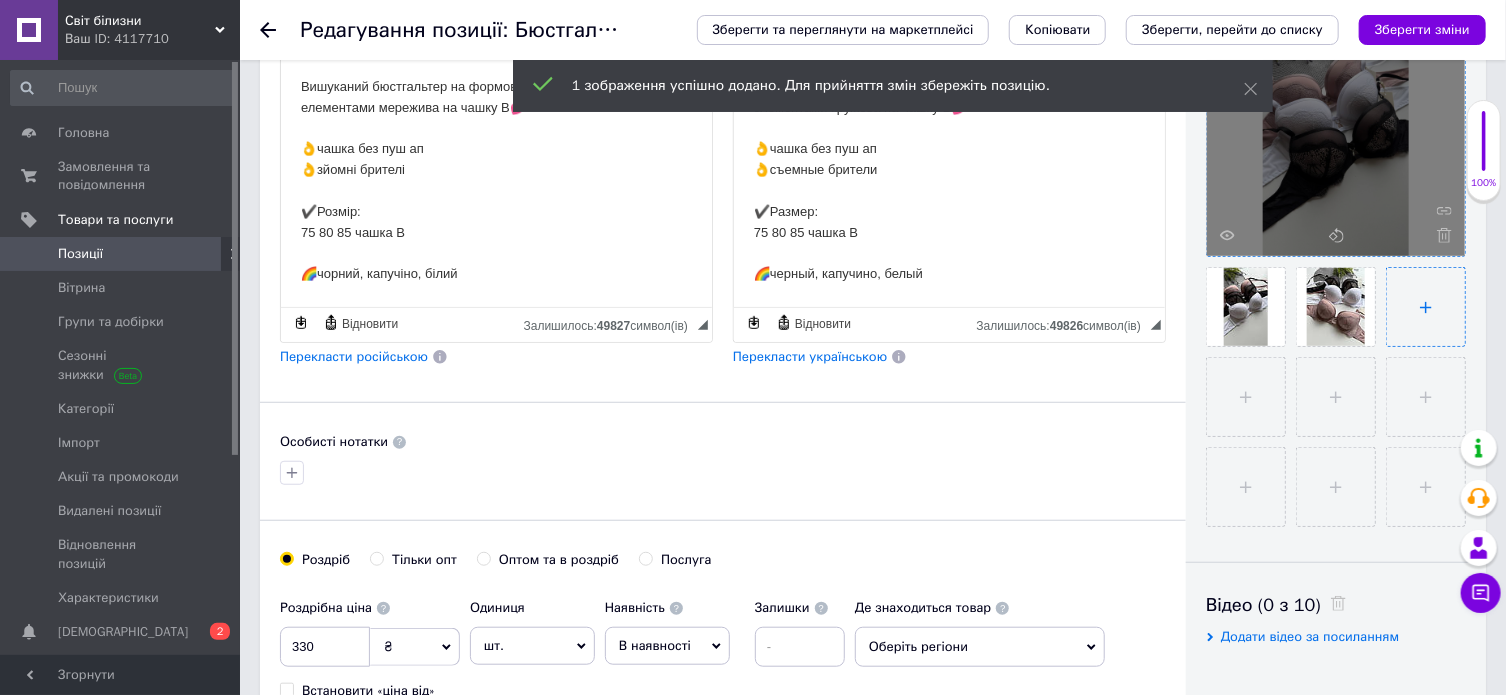 click at bounding box center [1426, 307] 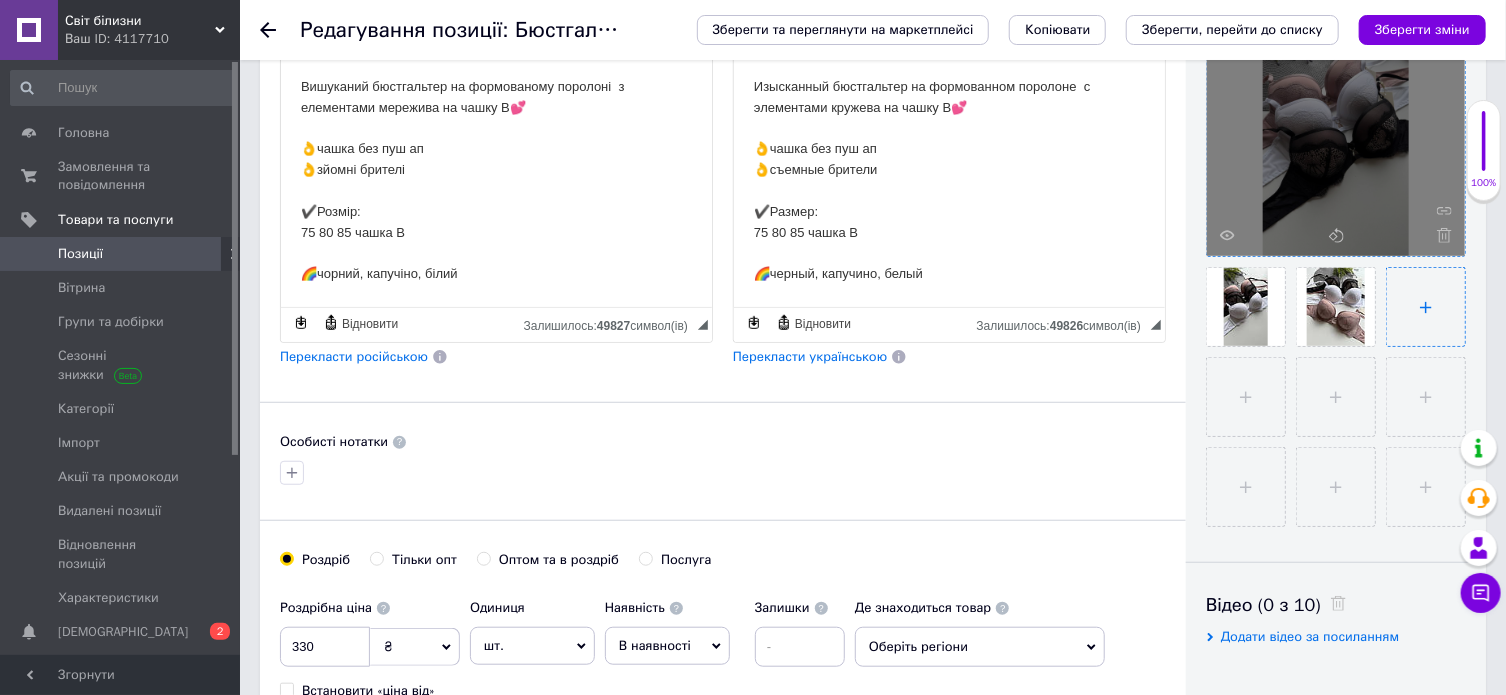 type on "C:\fakepath\photo_2025-07-12_17-00-38.jpg" 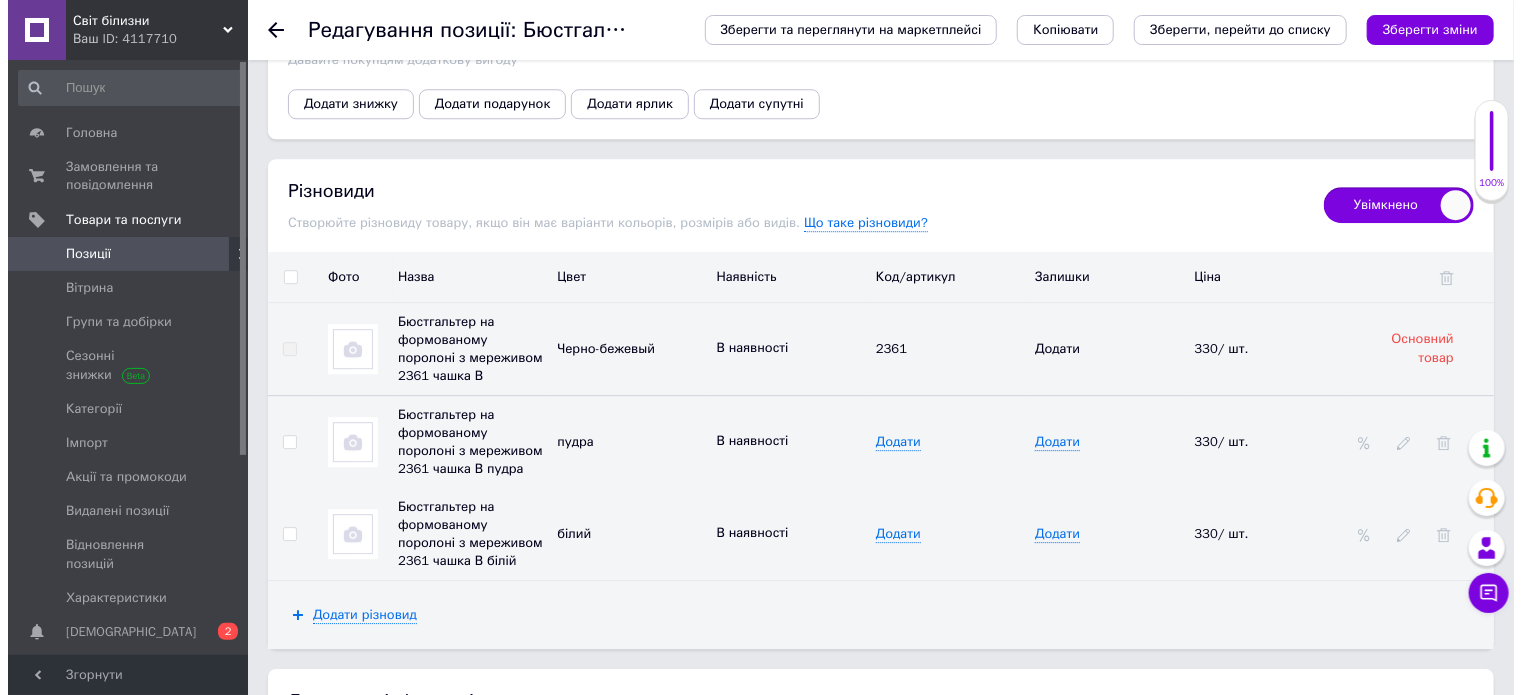 scroll, scrollTop: 2864, scrollLeft: 0, axis: vertical 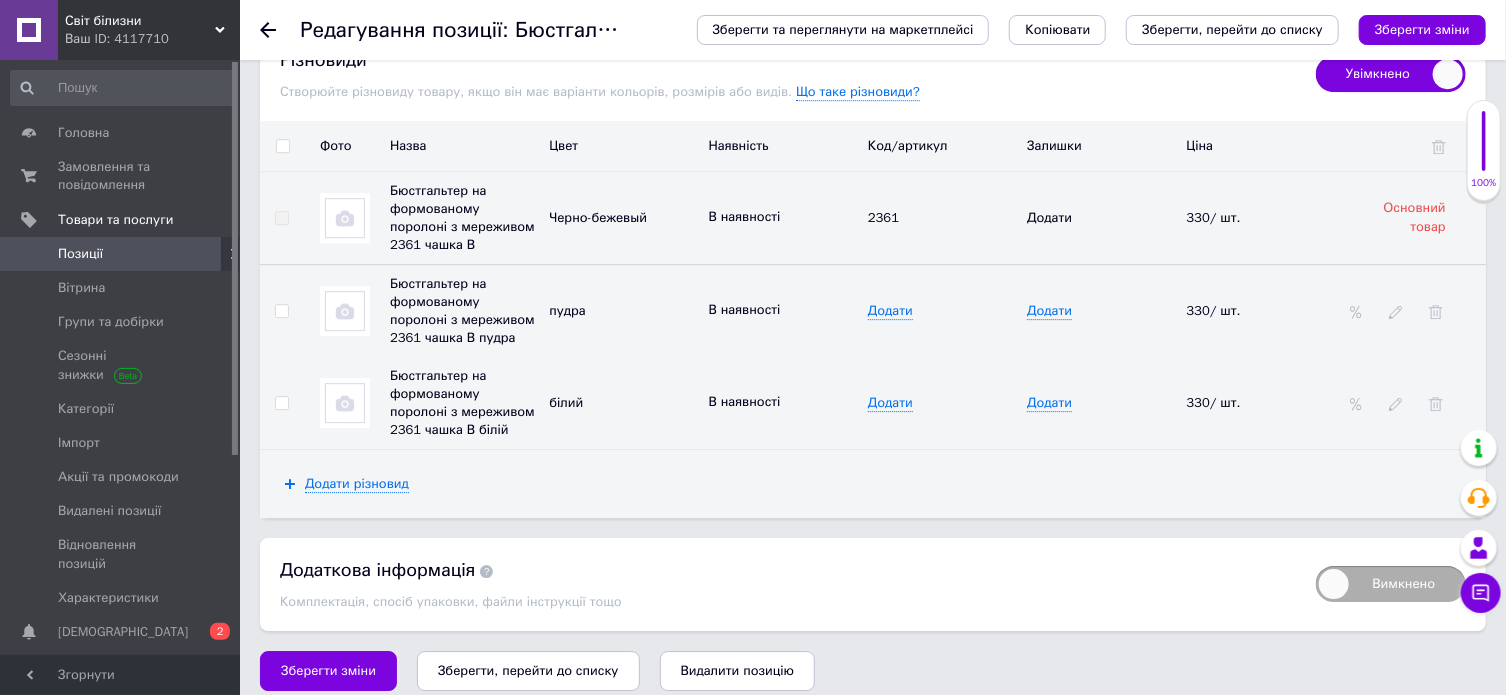 click at bounding box center [345, 218] 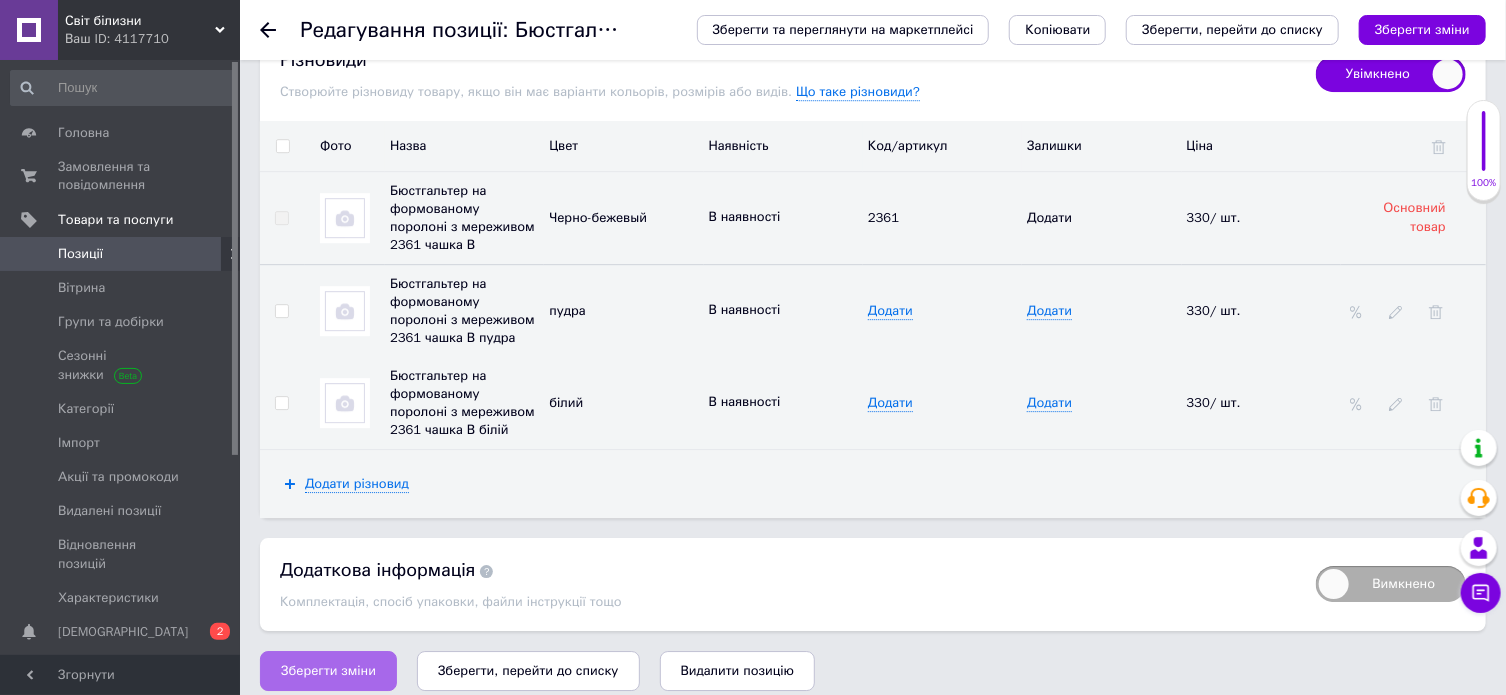 click on "Зберегти зміни" at bounding box center [328, 671] 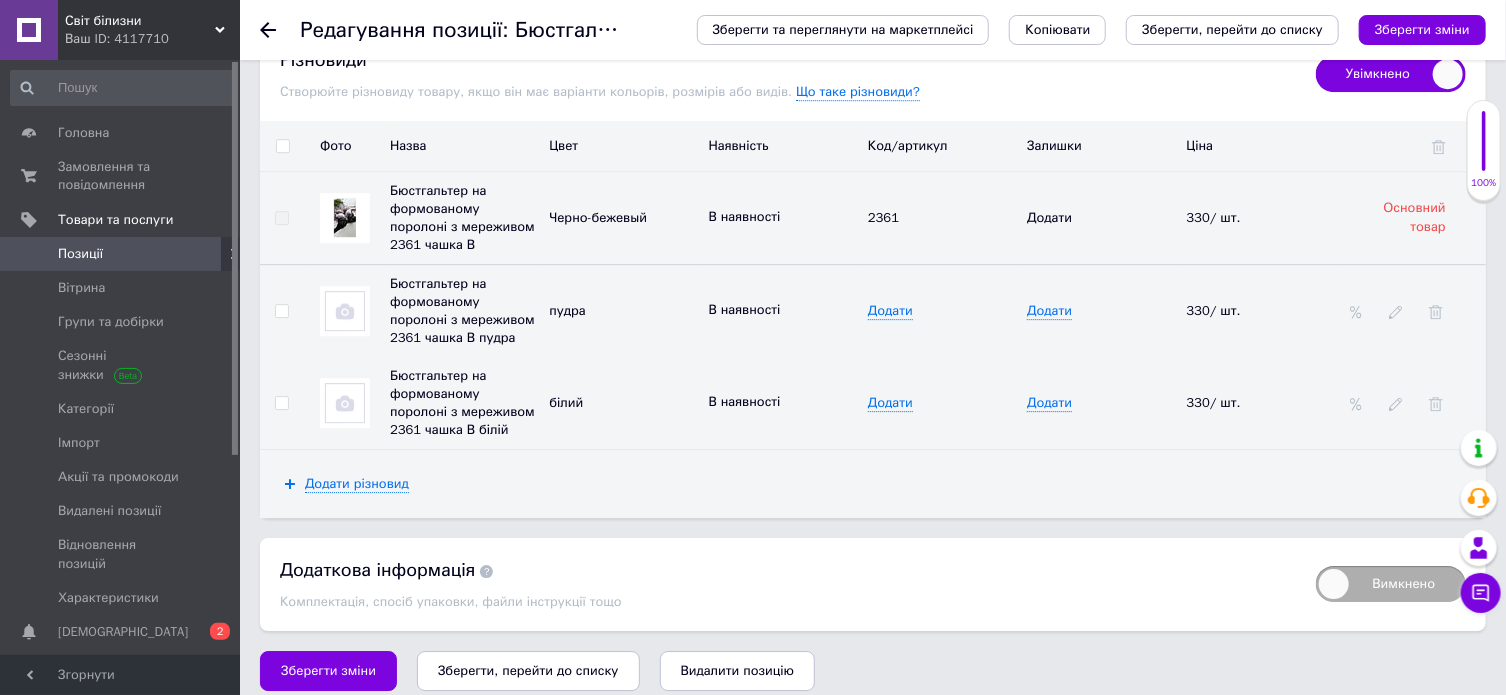 click at bounding box center [345, 311] 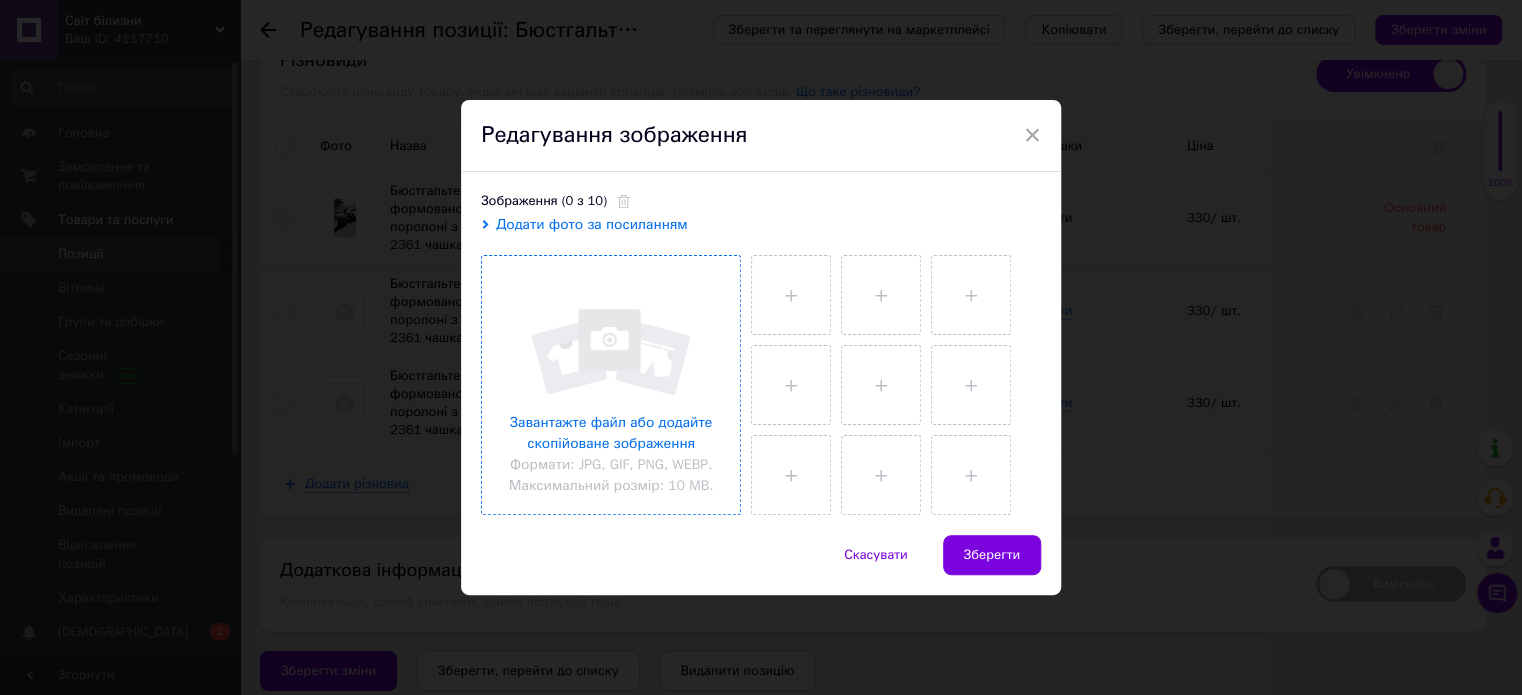 click at bounding box center [611, 385] 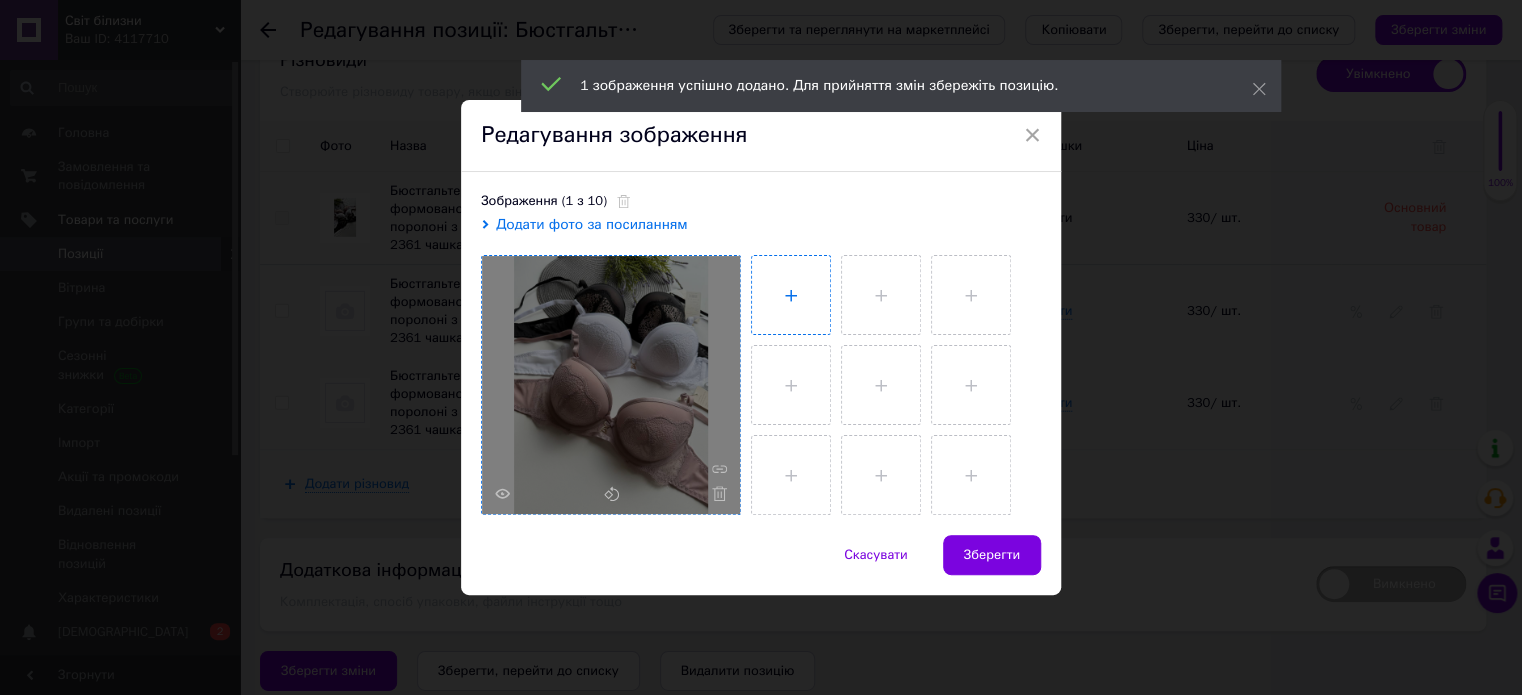 click at bounding box center (791, 295) 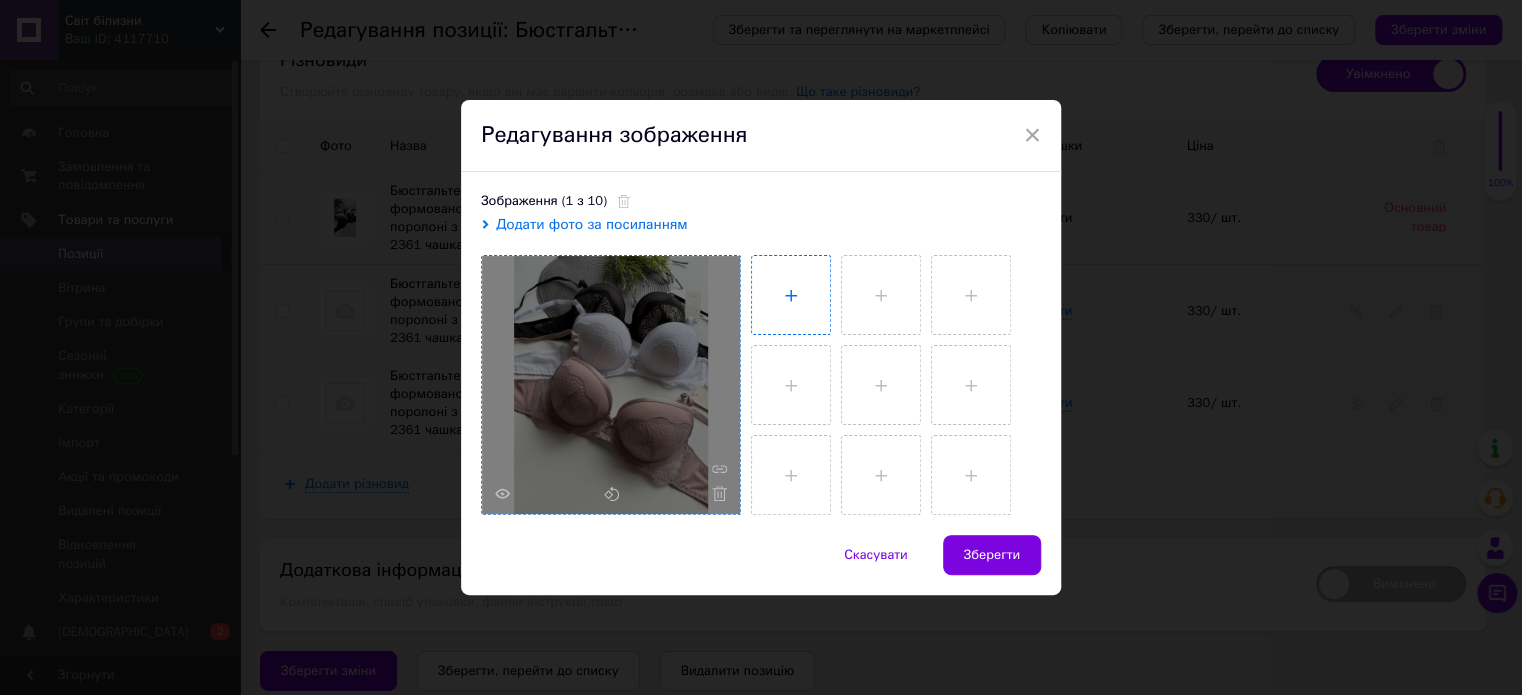 type on "C:\fakepath\photo_2025-07-12_17-00-38.jpg" 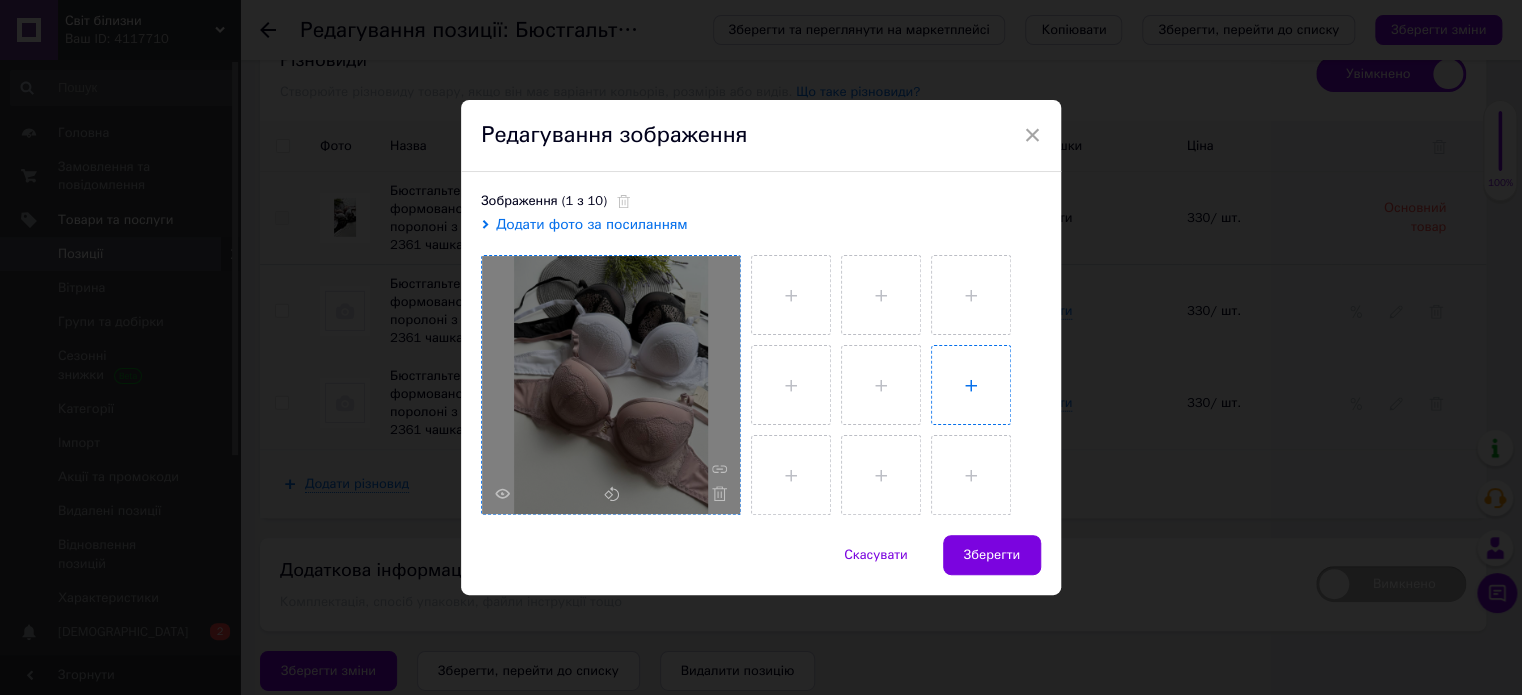 type 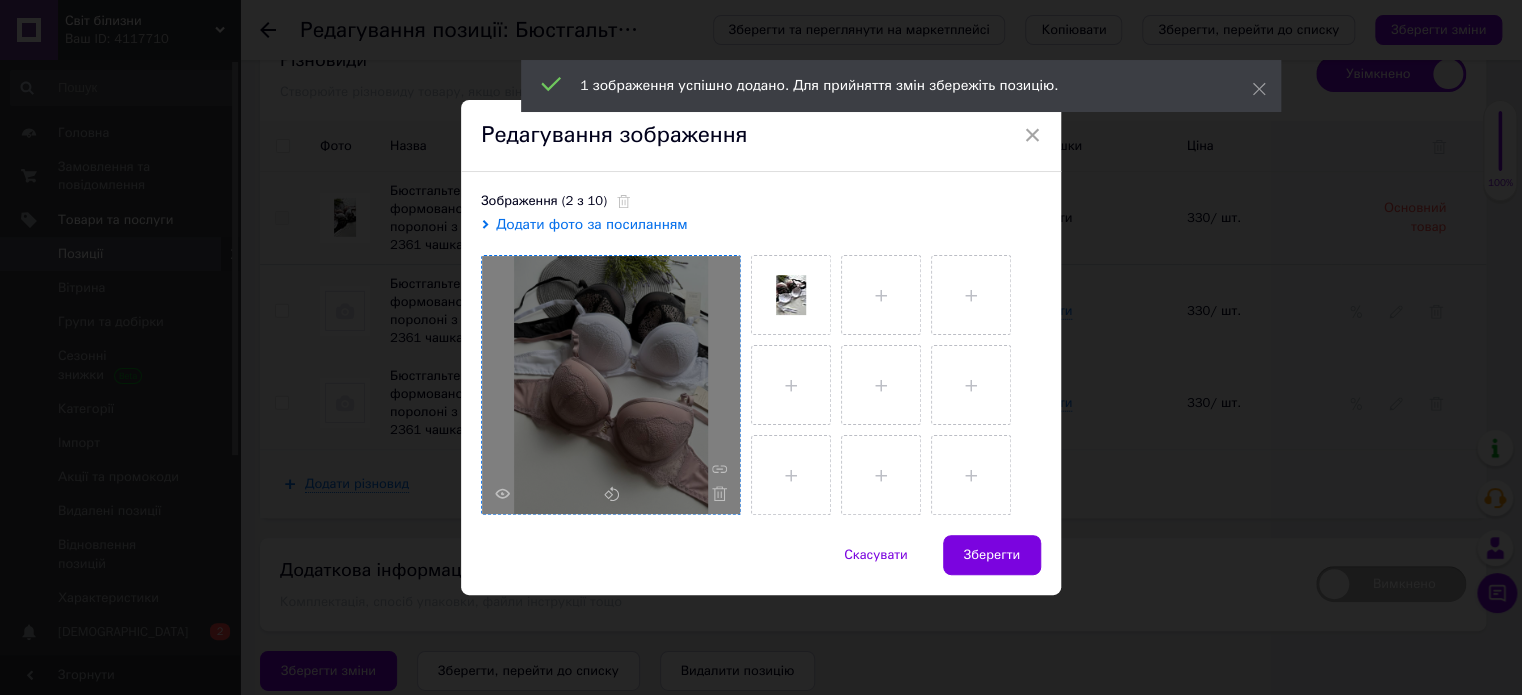 click on "Зберегти" at bounding box center (992, 555) 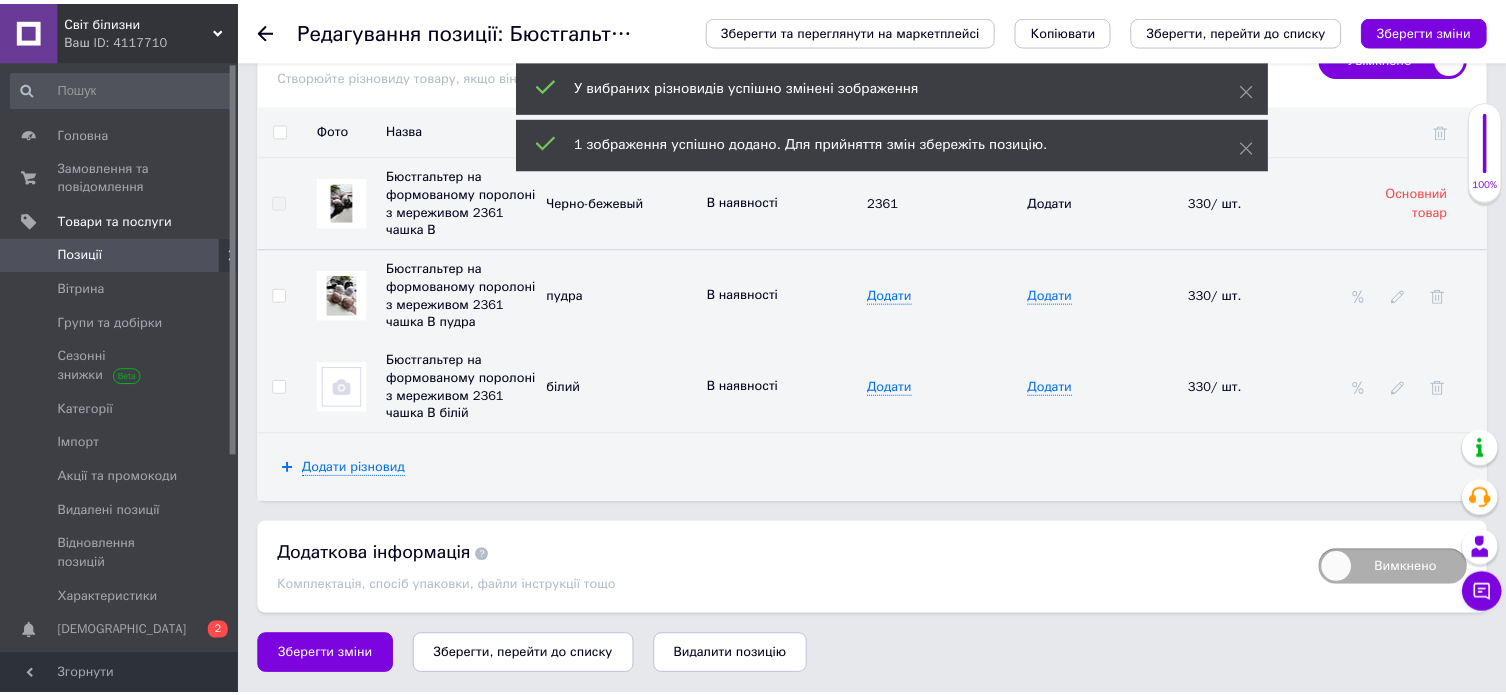 scroll, scrollTop: 2834, scrollLeft: 0, axis: vertical 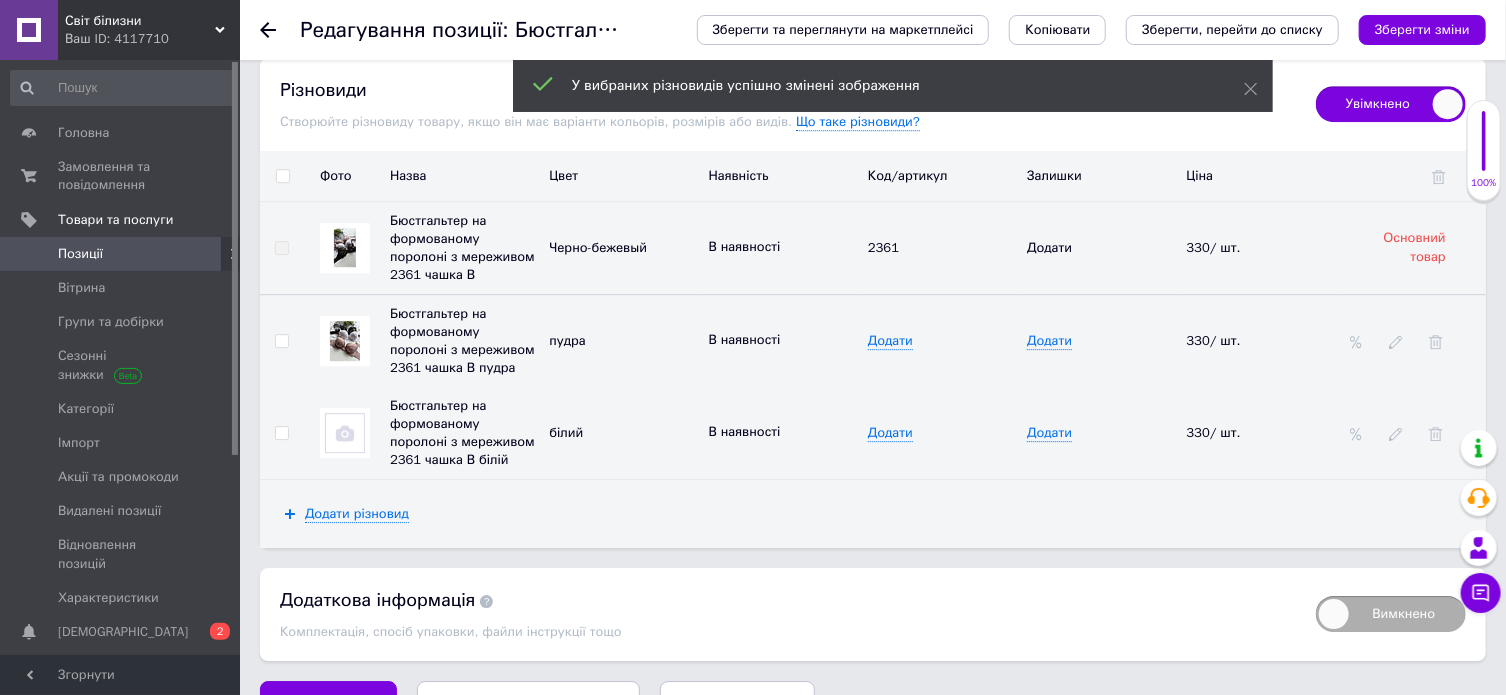 click at bounding box center [345, 433] 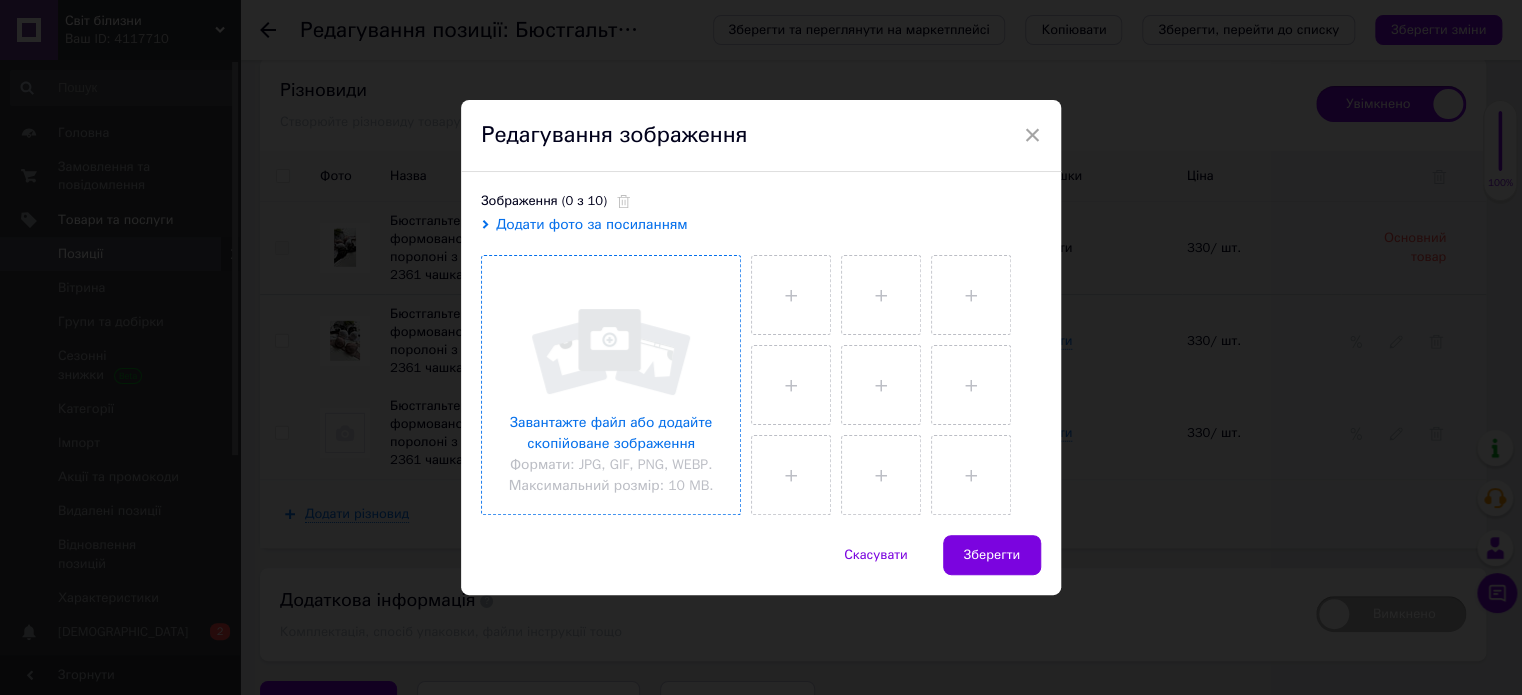click at bounding box center (611, 385) 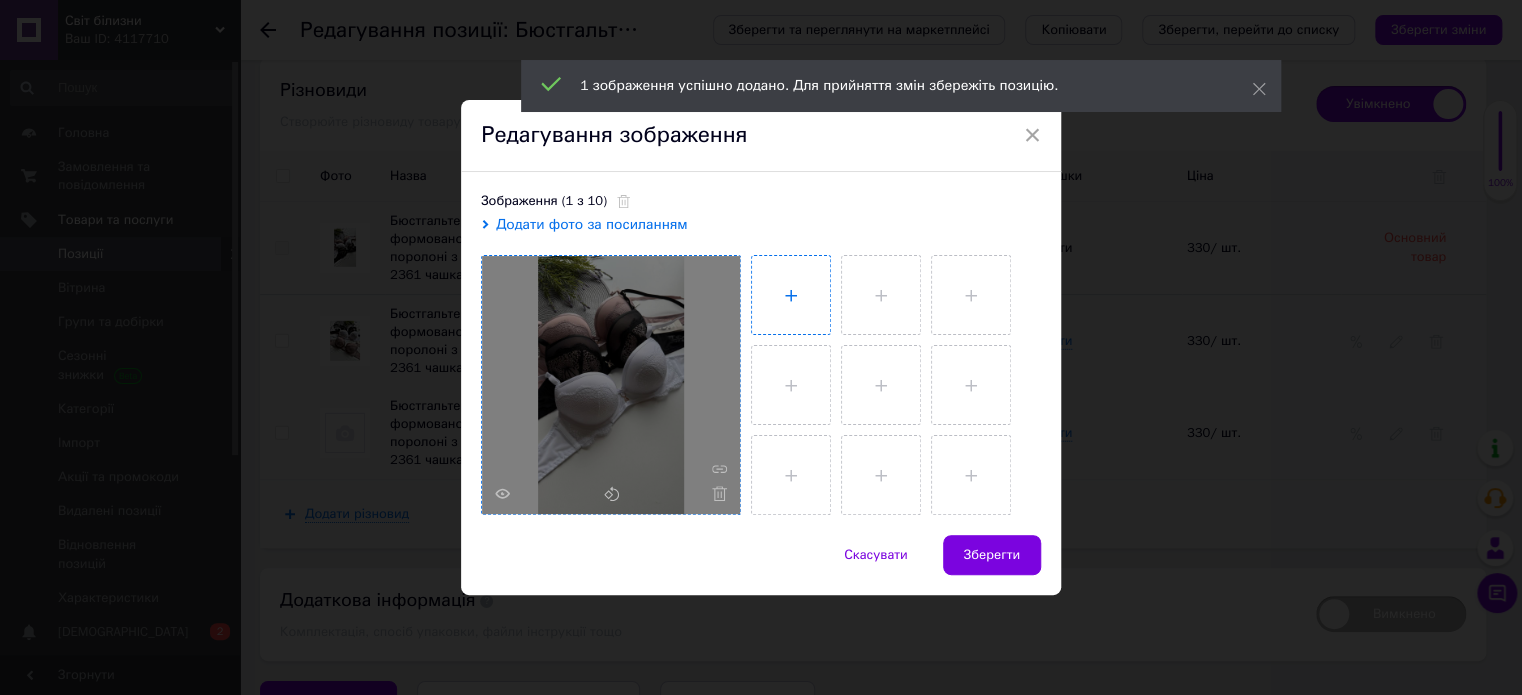 click at bounding box center (791, 295) 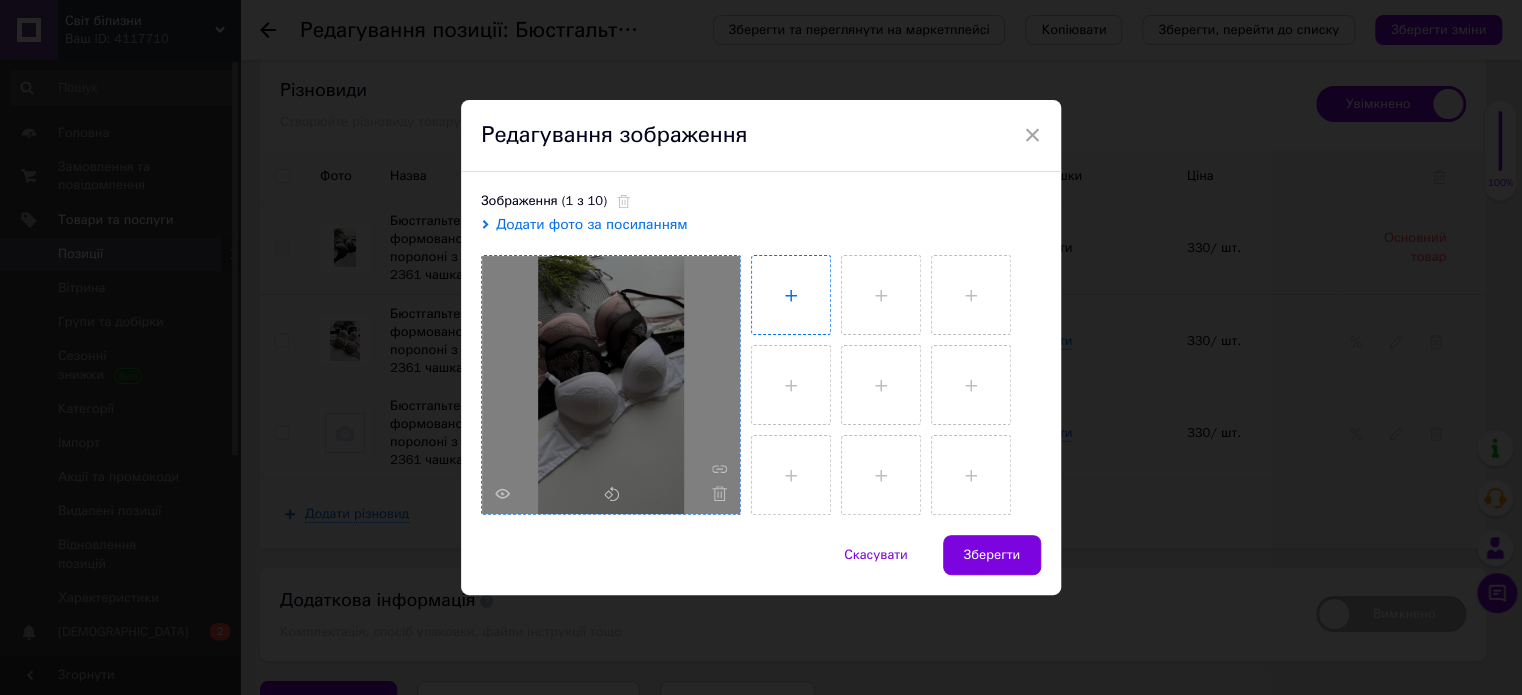 type on "C:\fakepath\photo_2025-07-12_17-00-38.jpg" 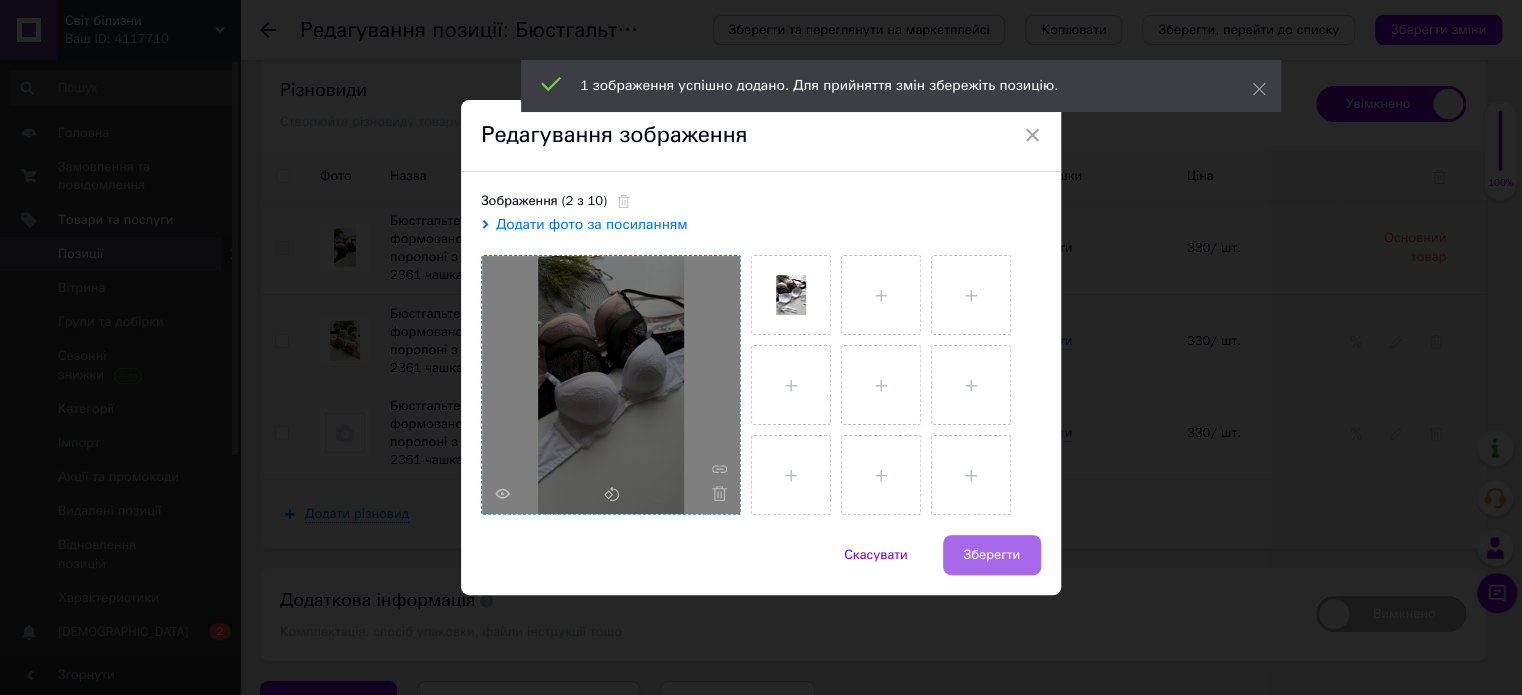 click on "Зберегти" at bounding box center [992, 555] 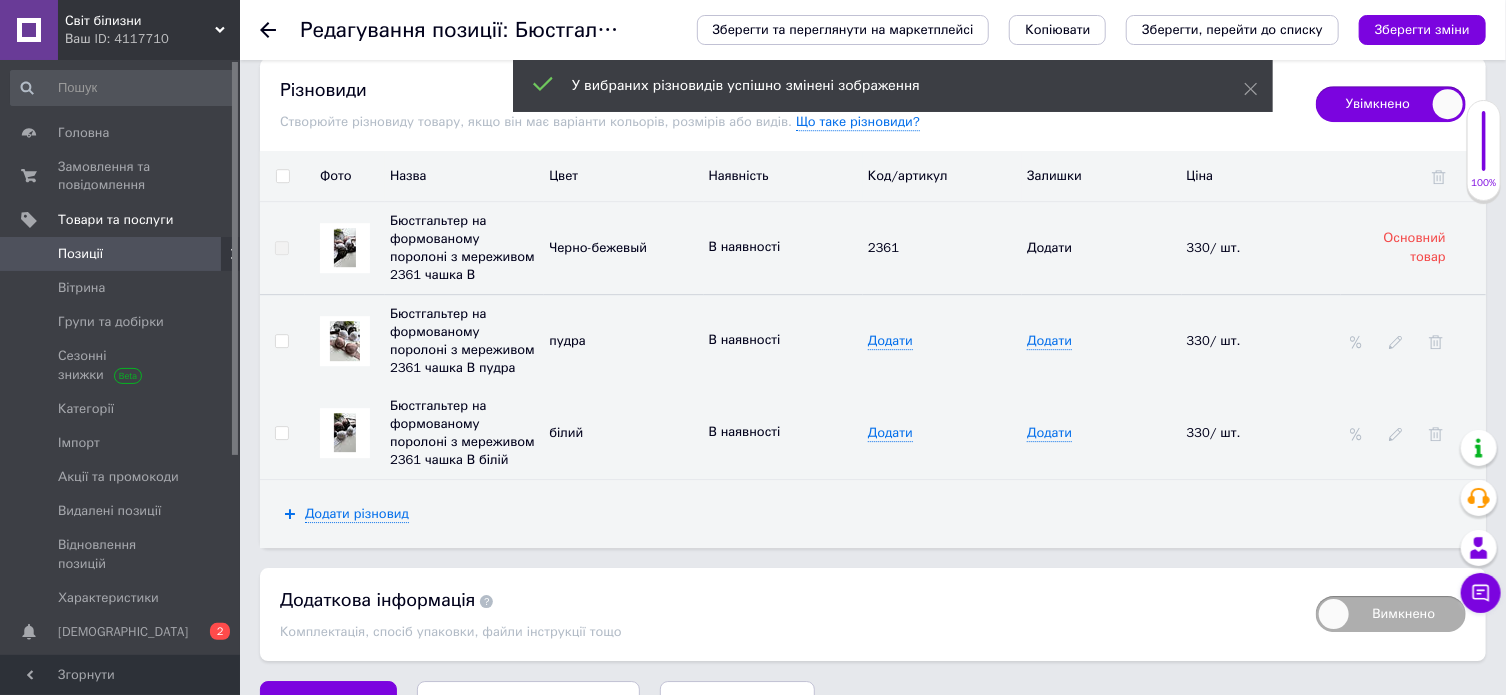 click on "Зберегти зміни" at bounding box center [1422, 29] 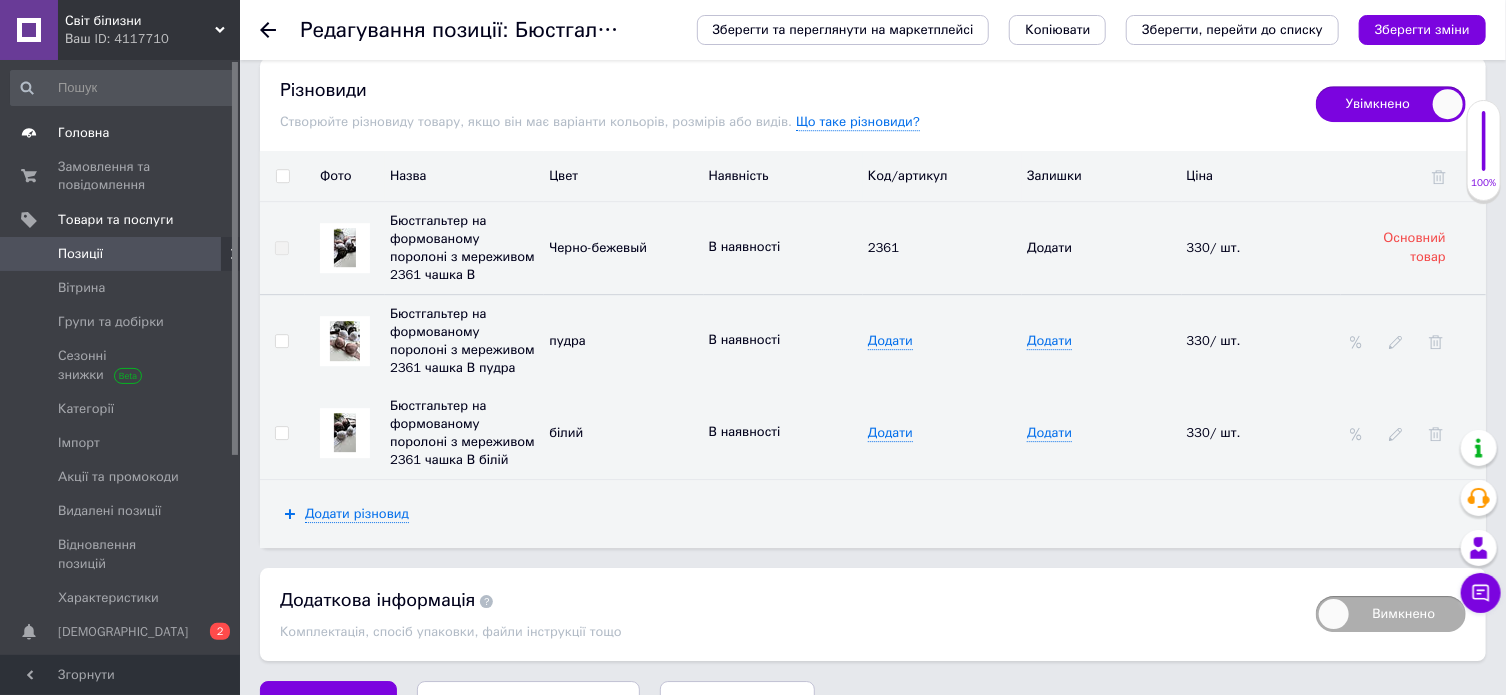 click on "Головна" at bounding box center (83, 133) 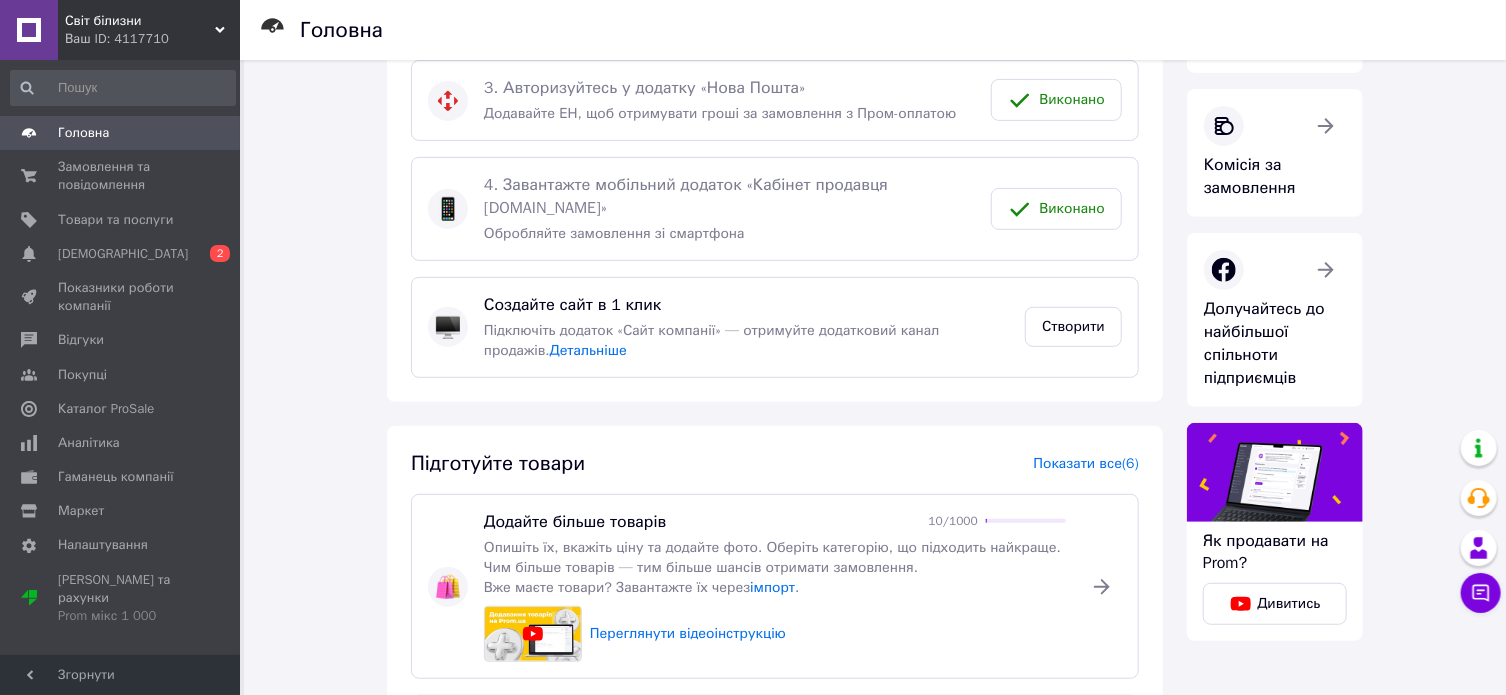 scroll, scrollTop: 300, scrollLeft: 0, axis: vertical 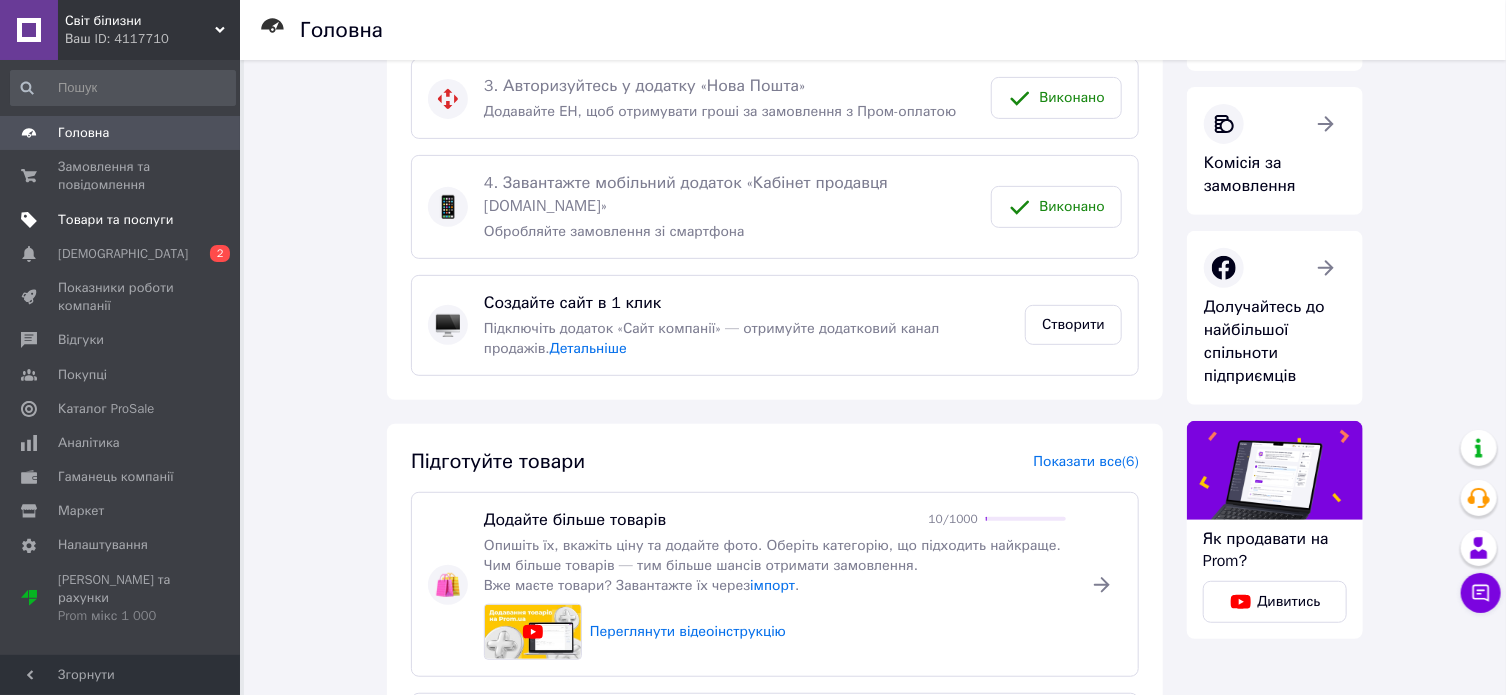 click on "Товари та послуги" at bounding box center (115, 220) 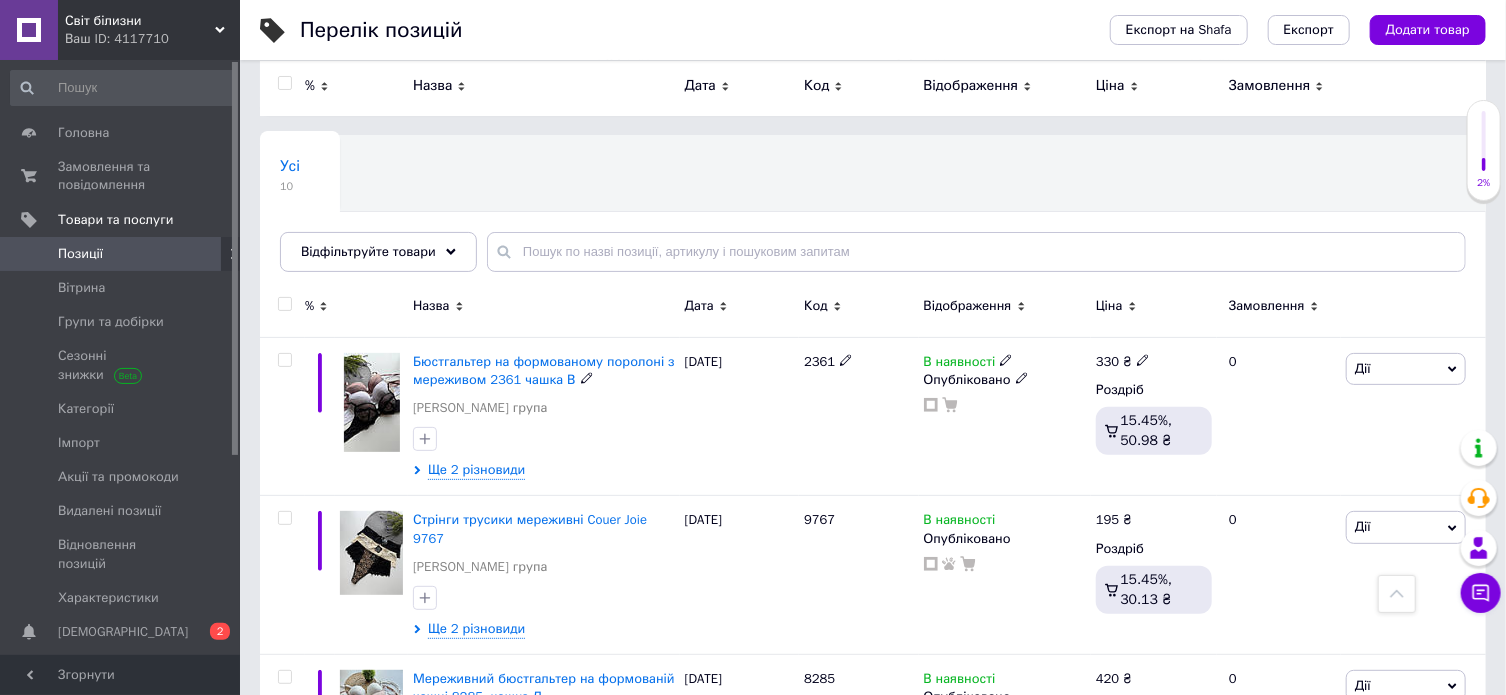 scroll, scrollTop: 0, scrollLeft: 0, axis: both 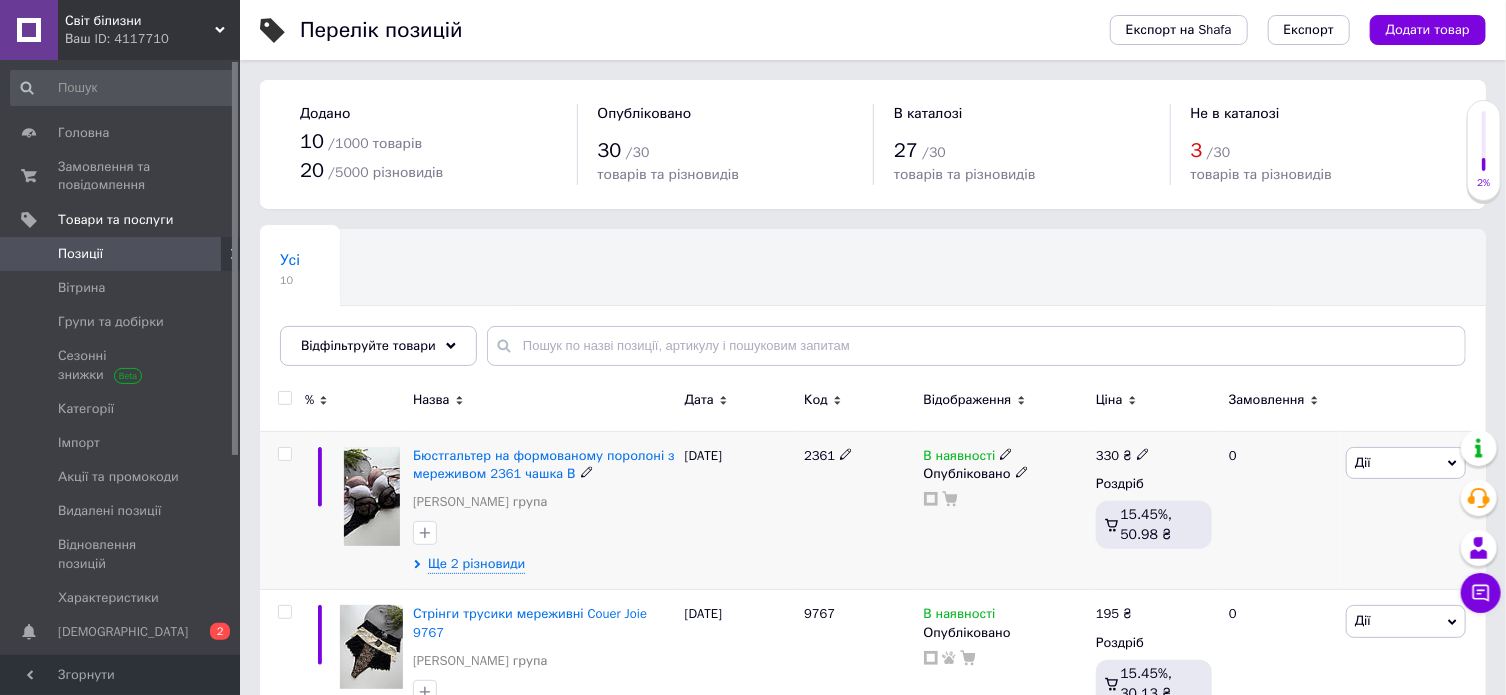click at bounding box center [372, 496] 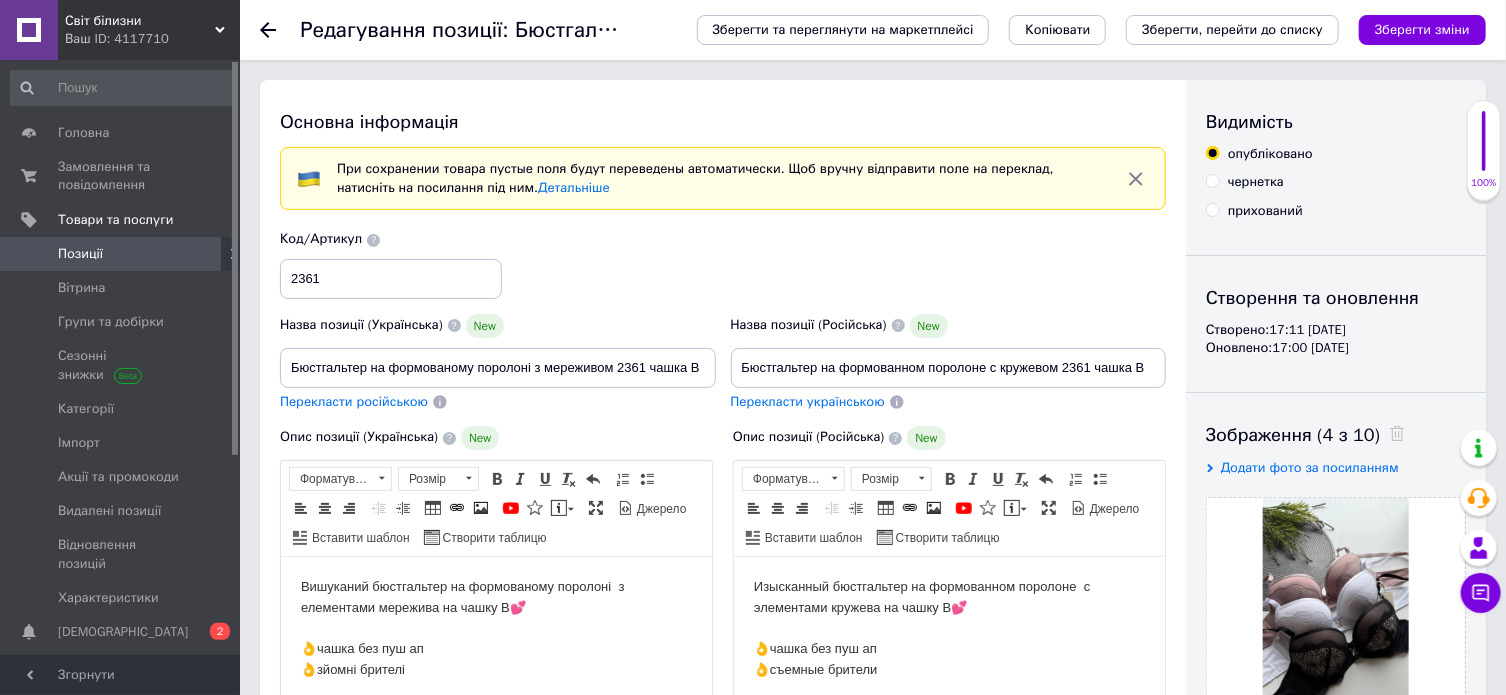 scroll, scrollTop: 0, scrollLeft: 0, axis: both 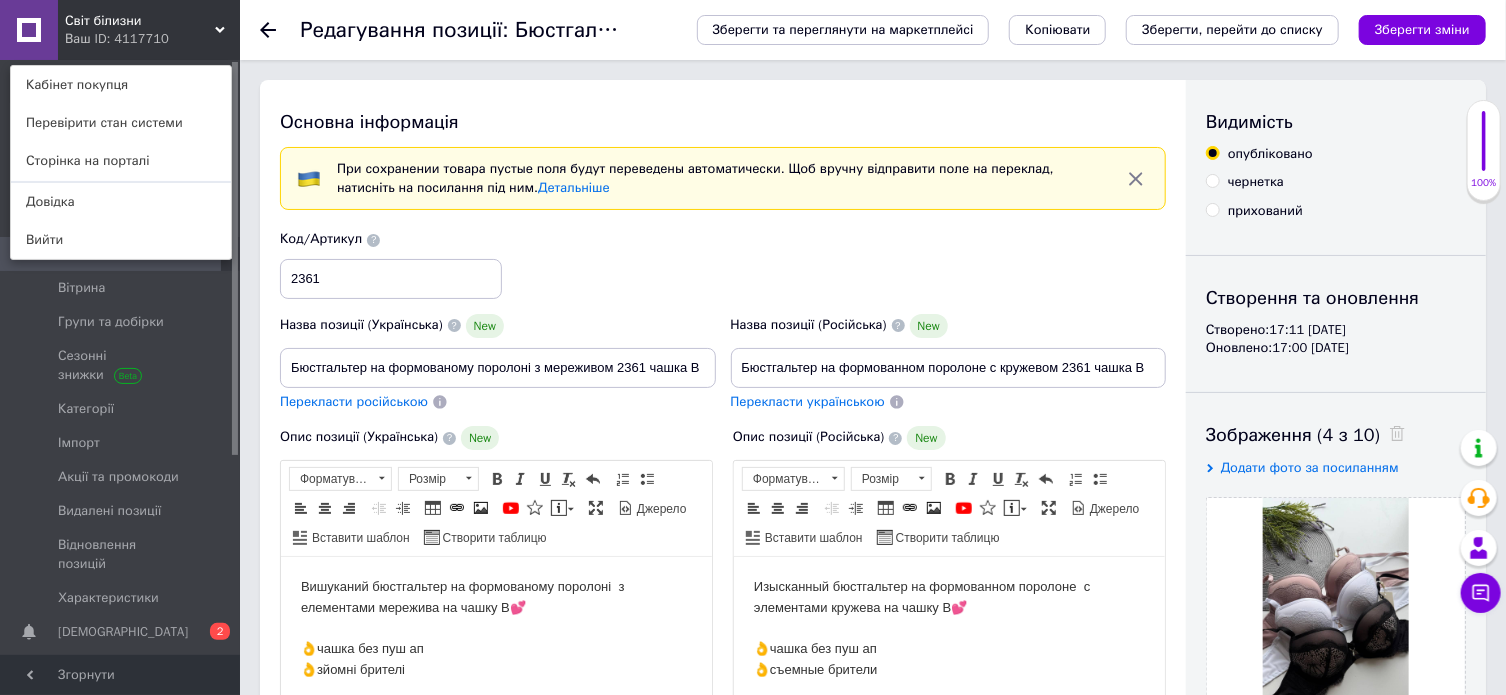 click on "Основна інформація" at bounding box center [723, 122] 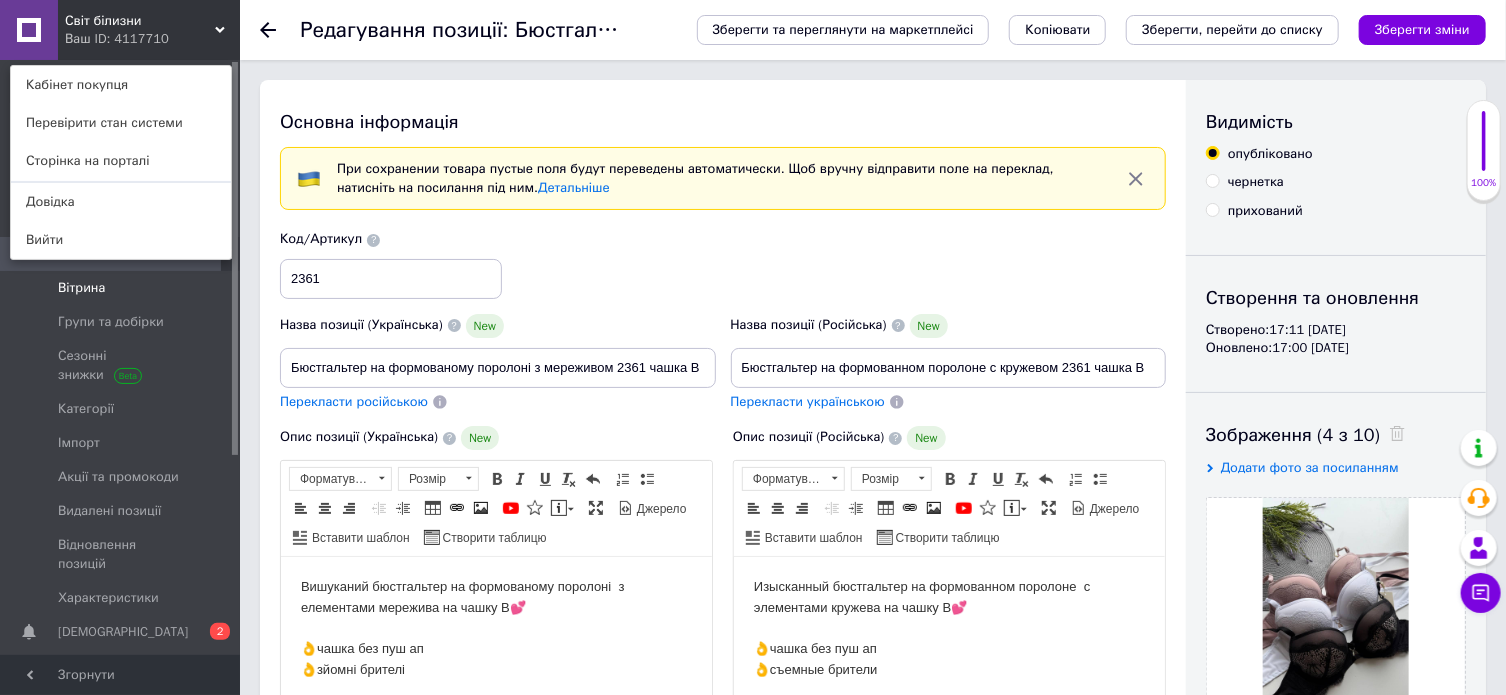 click on "Вітрина" at bounding box center (81, 288) 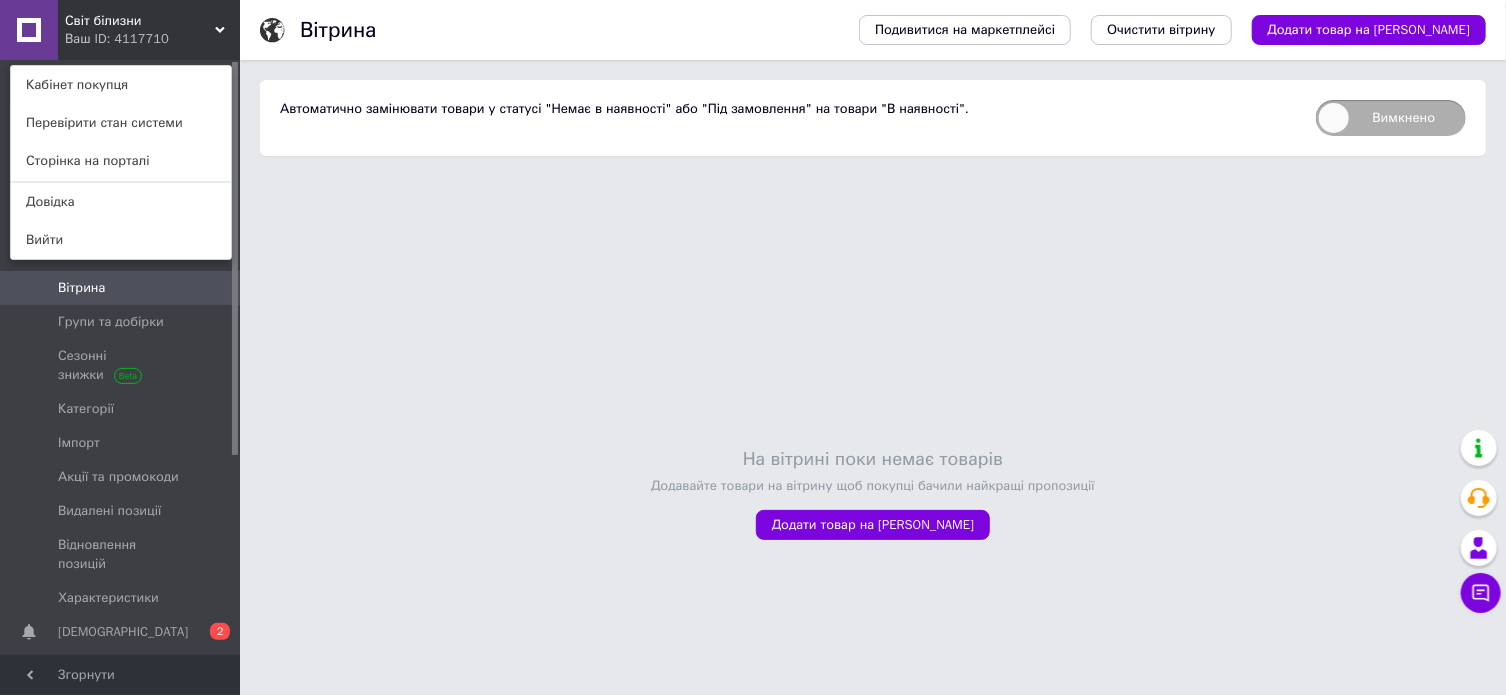 click on "На вітрині поки немає товарів Додавайте товари на вітрину щоб
покупці бачили найкращі пропозиції Додати товар на вітрину" at bounding box center [873, 493] 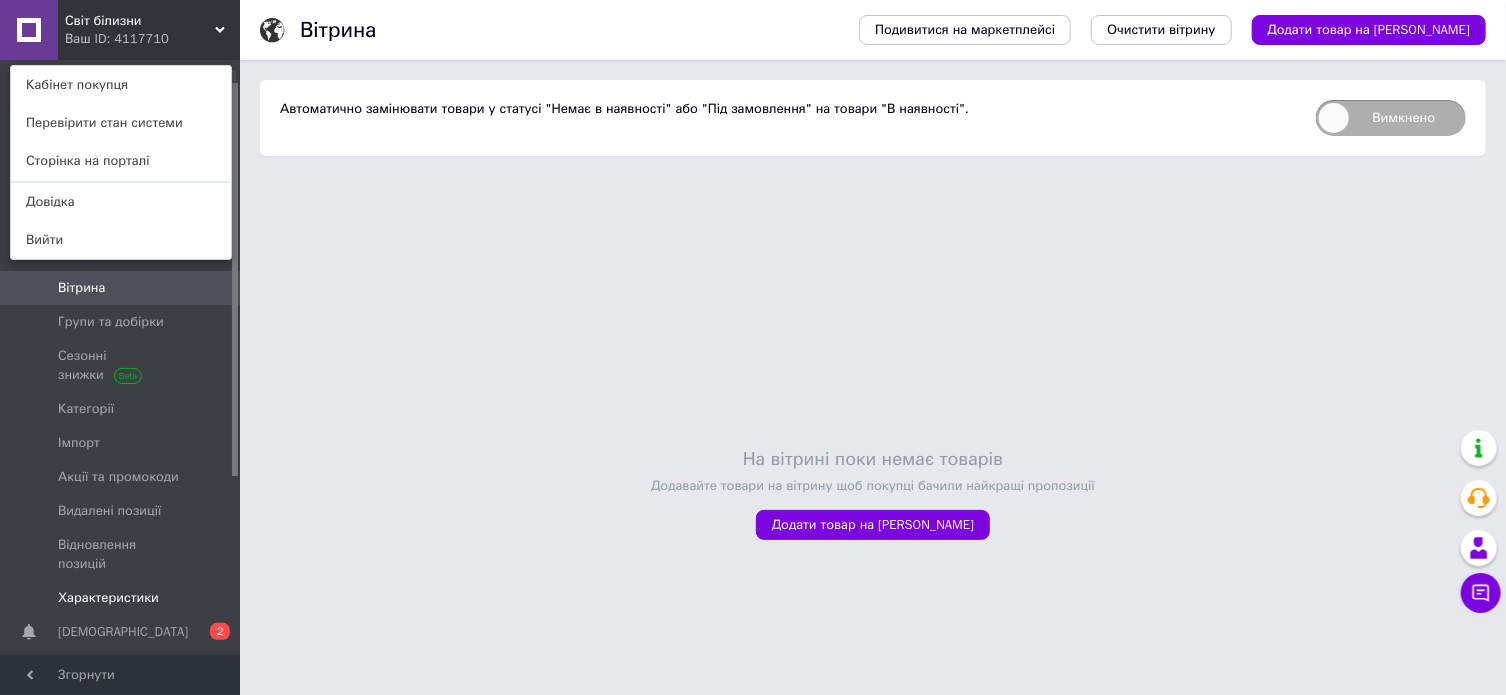 scroll, scrollTop: 300, scrollLeft: 0, axis: vertical 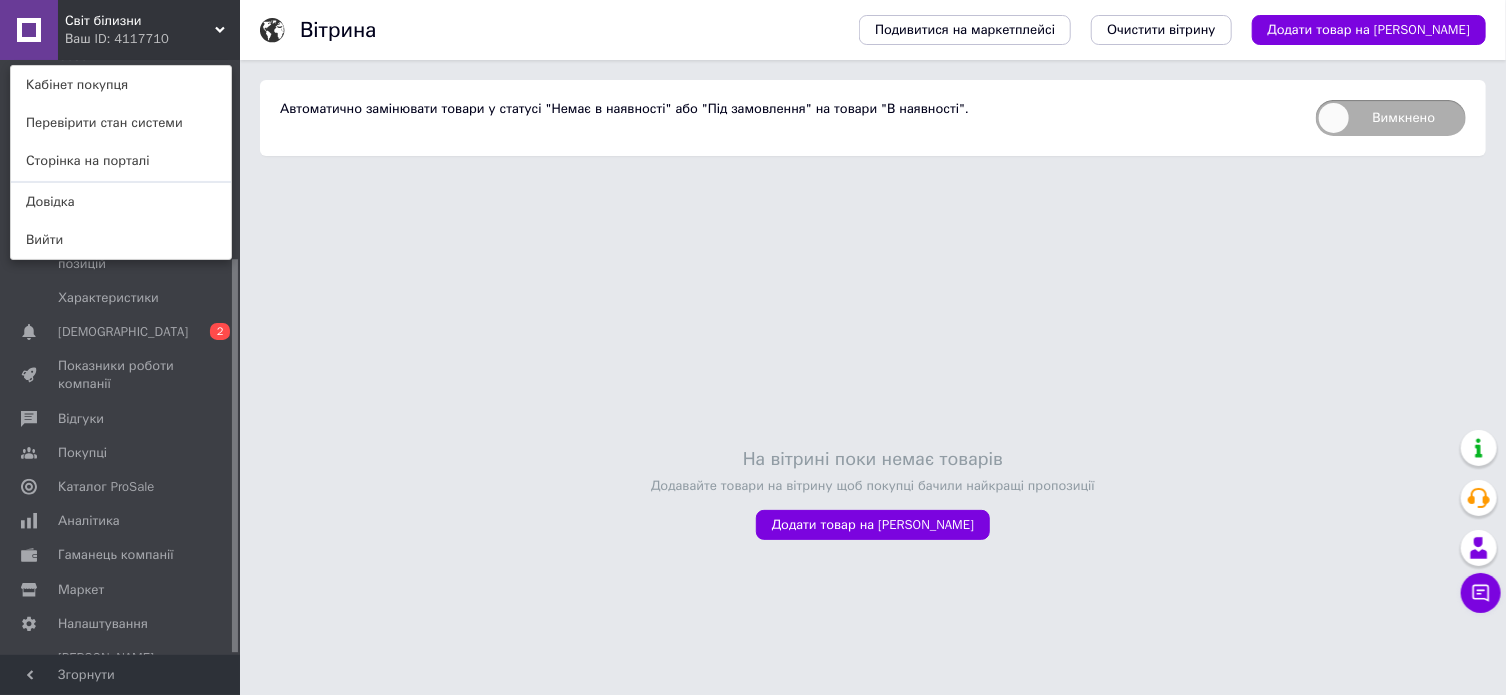 click on "На вітрині поки немає товарів Додавайте товари на вітрину щоб
покупці бачили найкращі пропозиції Додати товар на вітрину" at bounding box center (873, 493) 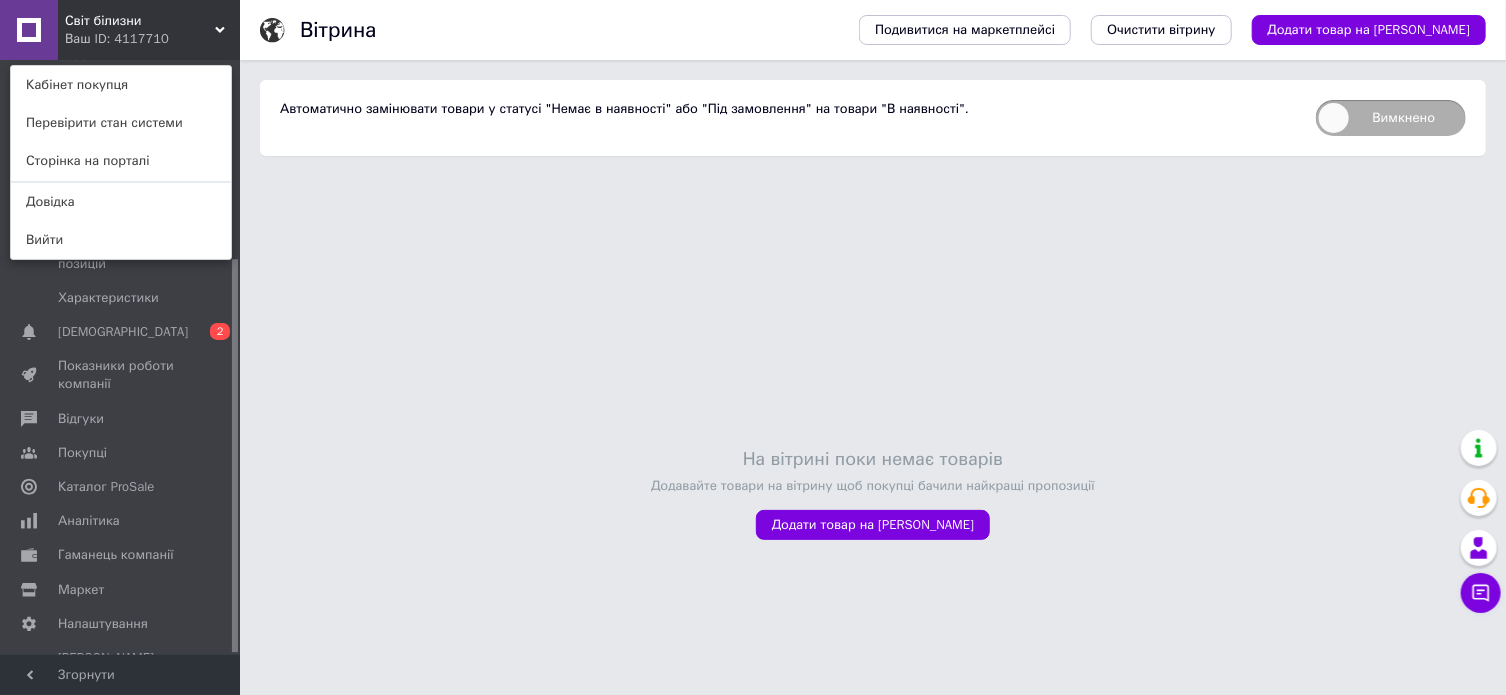 click on "Світ білизни Ваш ID: 4117710 Кабінет покупця Перевірити стан системи Сторінка на порталі Довідка Вийти" at bounding box center [120, 30] 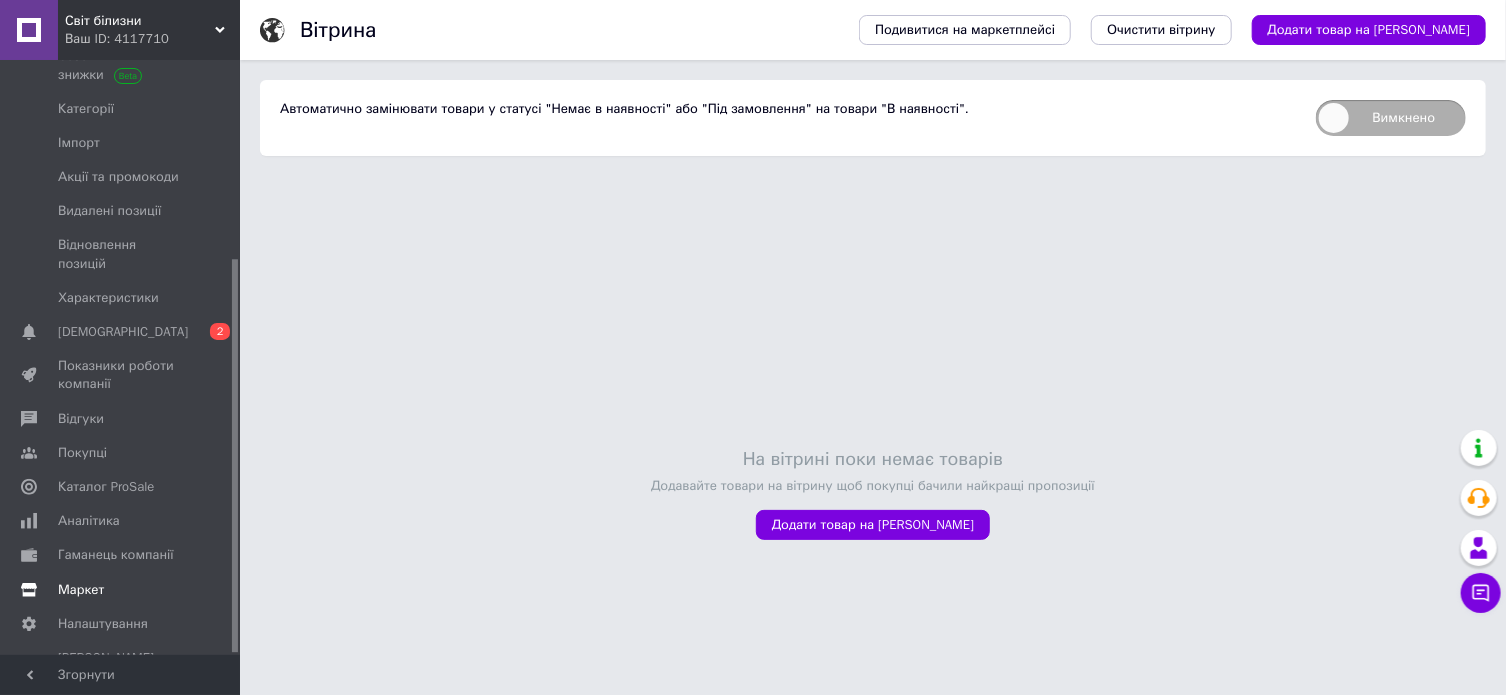 scroll, scrollTop: 301, scrollLeft: 0, axis: vertical 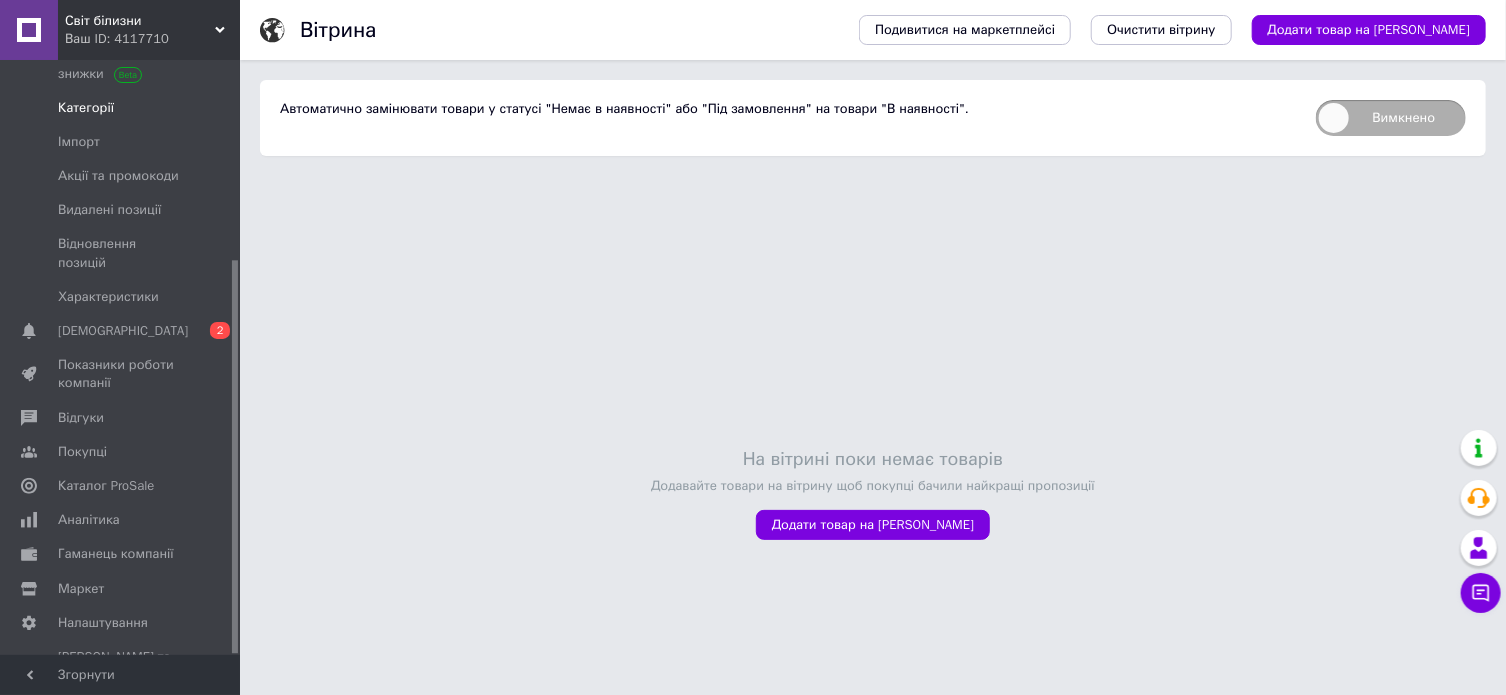 click on "Категорії" at bounding box center (86, 108) 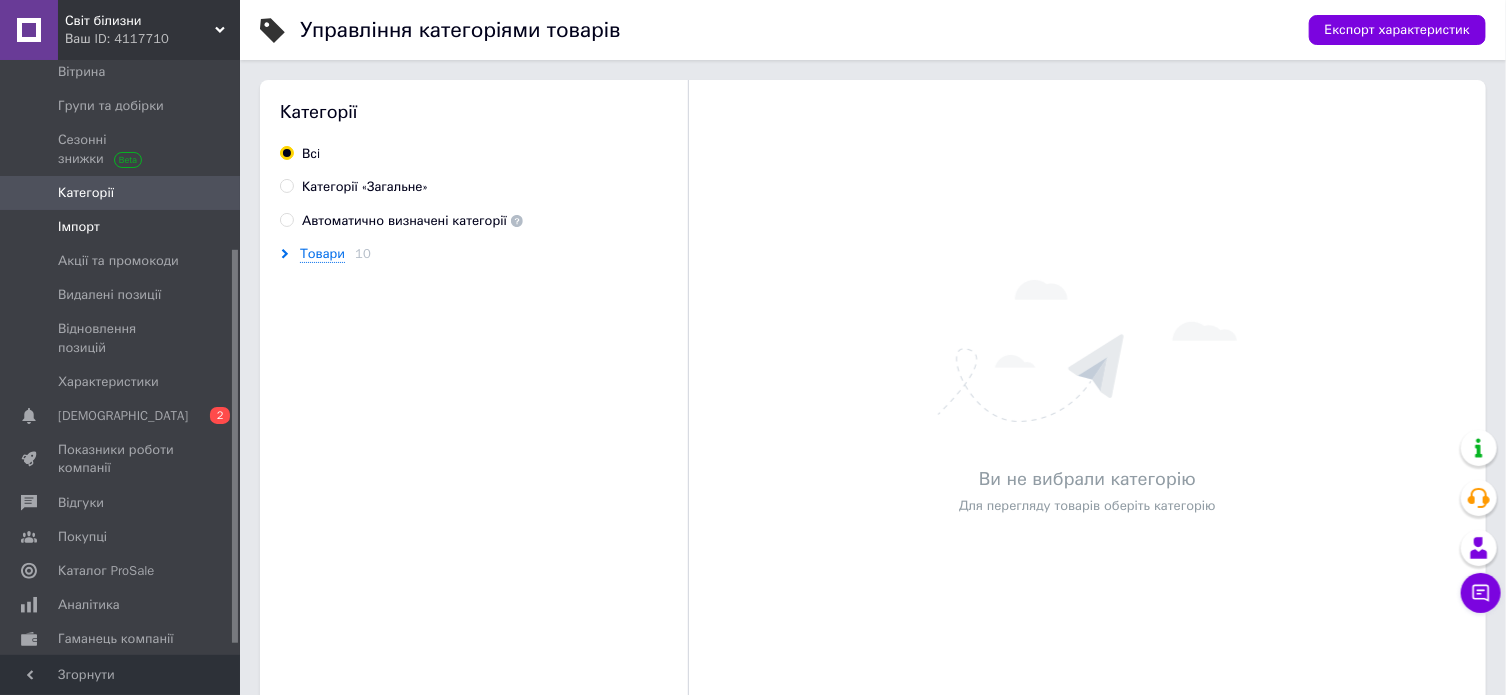 scroll, scrollTop: 1, scrollLeft: 0, axis: vertical 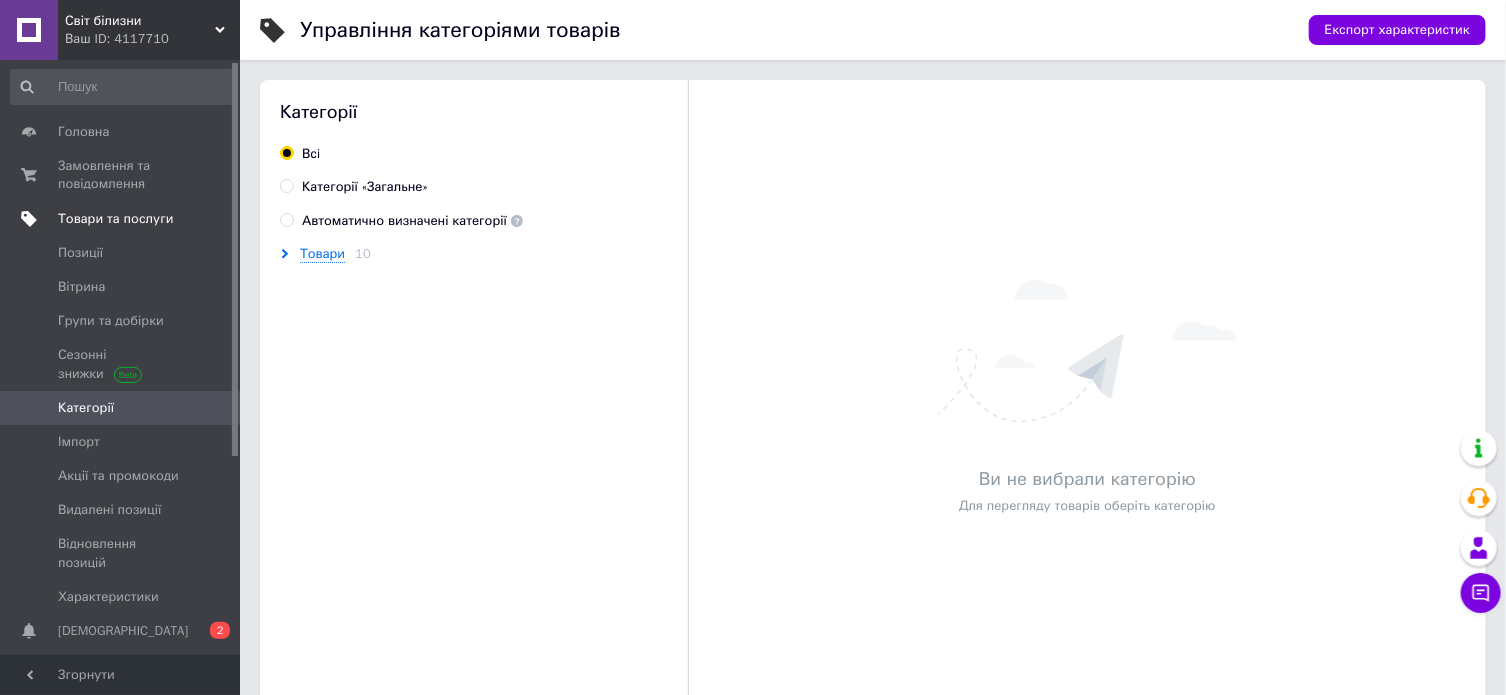 click on "Товари та послуги" at bounding box center (115, 219) 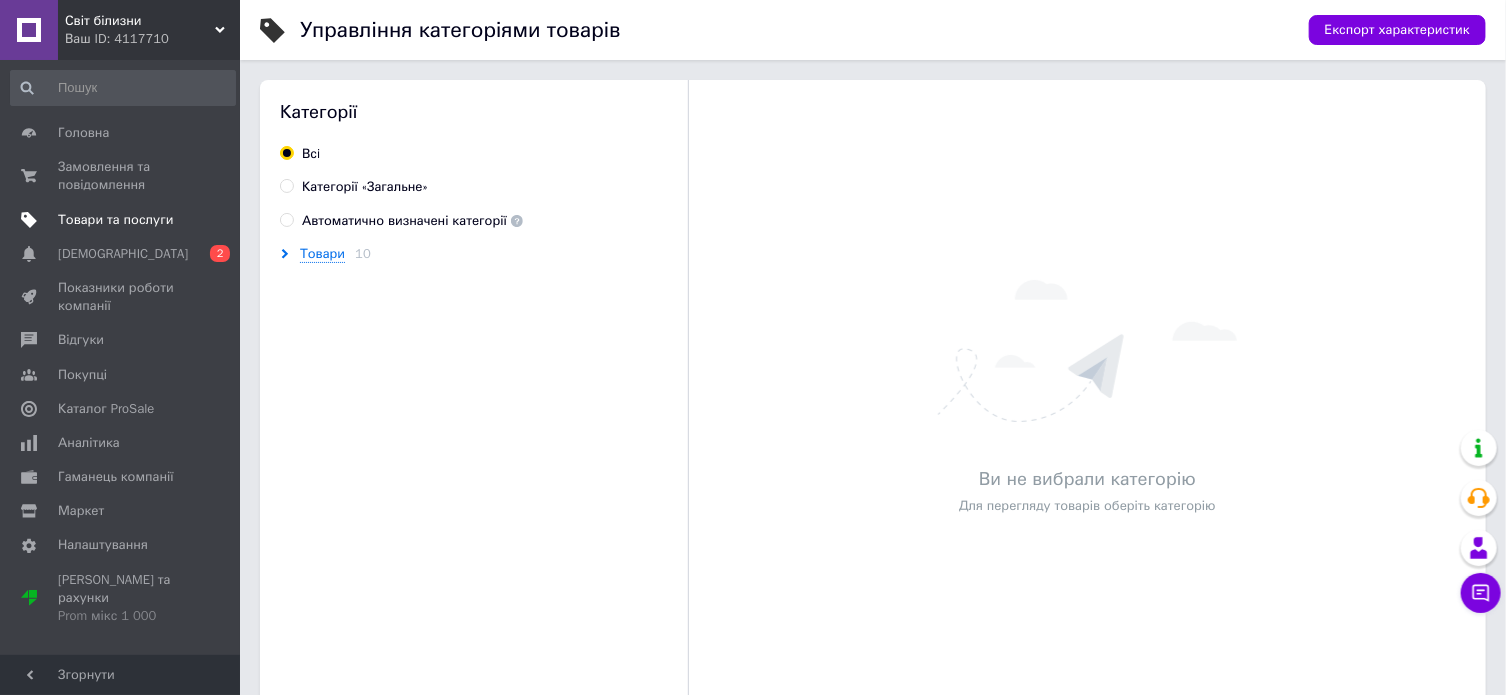 click on "Товари та послуги" at bounding box center [115, 220] 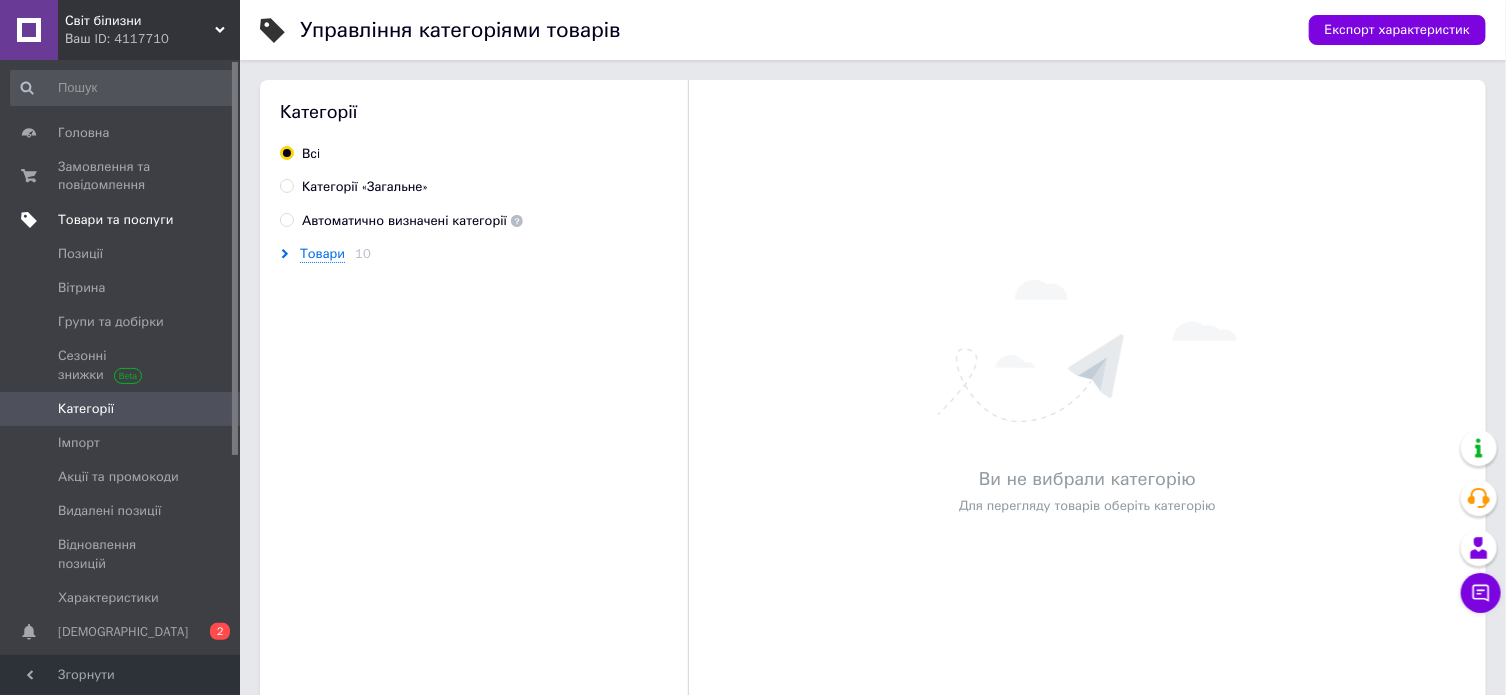 click on "Товари та послуги" at bounding box center [115, 220] 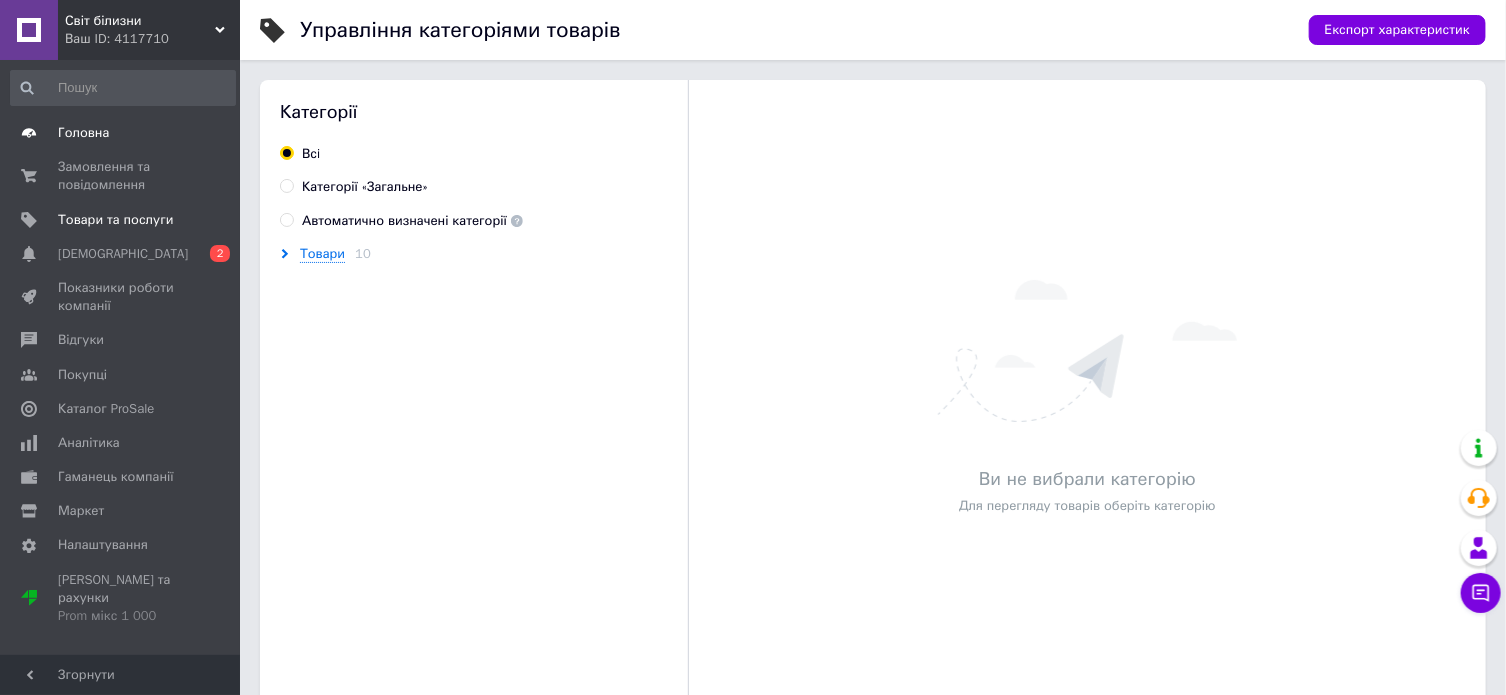 click on "Головна" at bounding box center [83, 133] 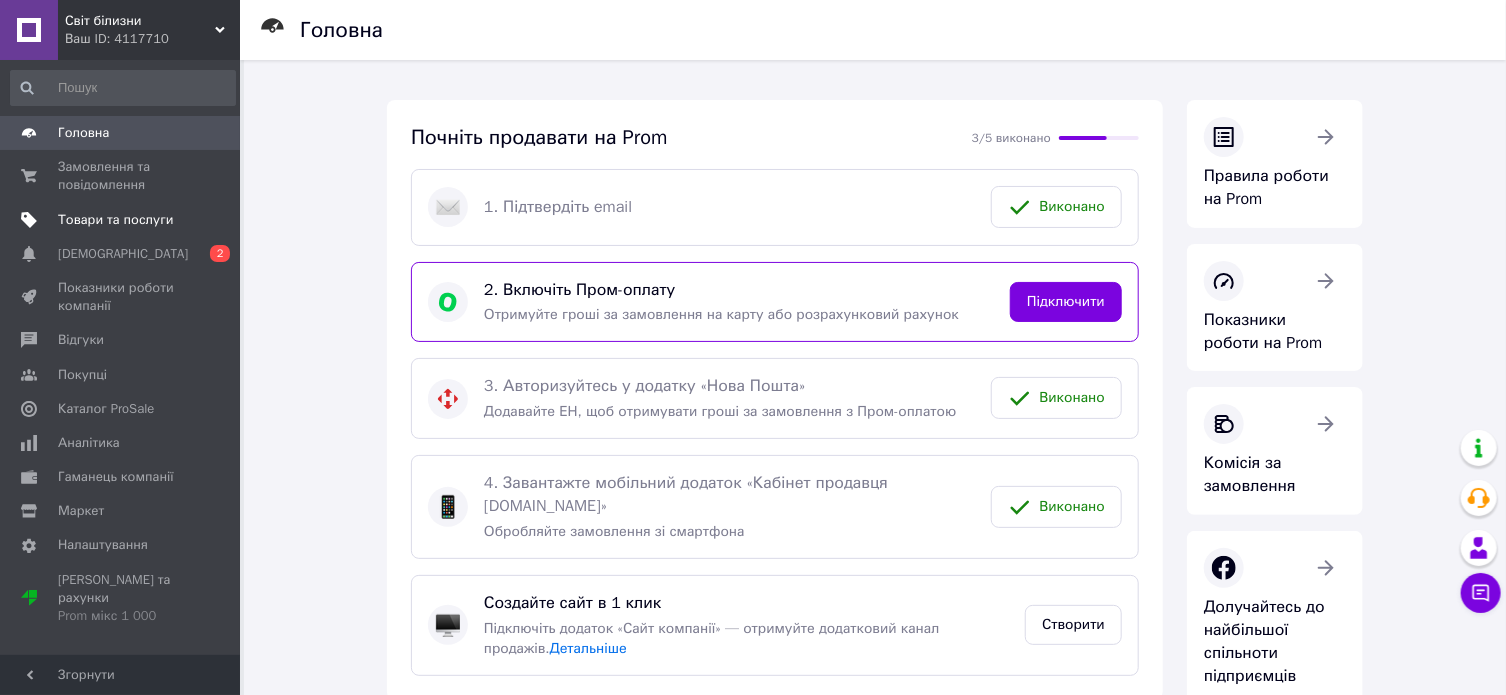 click on "Товари та послуги" at bounding box center [115, 220] 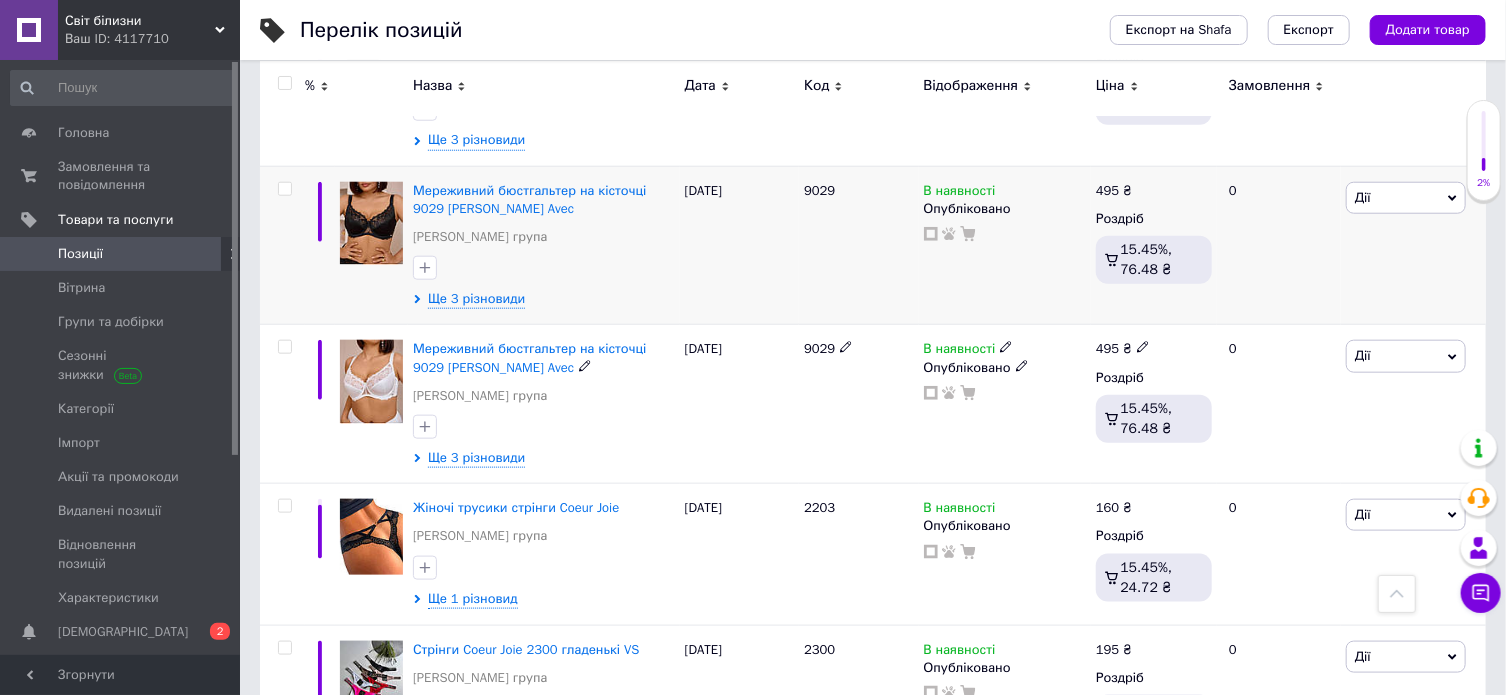 scroll, scrollTop: 1100, scrollLeft: 0, axis: vertical 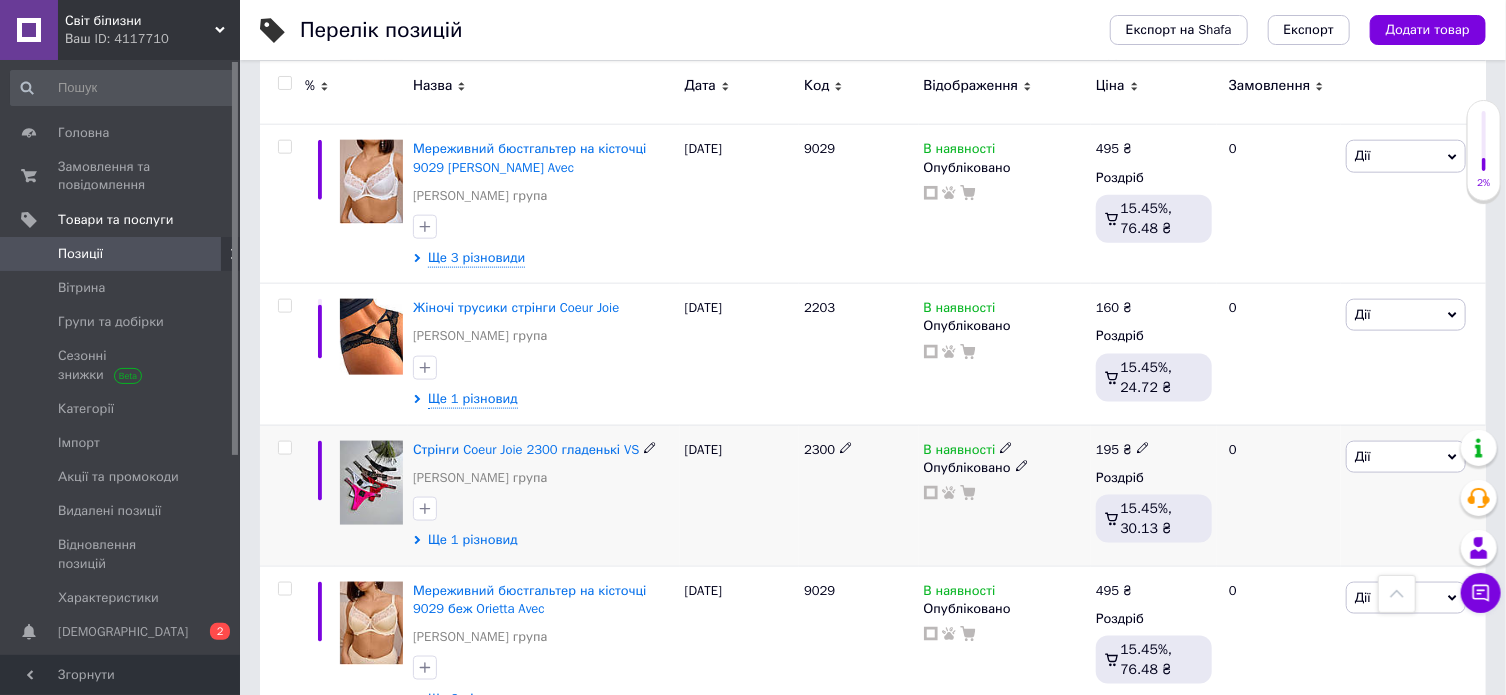 click on "Ще 1 різновид" at bounding box center [473, 540] 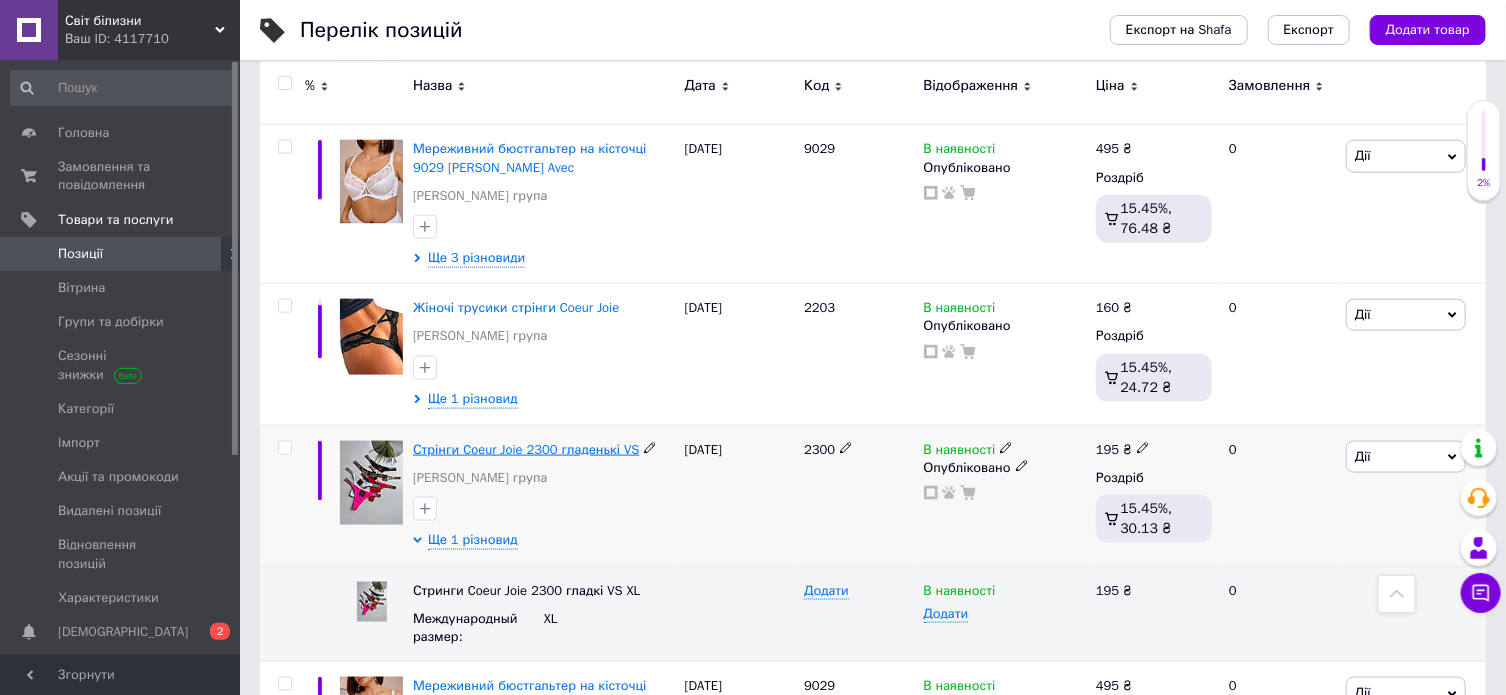 click on "Стрінги Coeur Joie 2300 гладенькі VS" at bounding box center (526, 449) 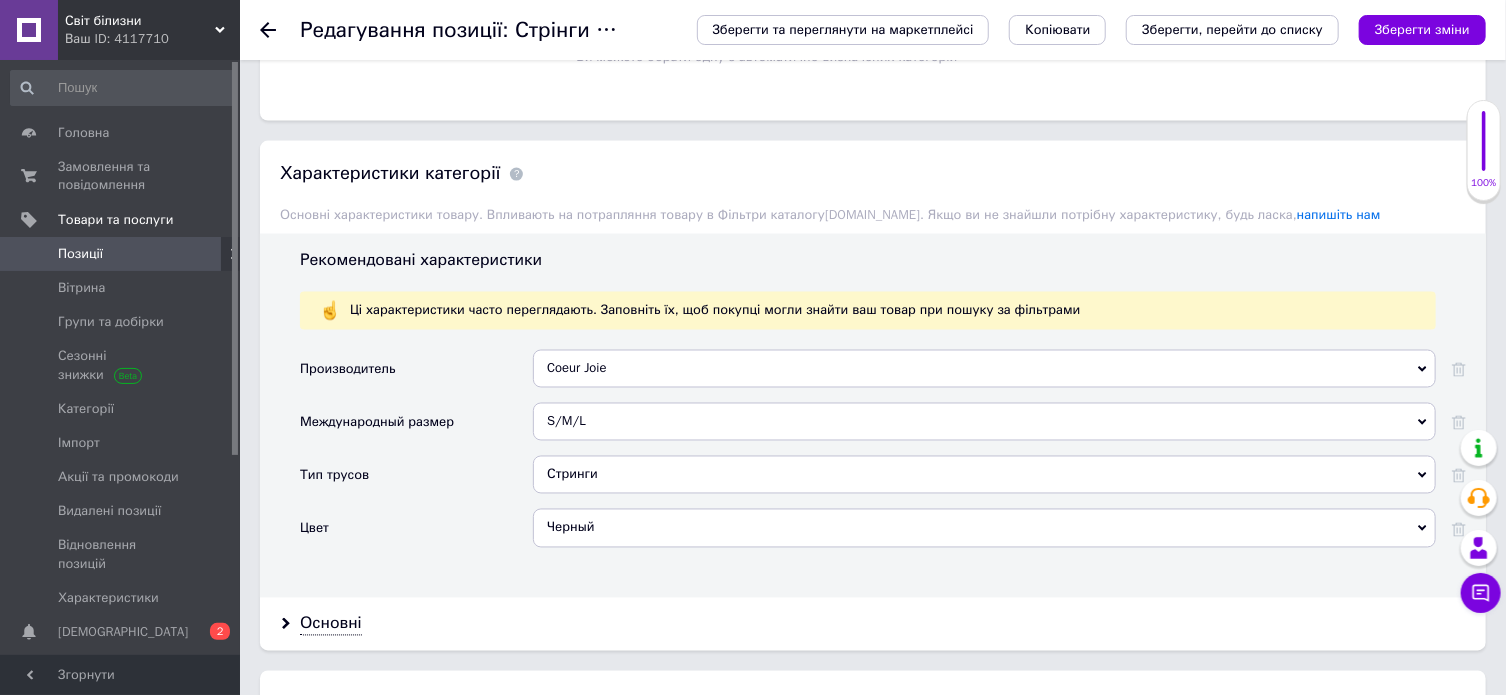 scroll, scrollTop: 1600, scrollLeft: 0, axis: vertical 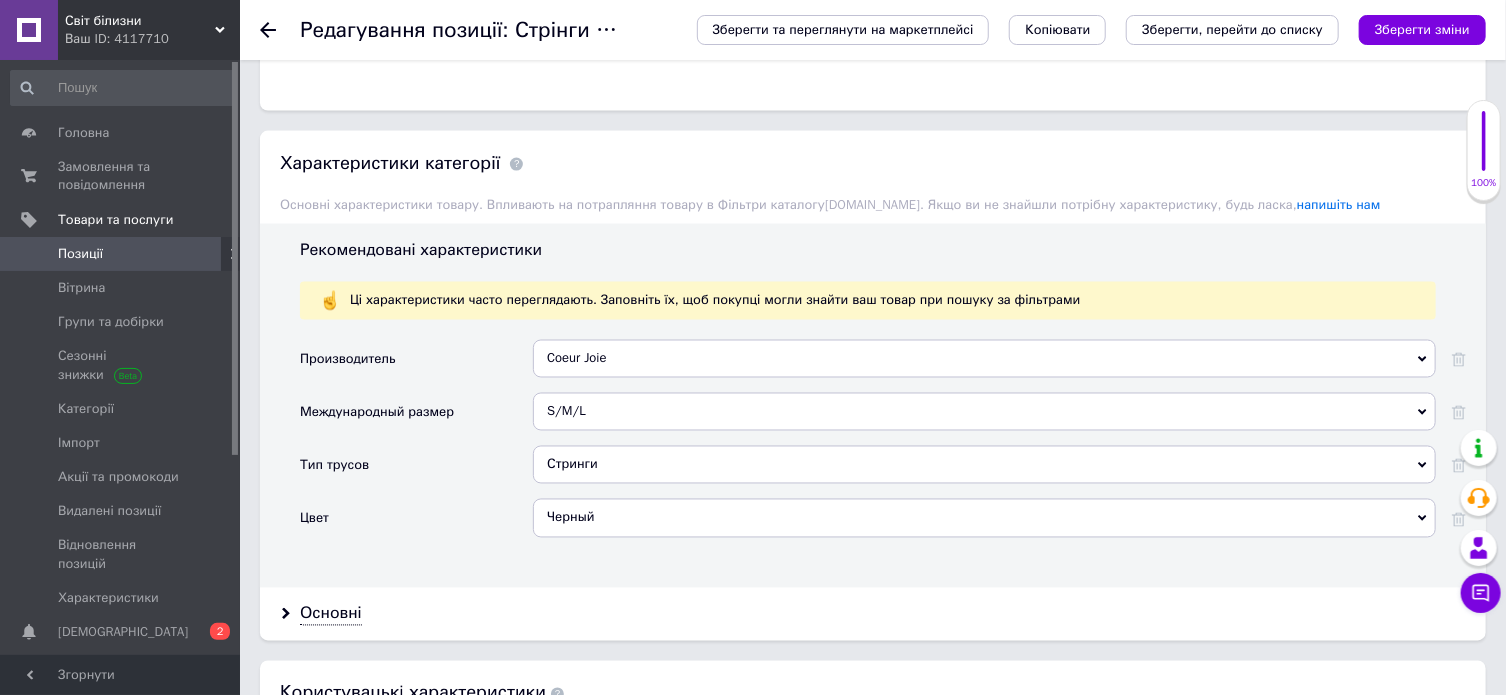 click on "S/M/L" at bounding box center [984, 412] 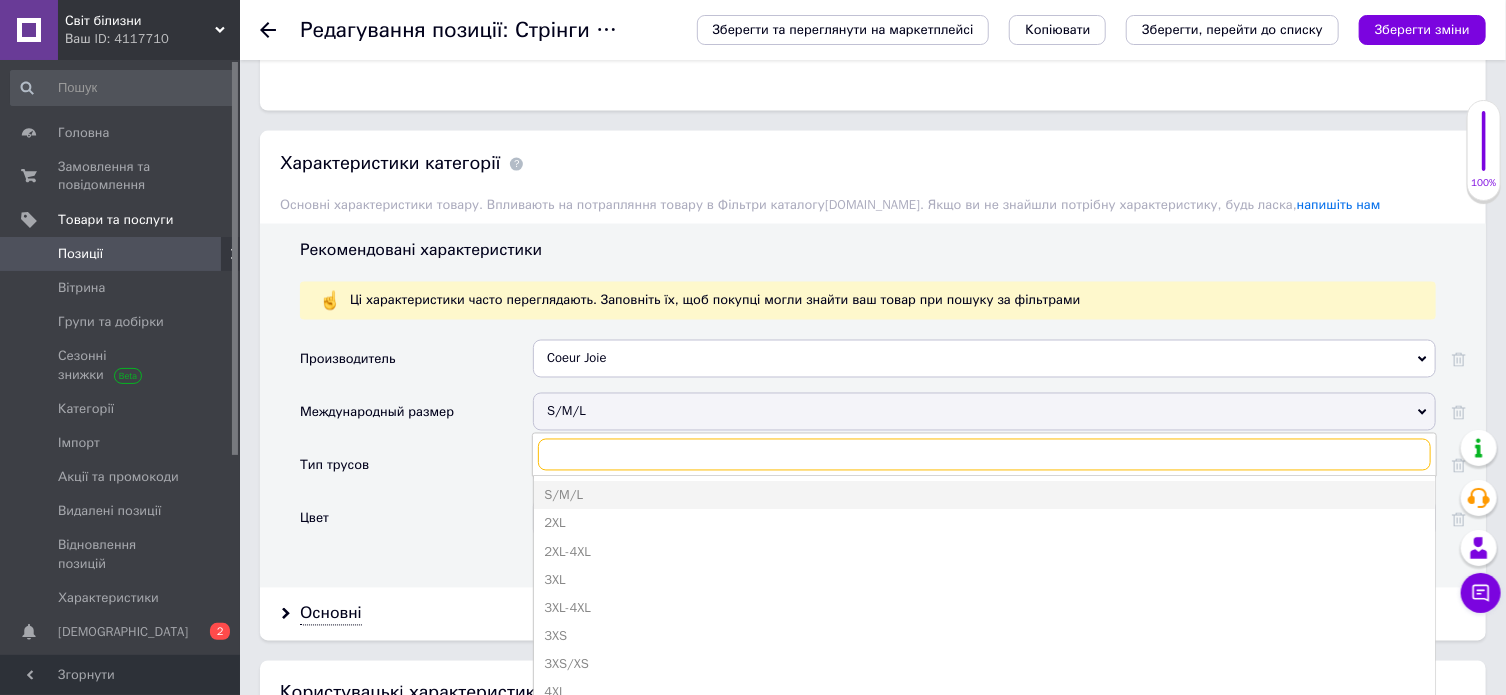 type on "і" 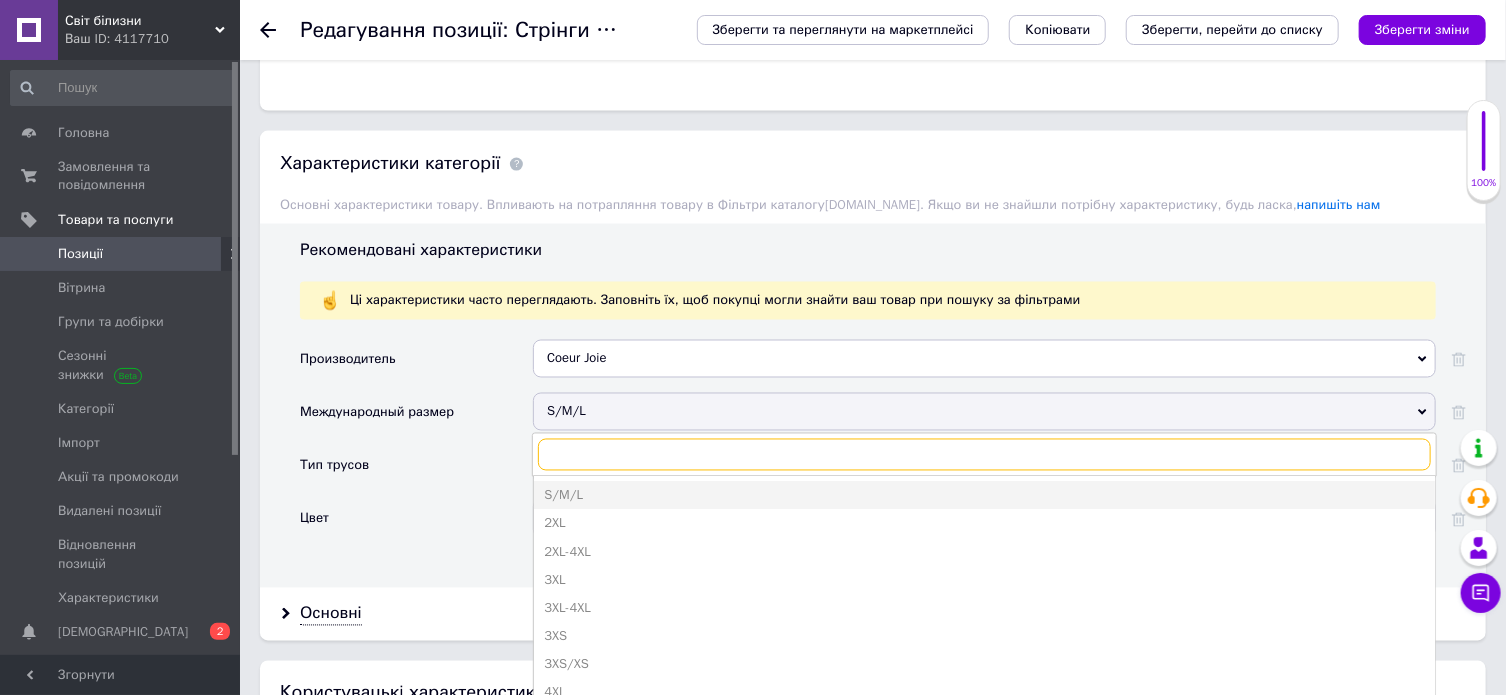 type on "ы" 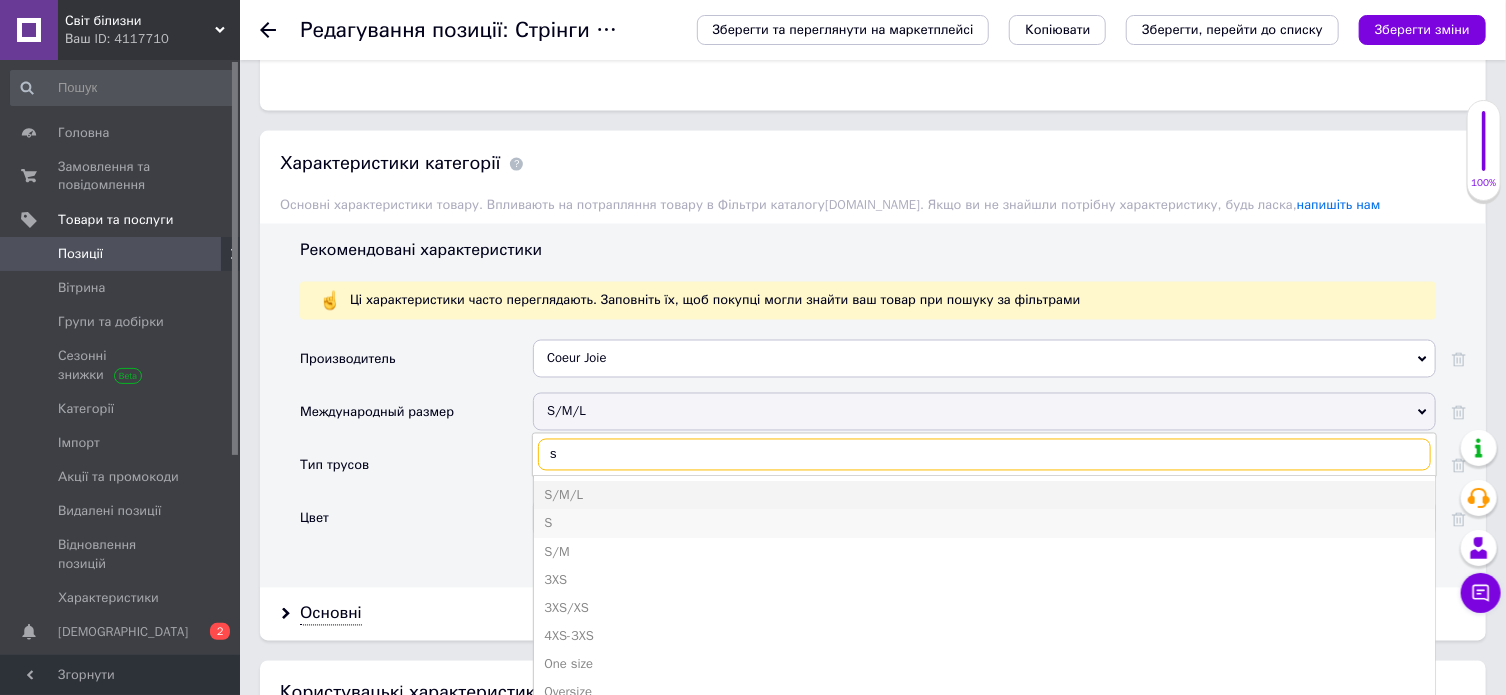 type on "s" 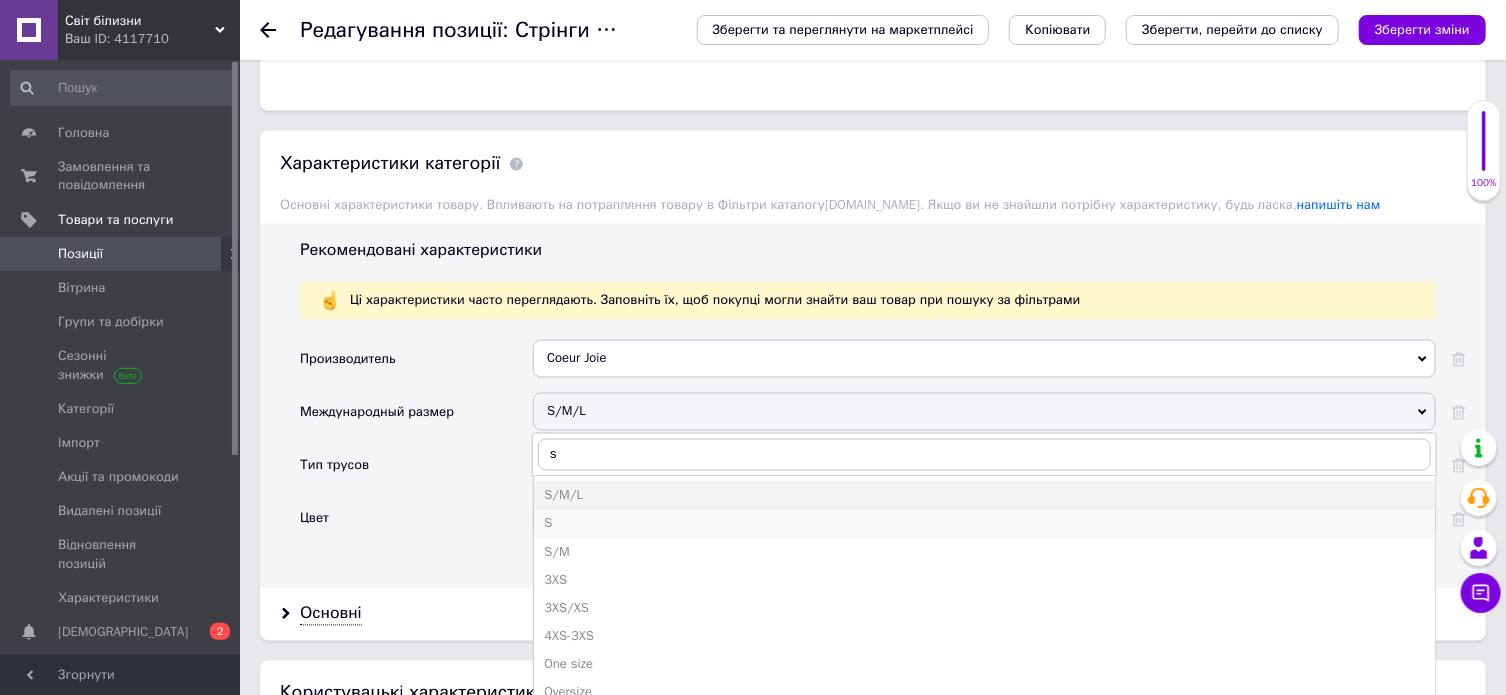 click on "S" at bounding box center (984, 524) 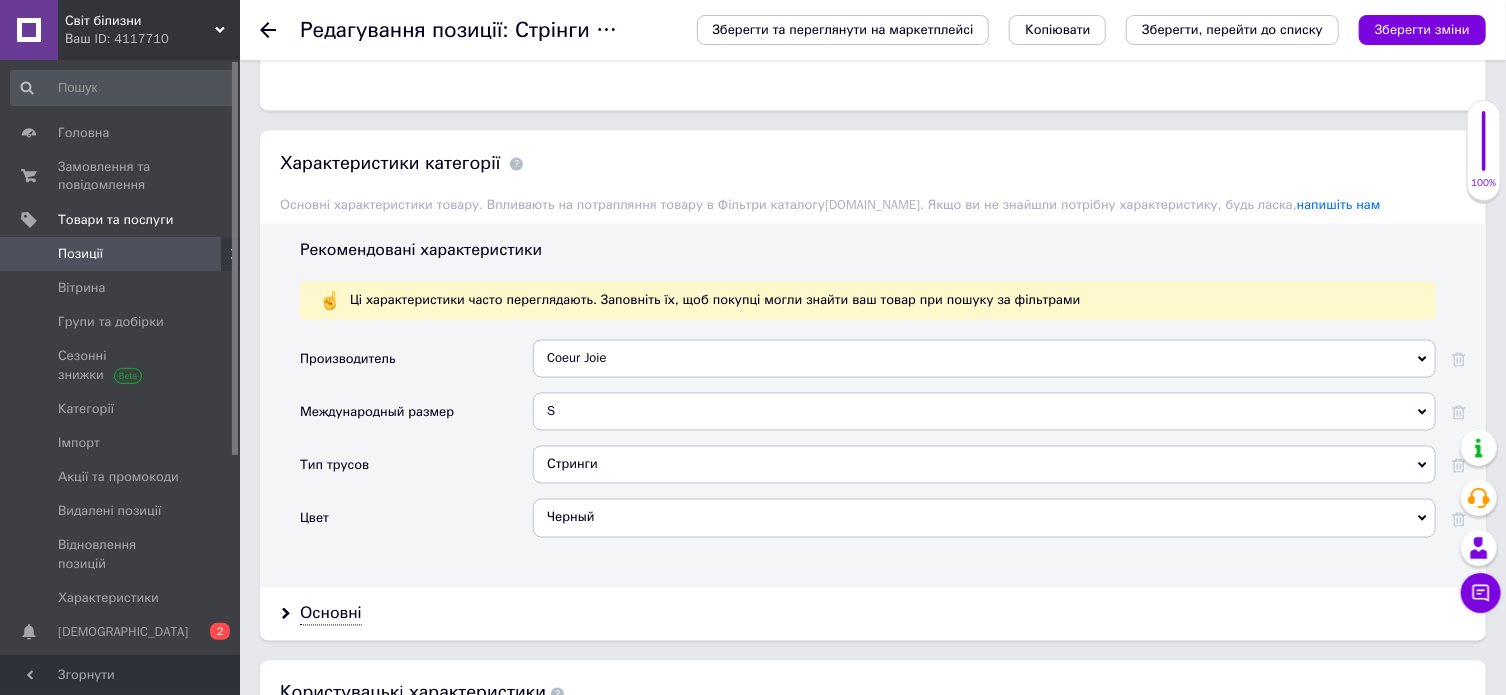 click on "S" at bounding box center [984, 412] 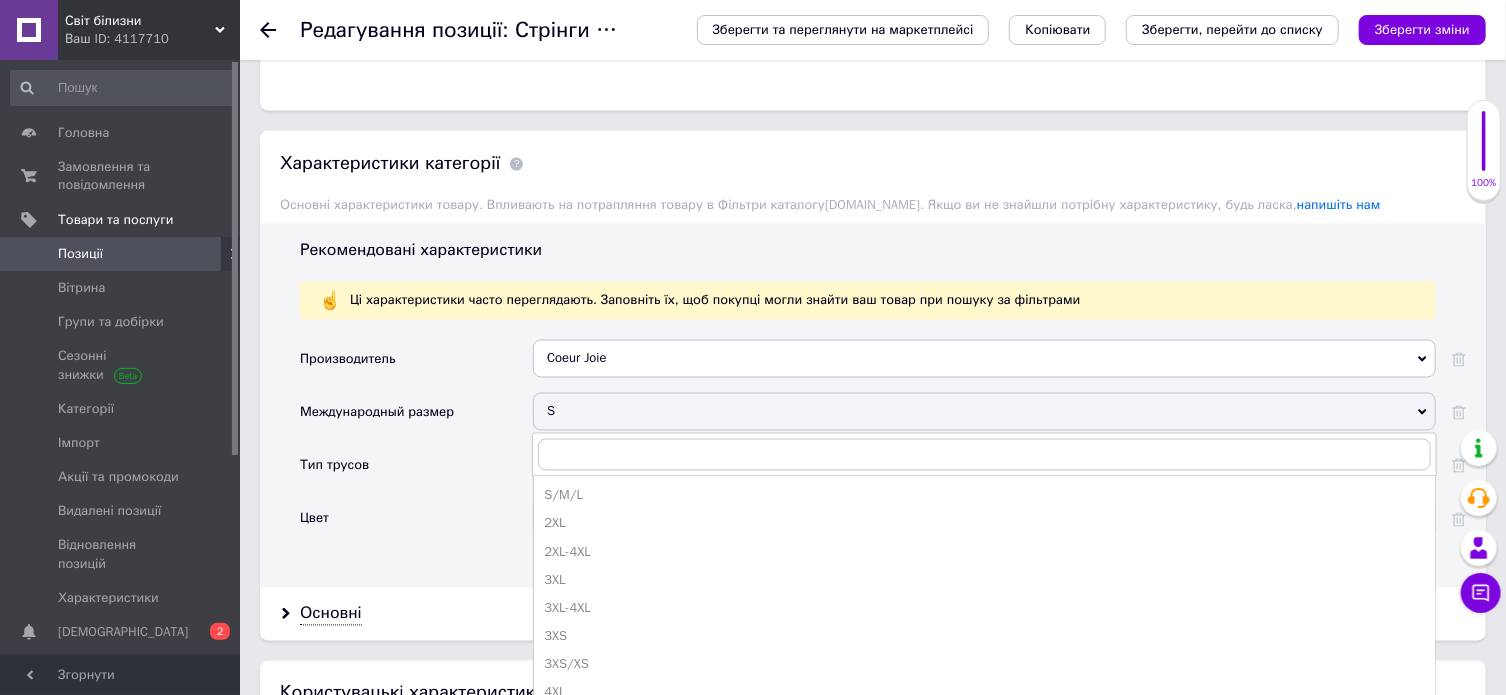 click on "Цвет" at bounding box center [416, 525] 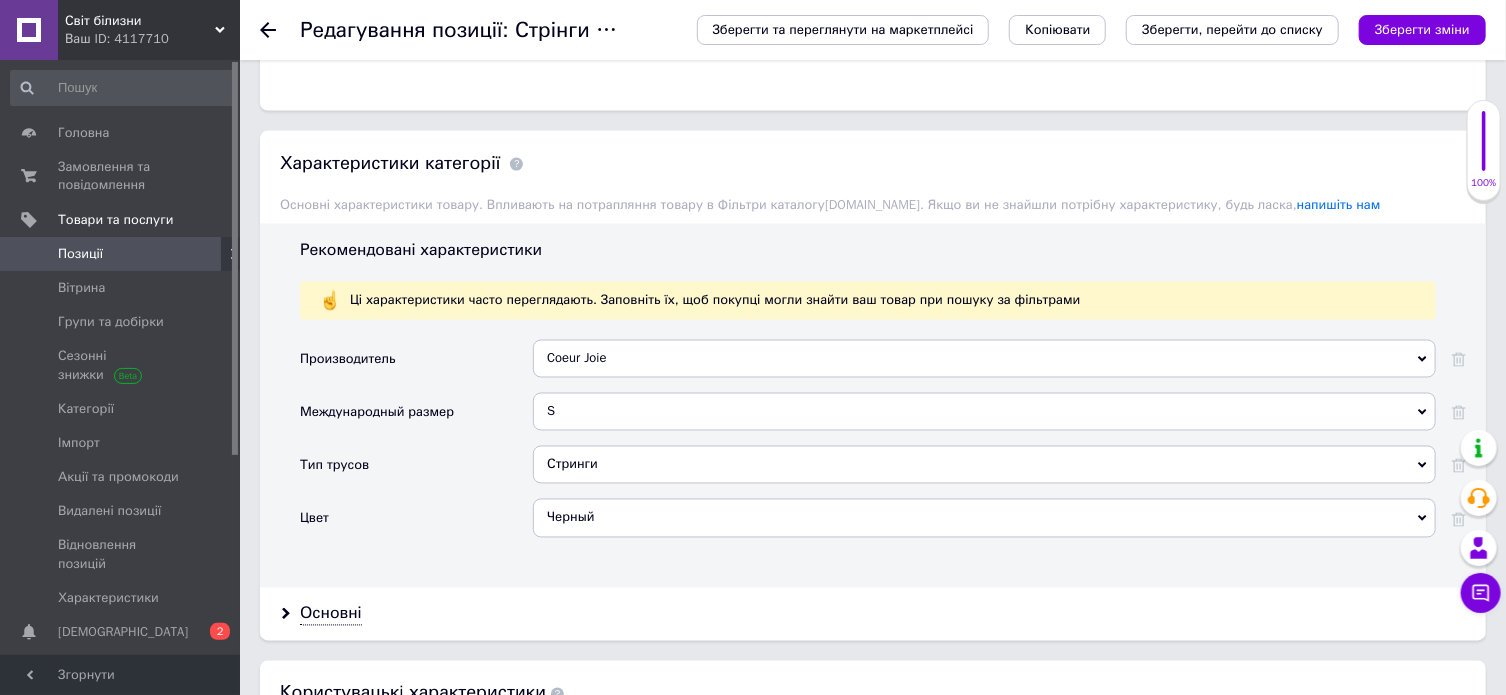 click on "S" at bounding box center [984, 412] 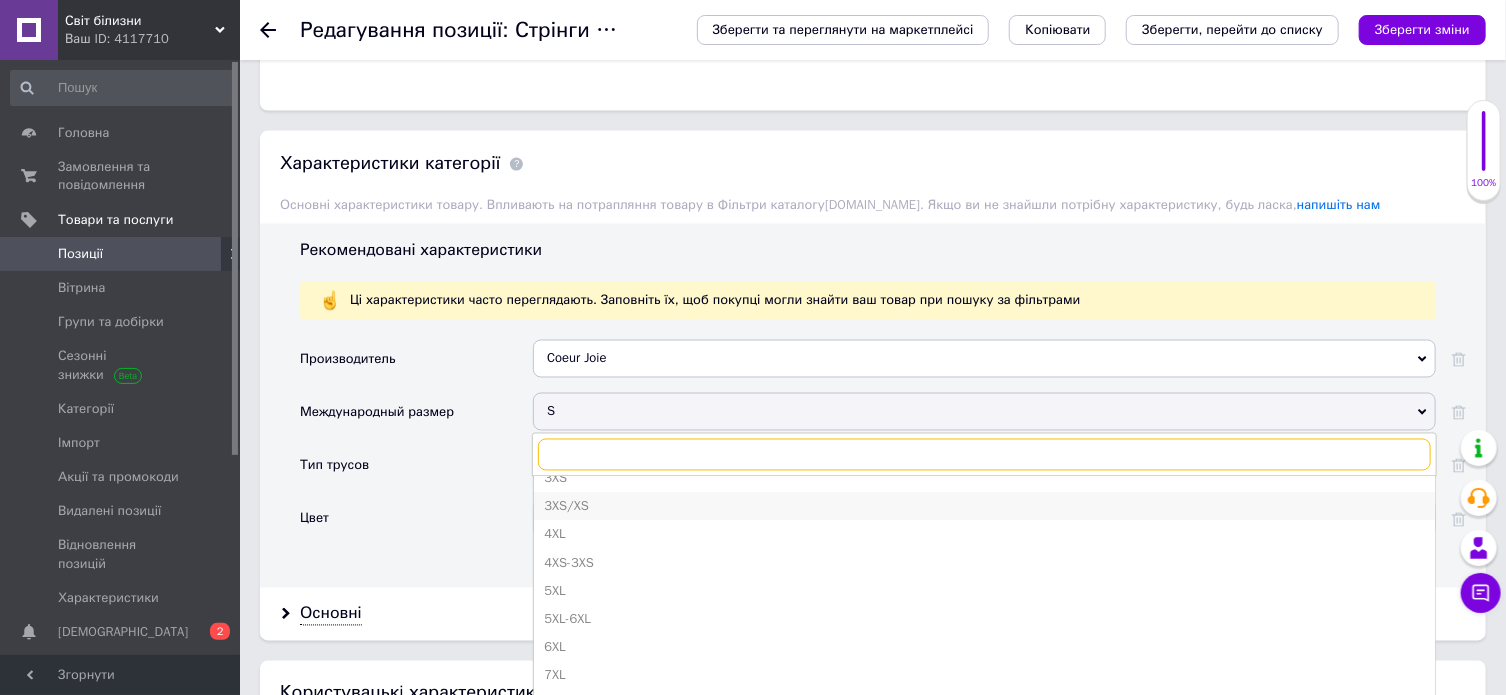 scroll, scrollTop: 200, scrollLeft: 0, axis: vertical 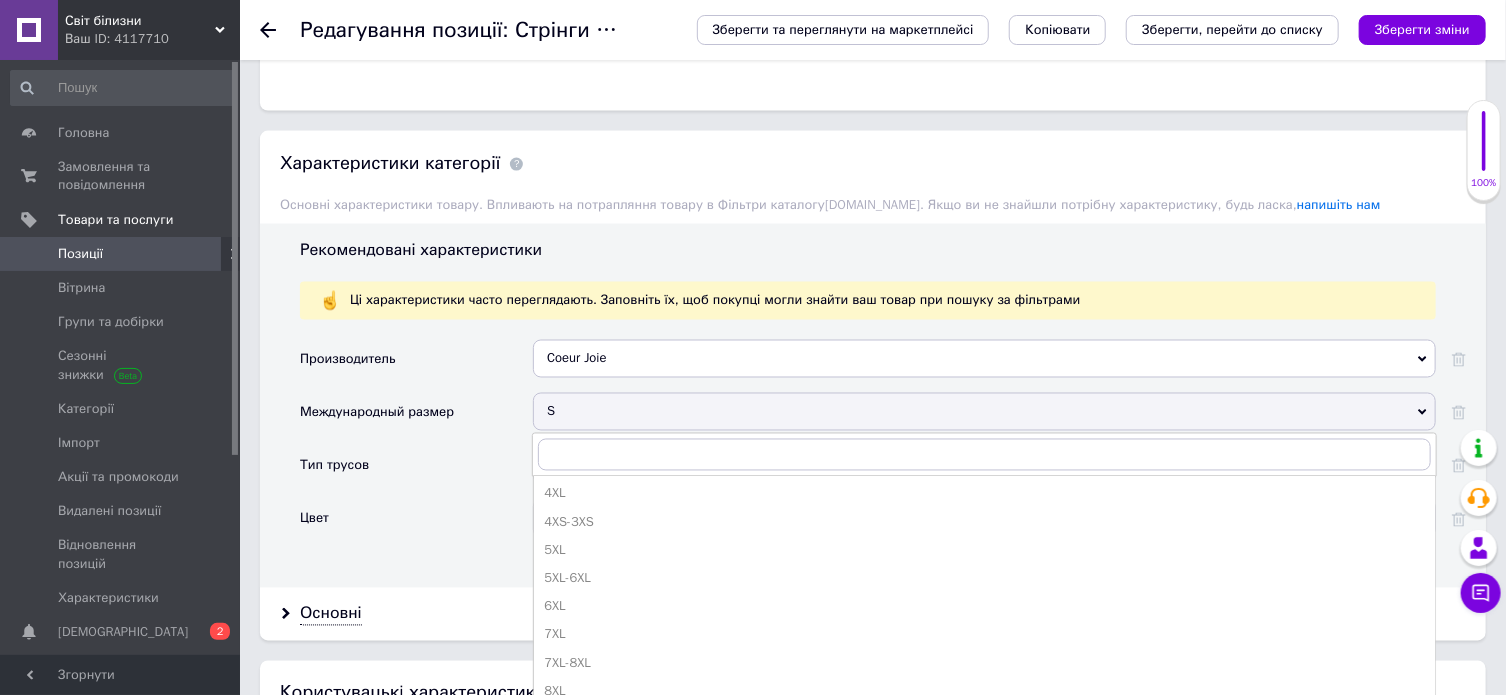 click on "S" at bounding box center [984, 412] 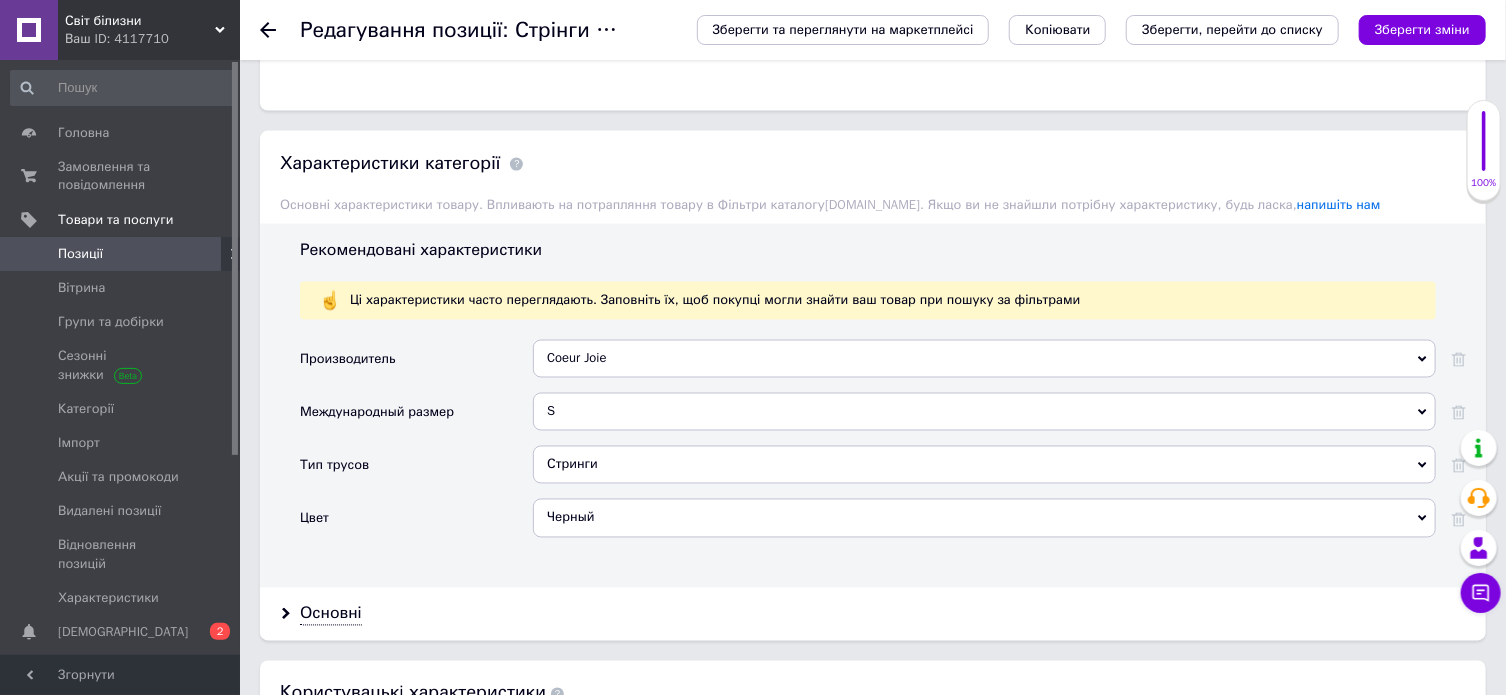click on "S" at bounding box center [984, 412] 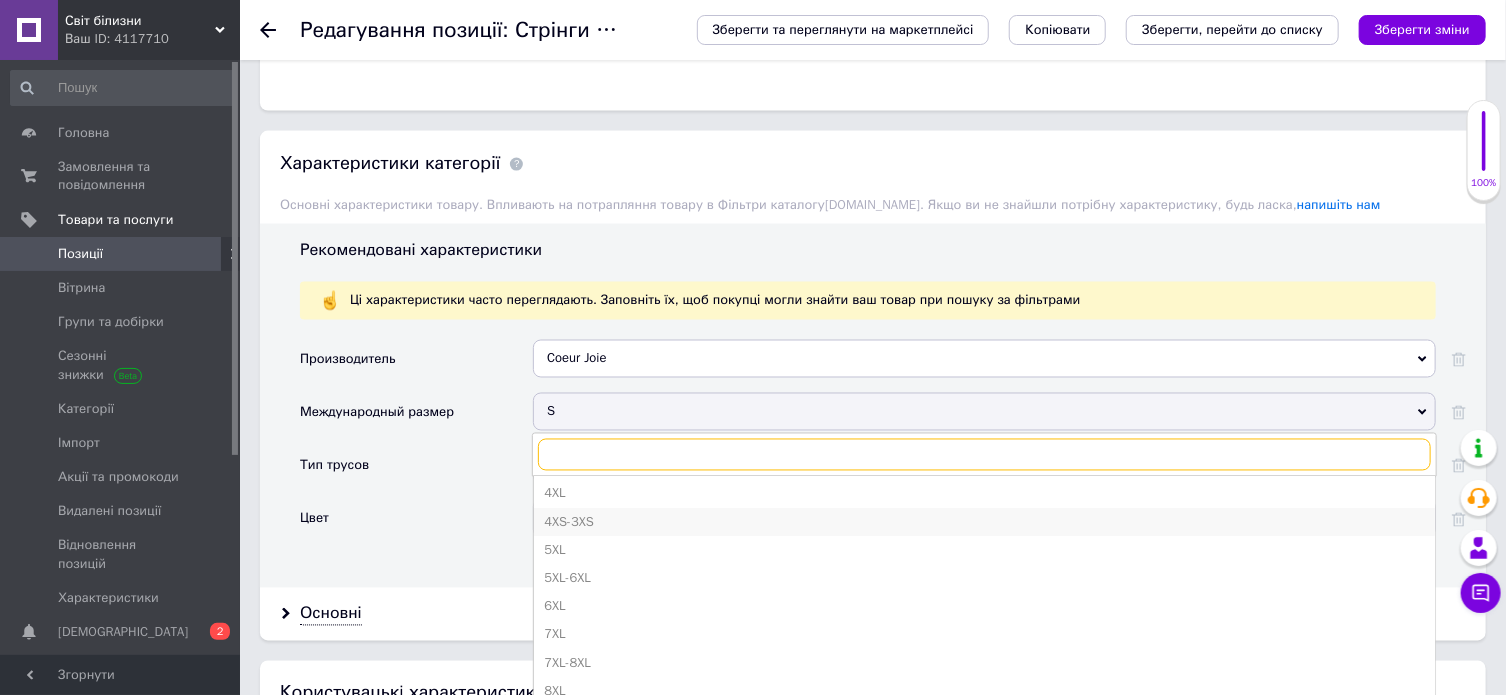 type on "[" 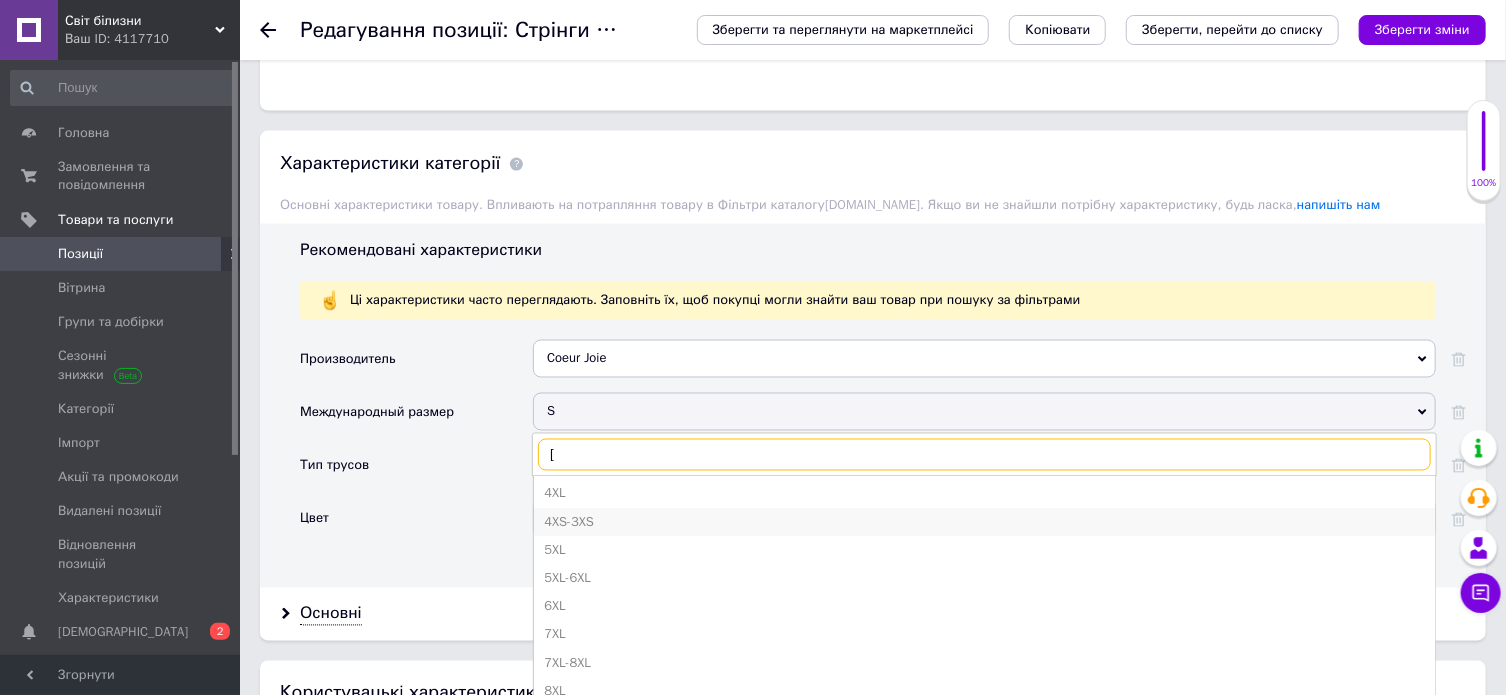 scroll, scrollTop: 0, scrollLeft: 0, axis: both 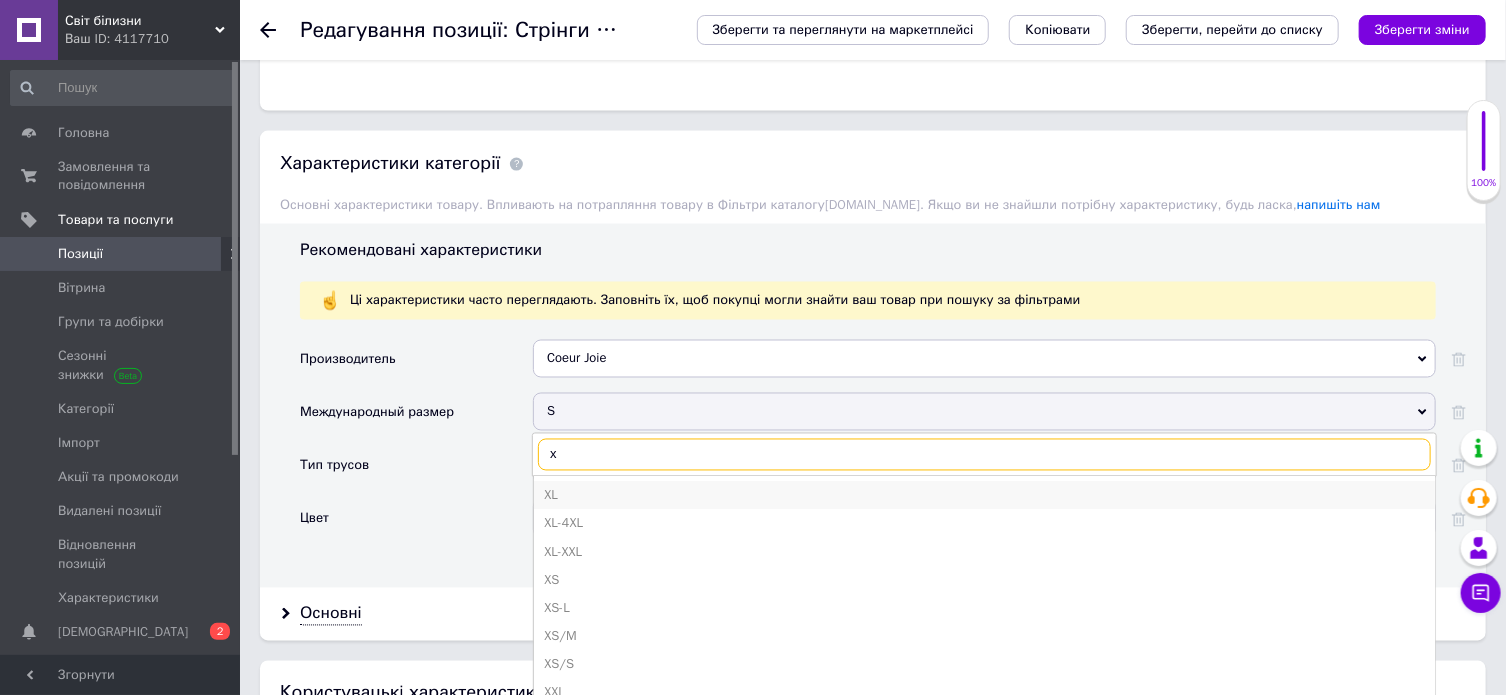 type on "x" 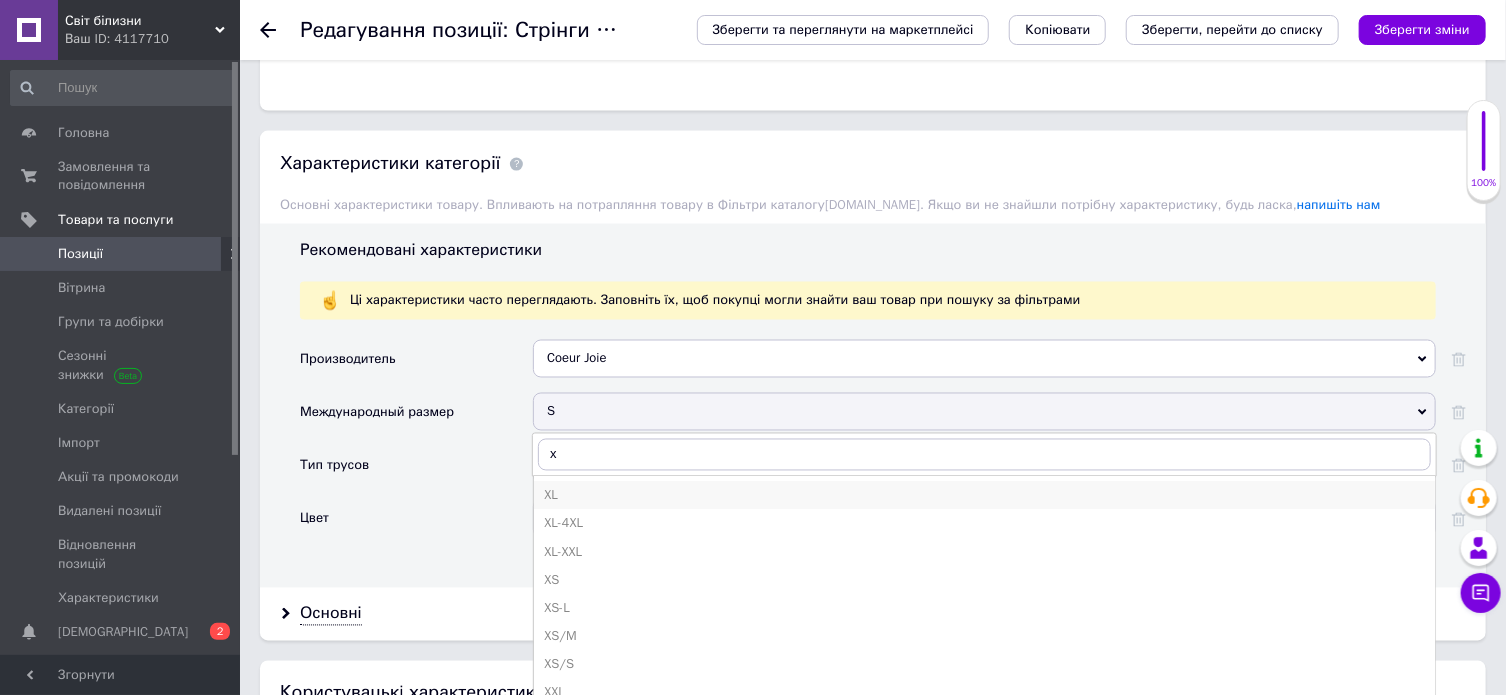 click on "XL" at bounding box center (984, 496) 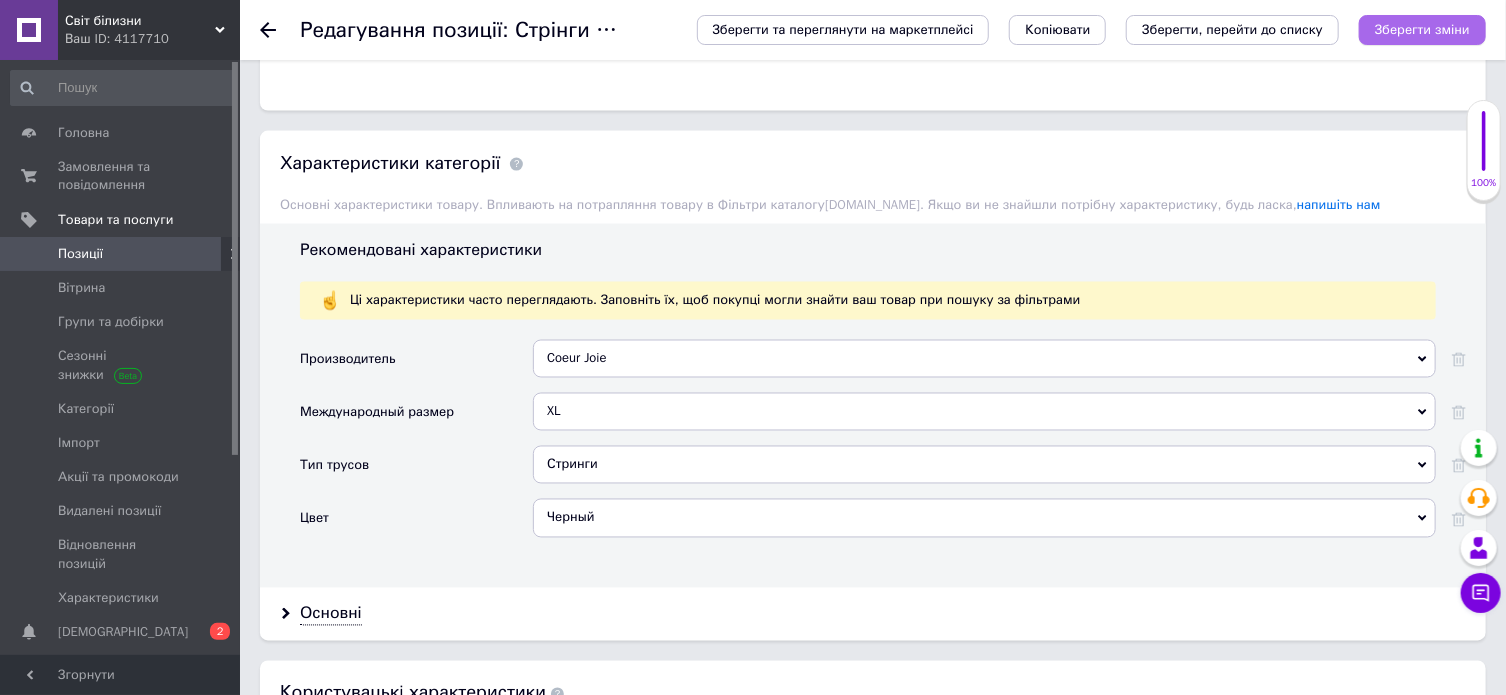 click on "Зберегти зміни" at bounding box center [1422, 29] 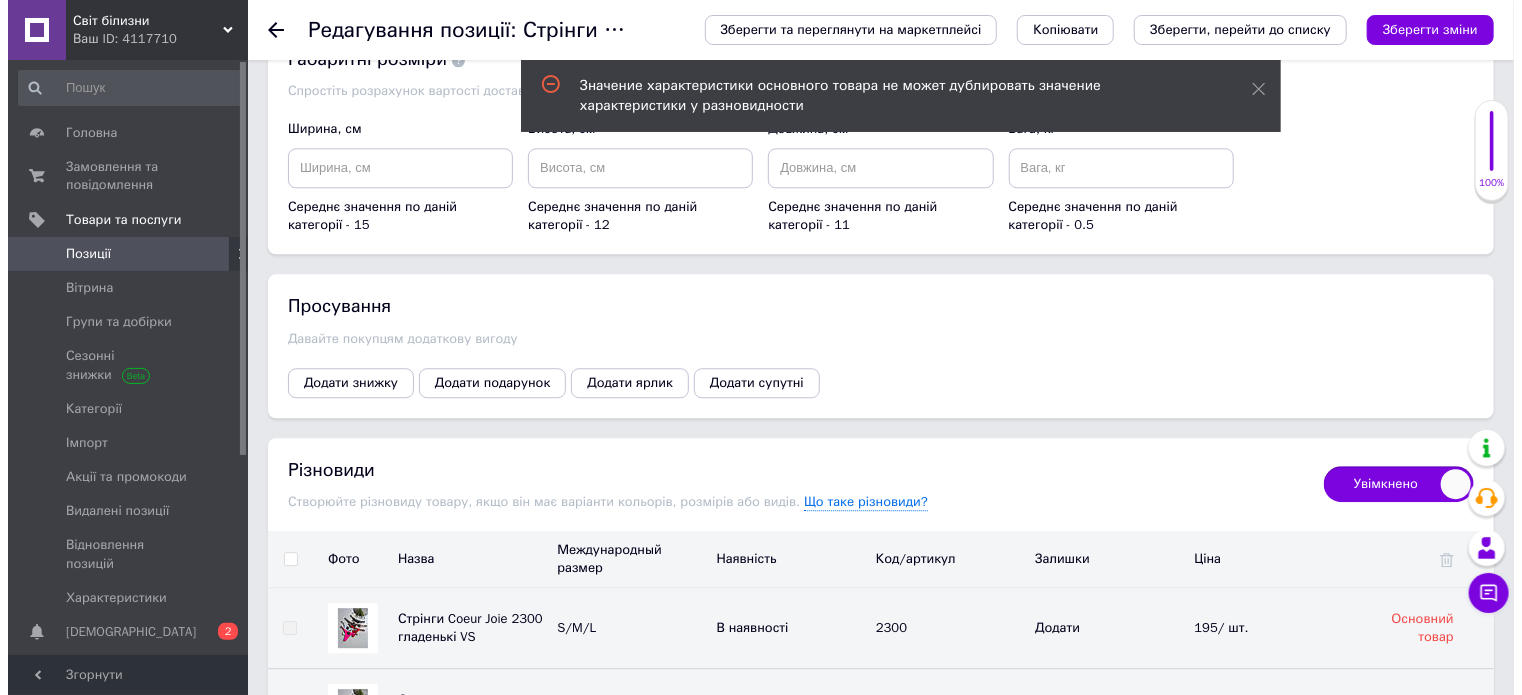 scroll, scrollTop: 2600, scrollLeft: 0, axis: vertical 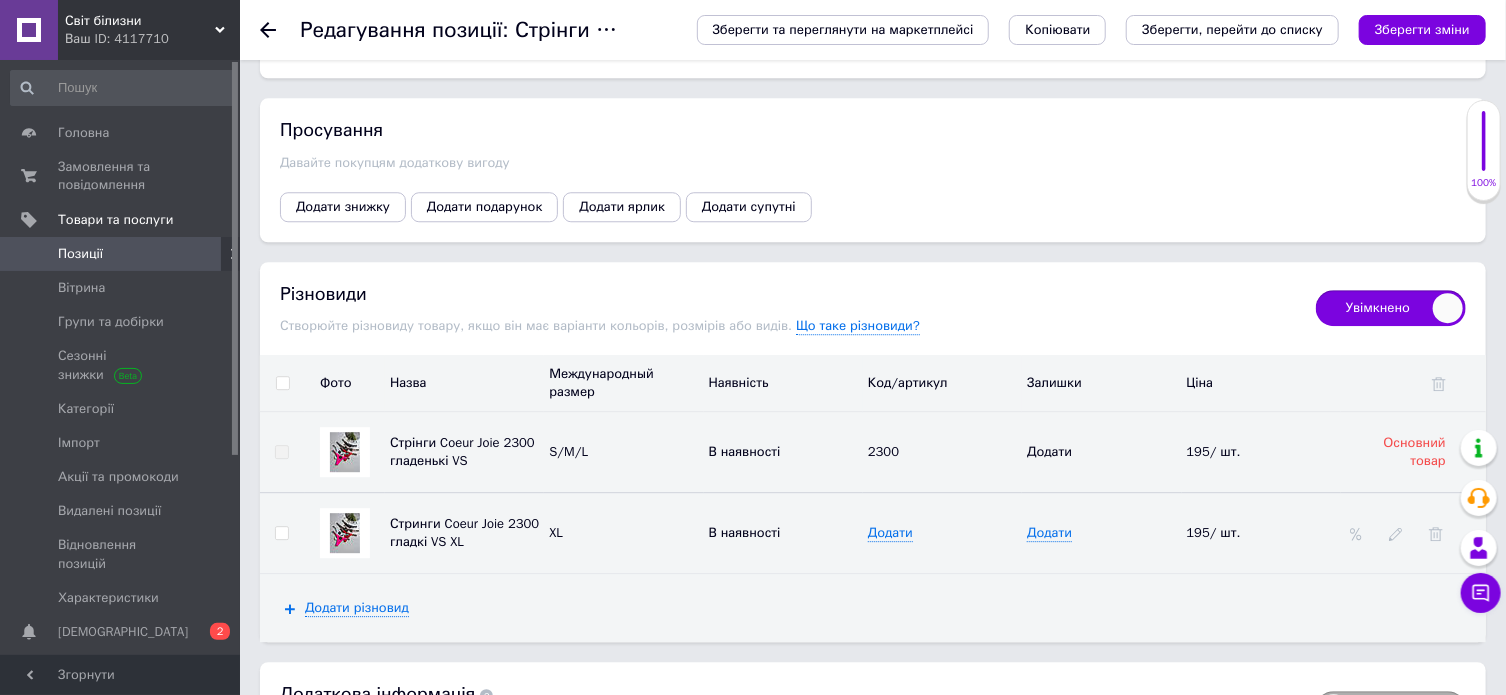 click at bounding box center [282, 452] 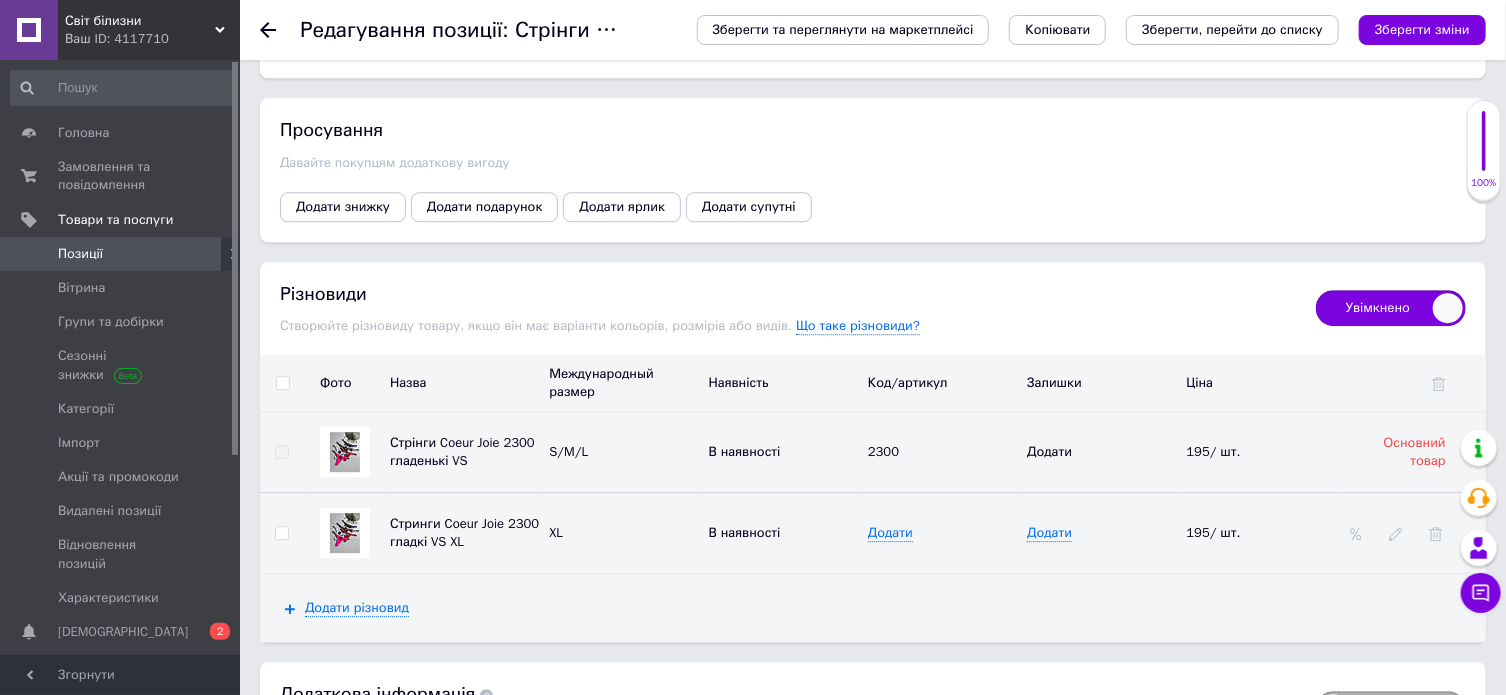 click at bounding box center [281, 533] 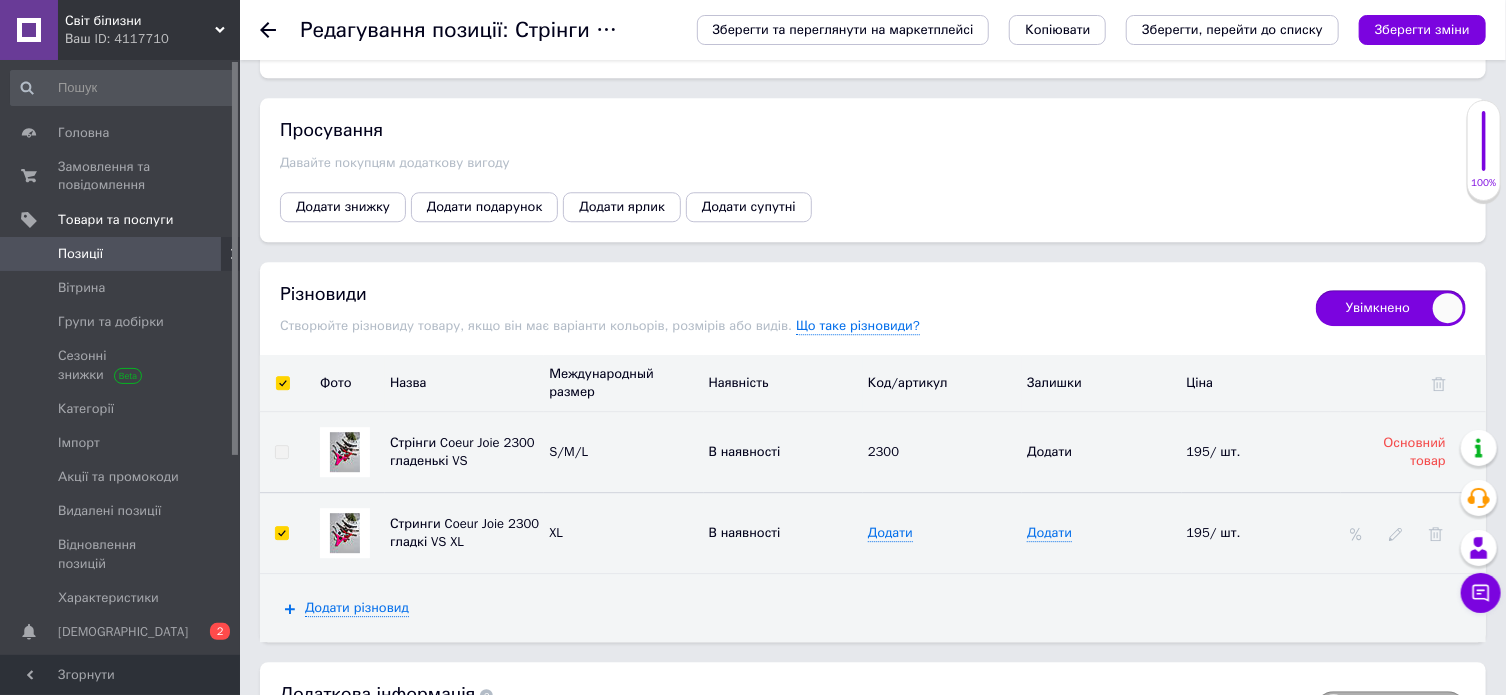 checkbox on "true" 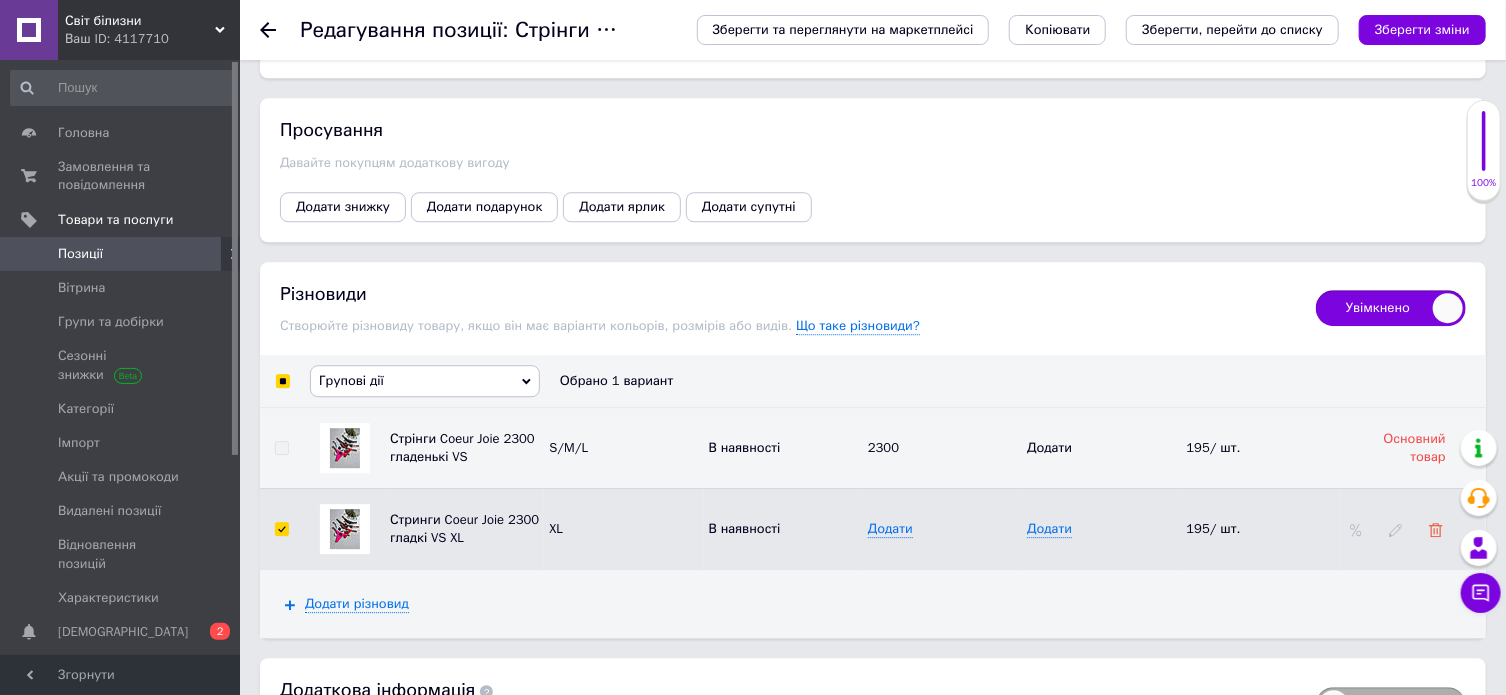 click 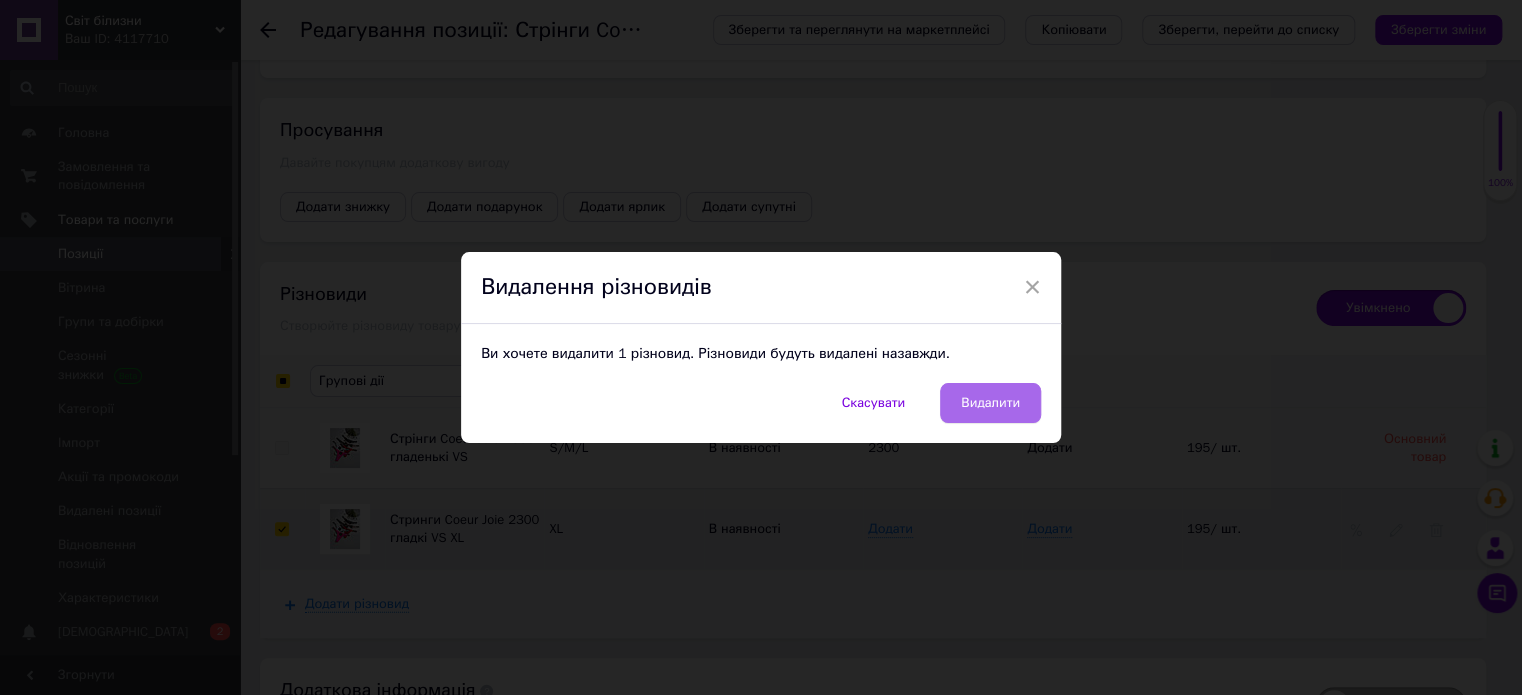 click on "Видалити" at bounding box center (990, 403) 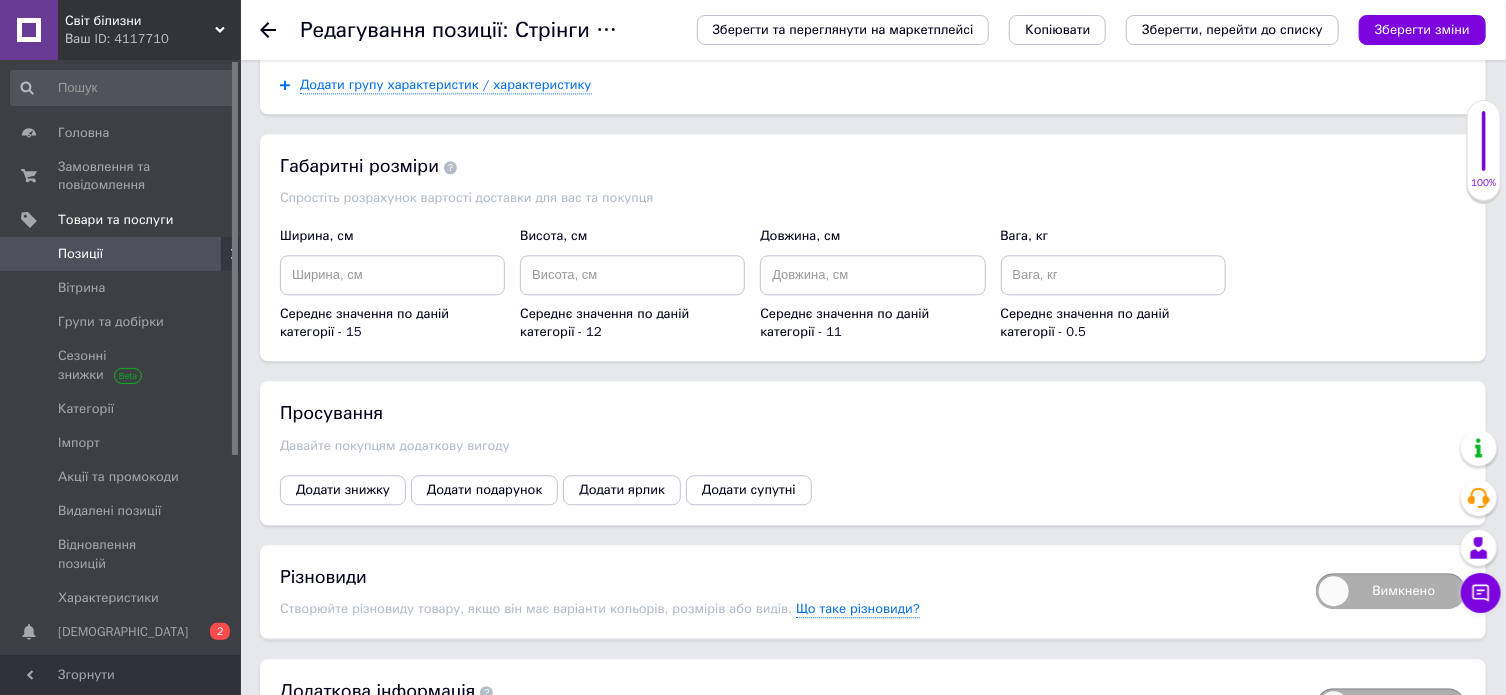 scroll, scrollTop: 2444, scrollLeft: 0, axis: vertical 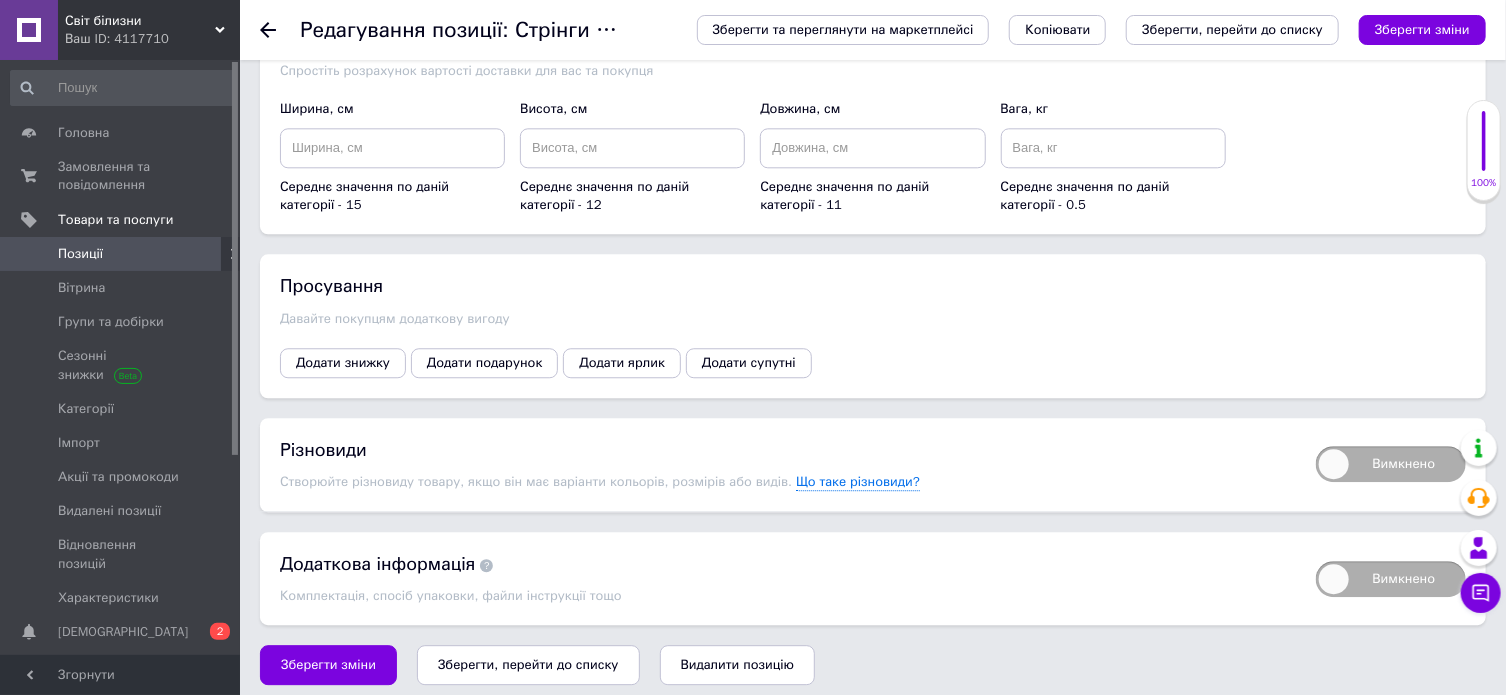 click on "Вимкнено" at bounding box center [1391, 464] 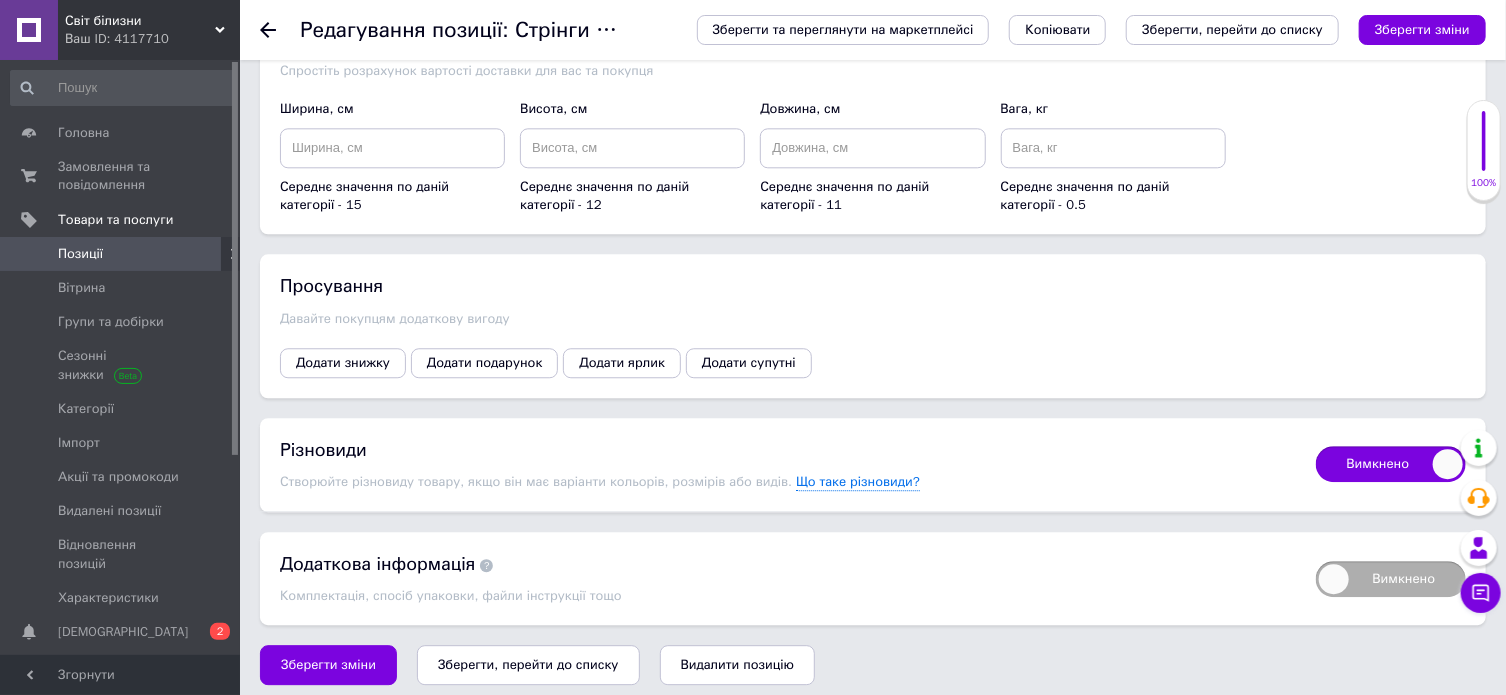 checkbox on "true" 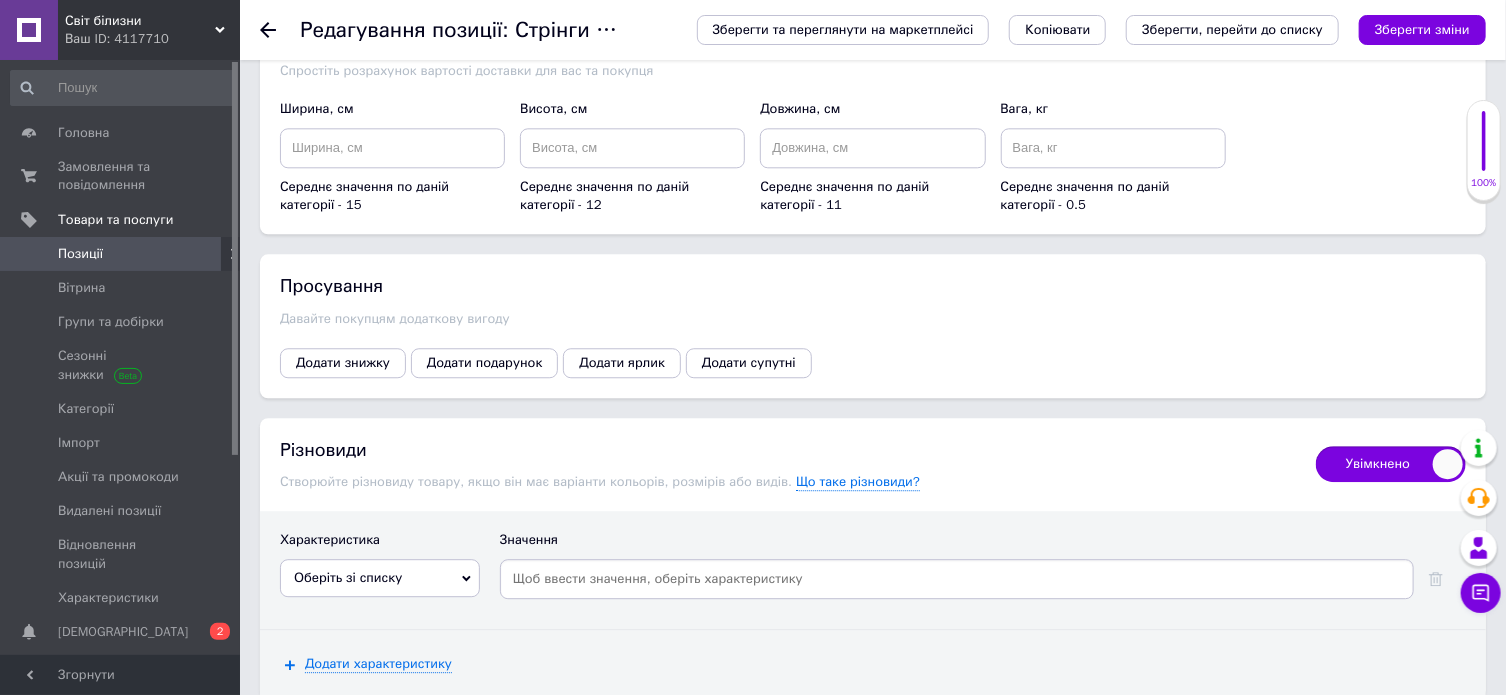click on "Оберіть зі списку" at bounding box center [380, 578] 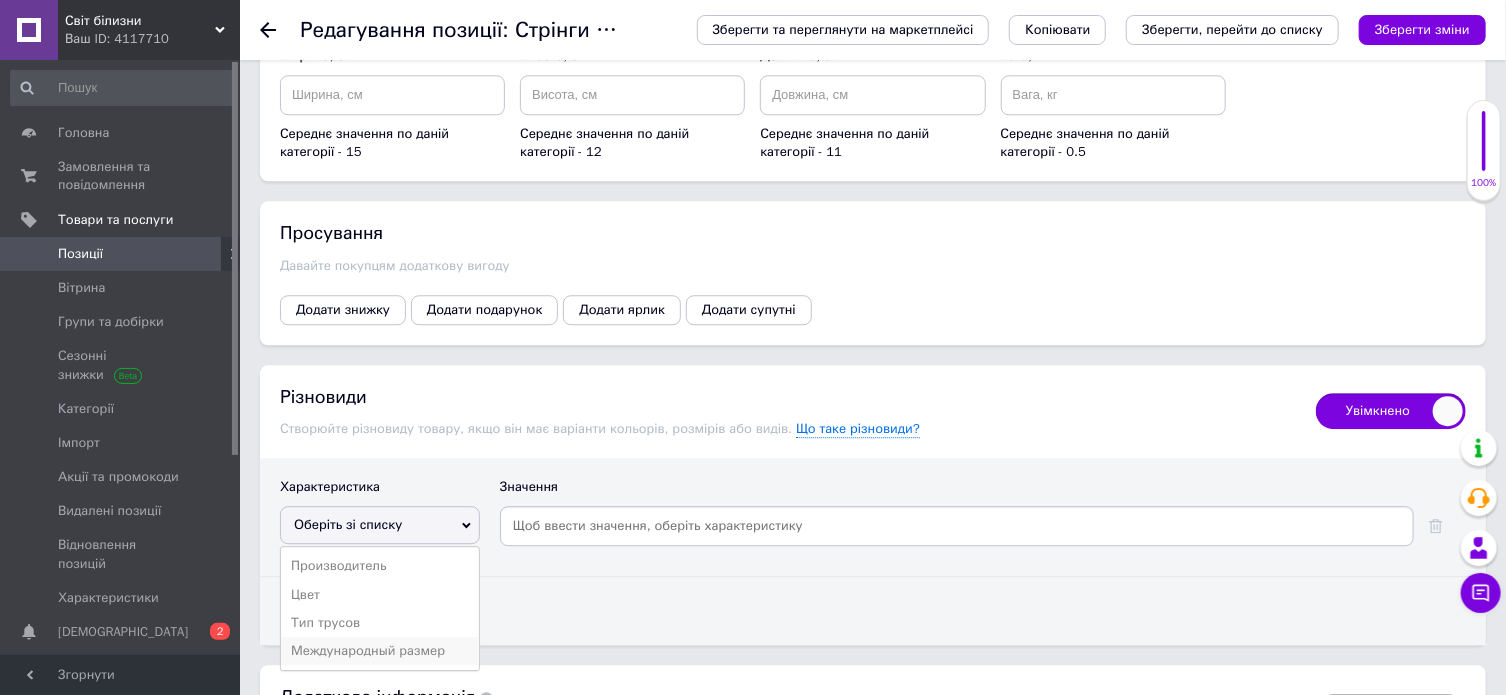 scroll, scrollTop: 2544, scrollLeft: 0, axis: vertical 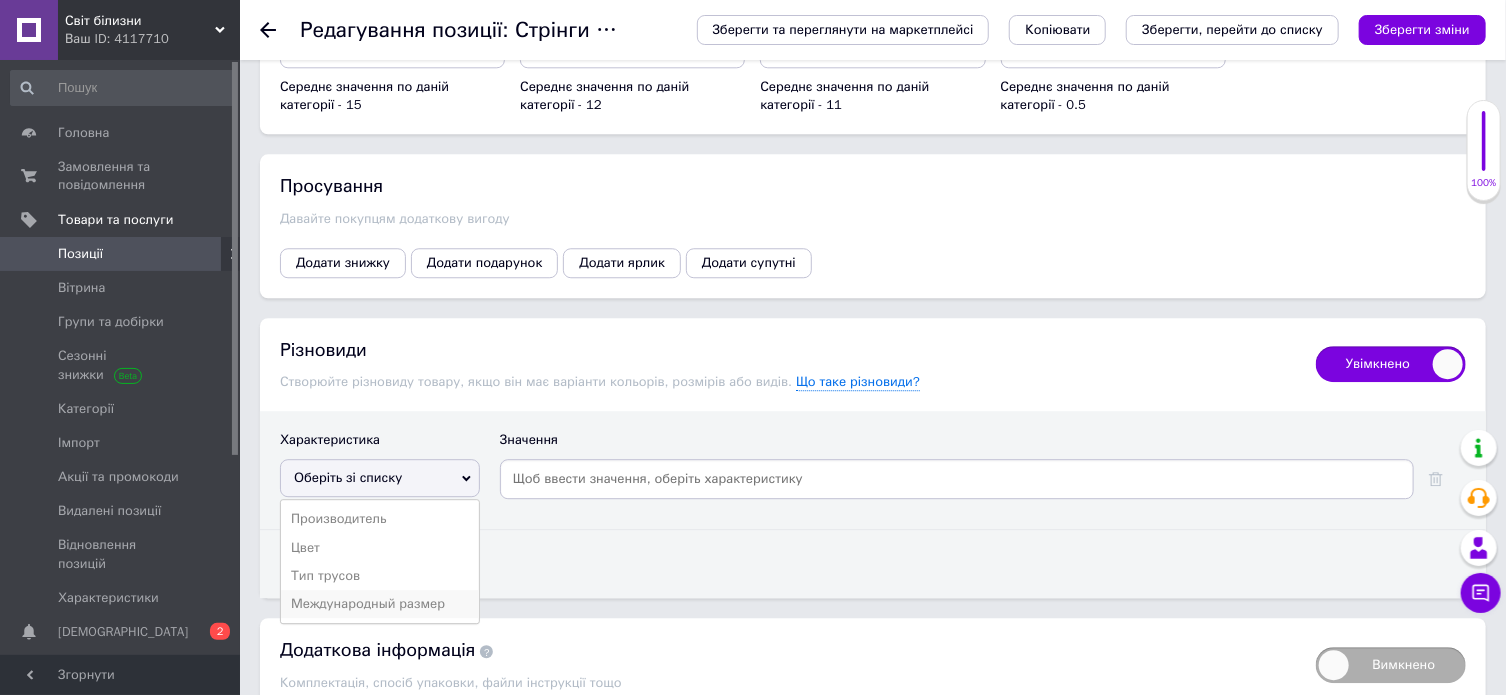 click on "Международный размер" at bounding box center (380, 604) 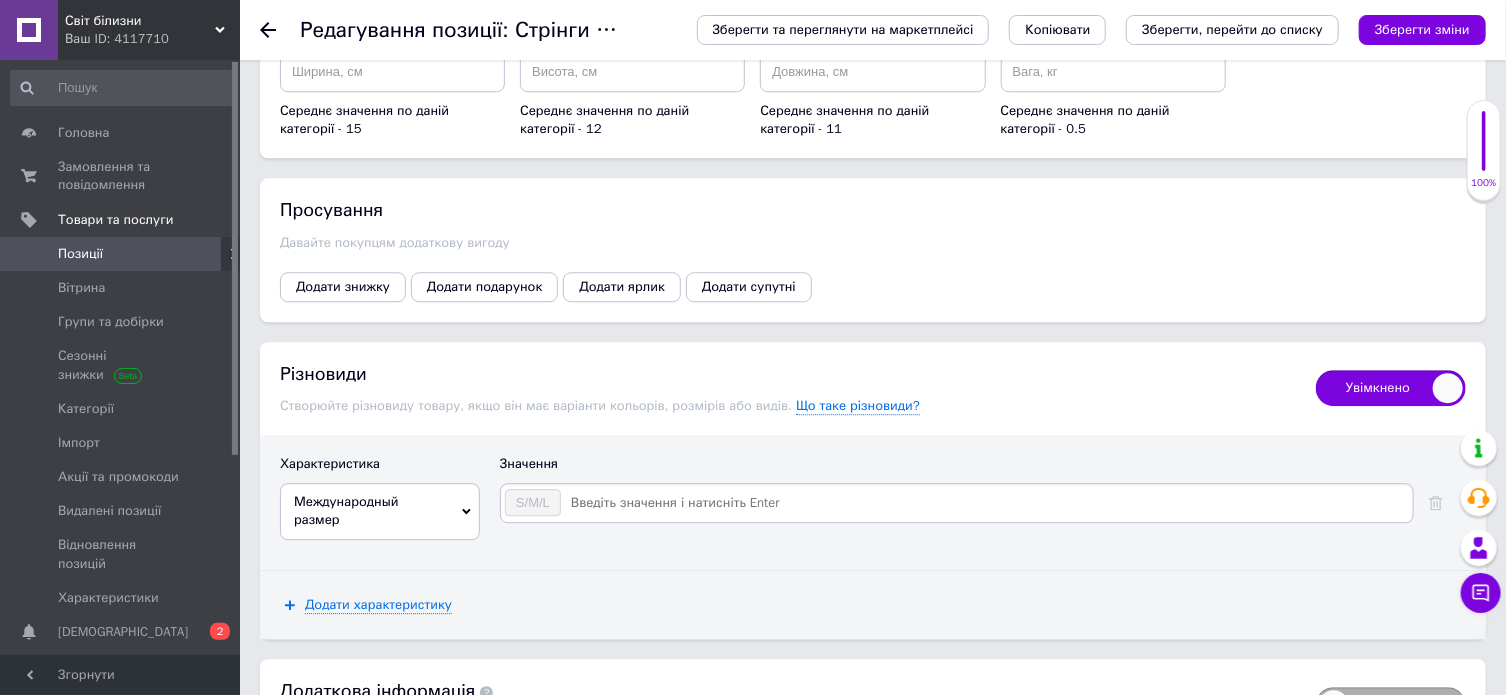 scroll, scrollTop: 2644, scrollLeft: 0, axis: vertical 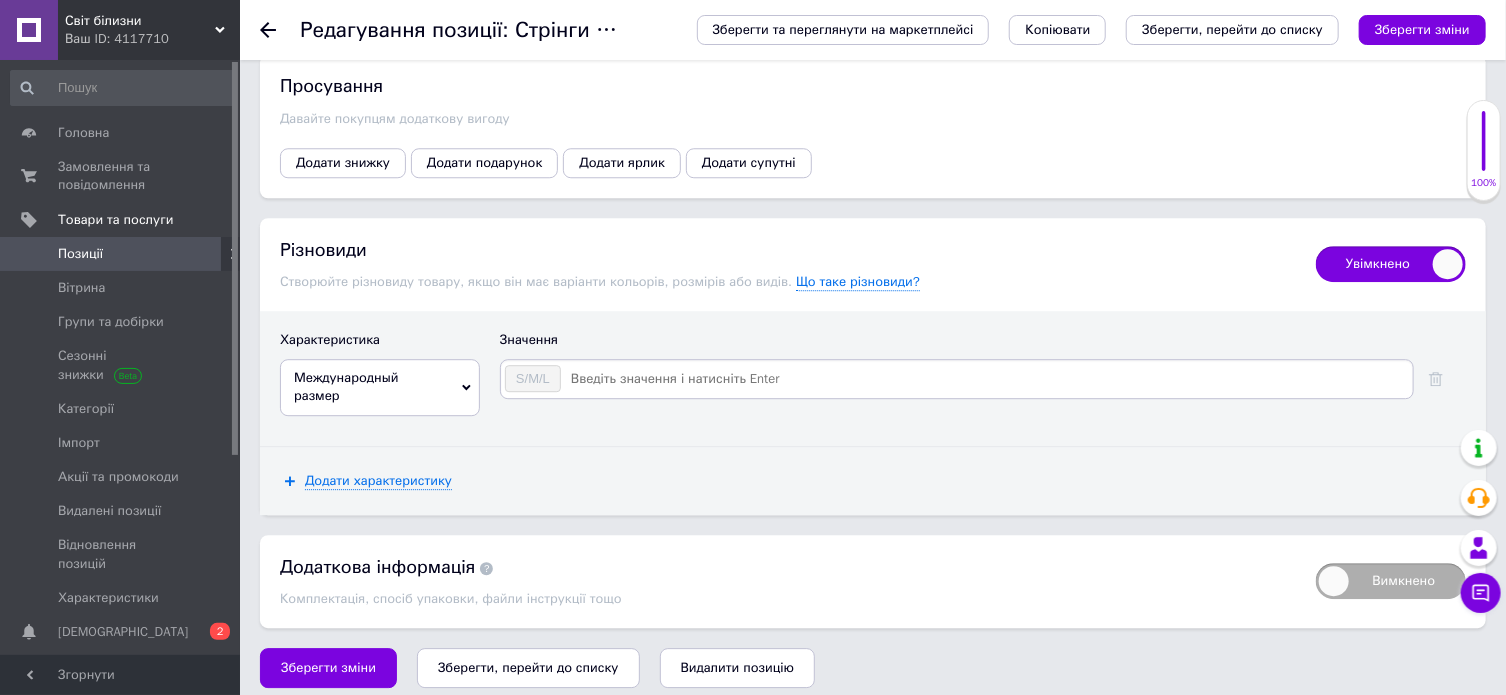 click at bounding box center (986, 379) 